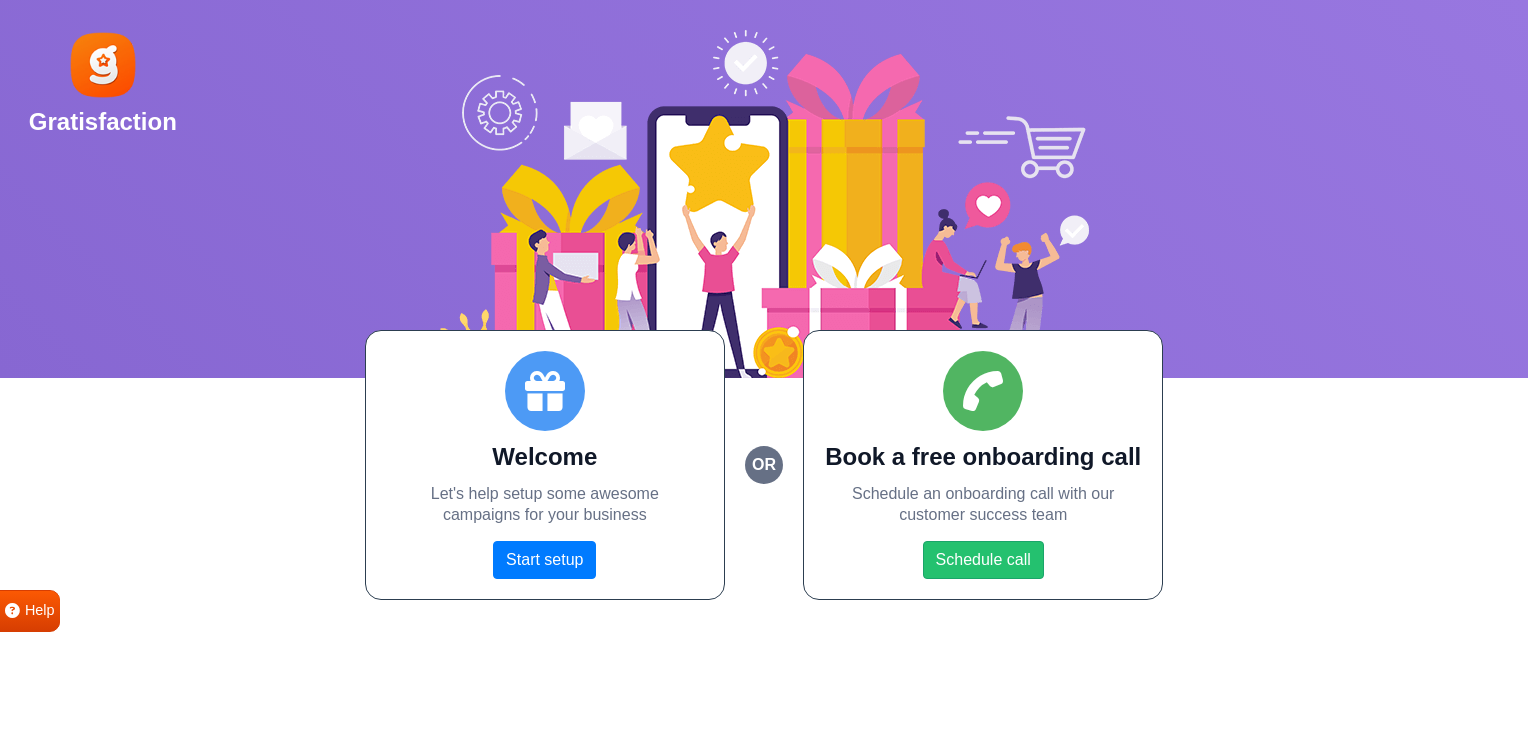 scroll, scrollTop: 0, scrollLeft: 0, axis: both 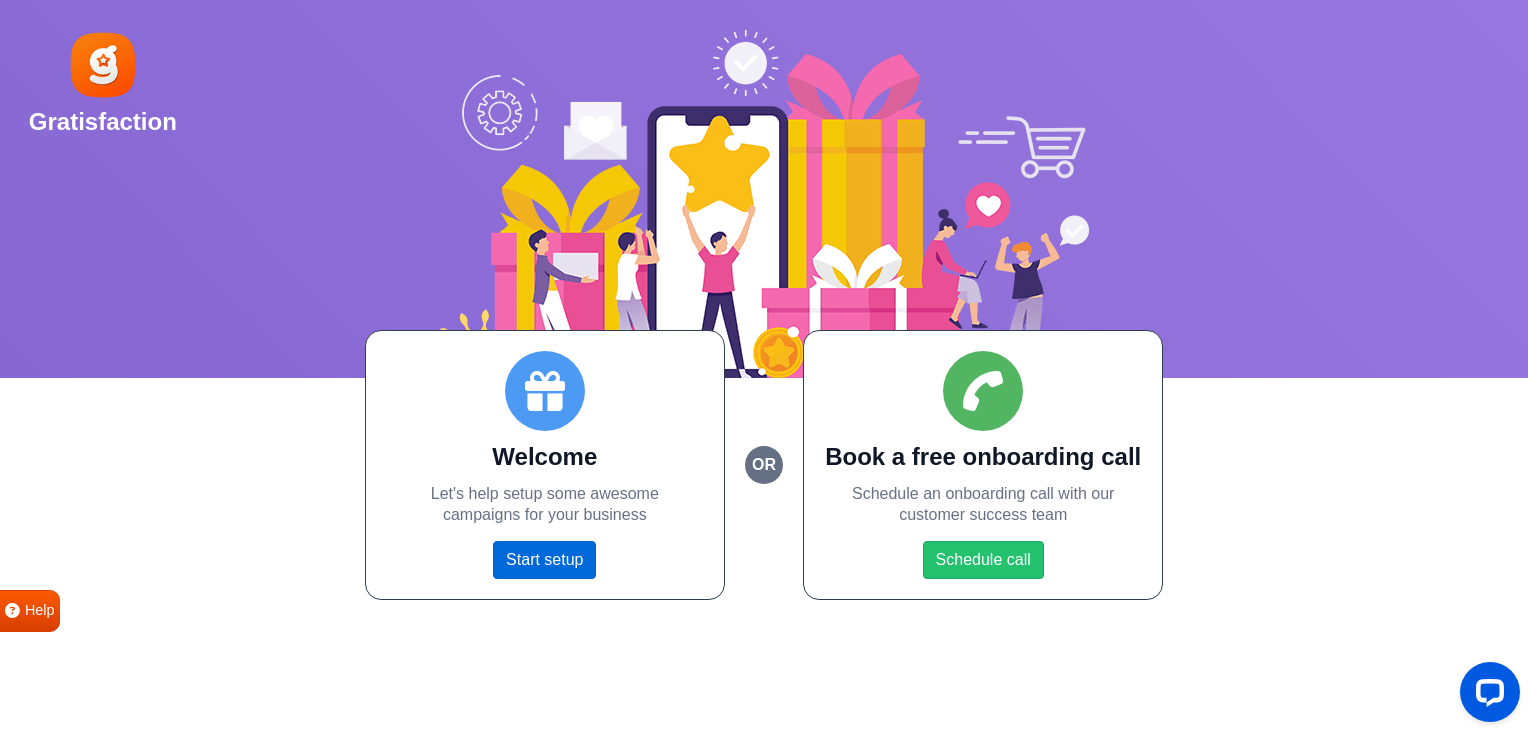 click on "Start setup" at bounding box center [544, 560] 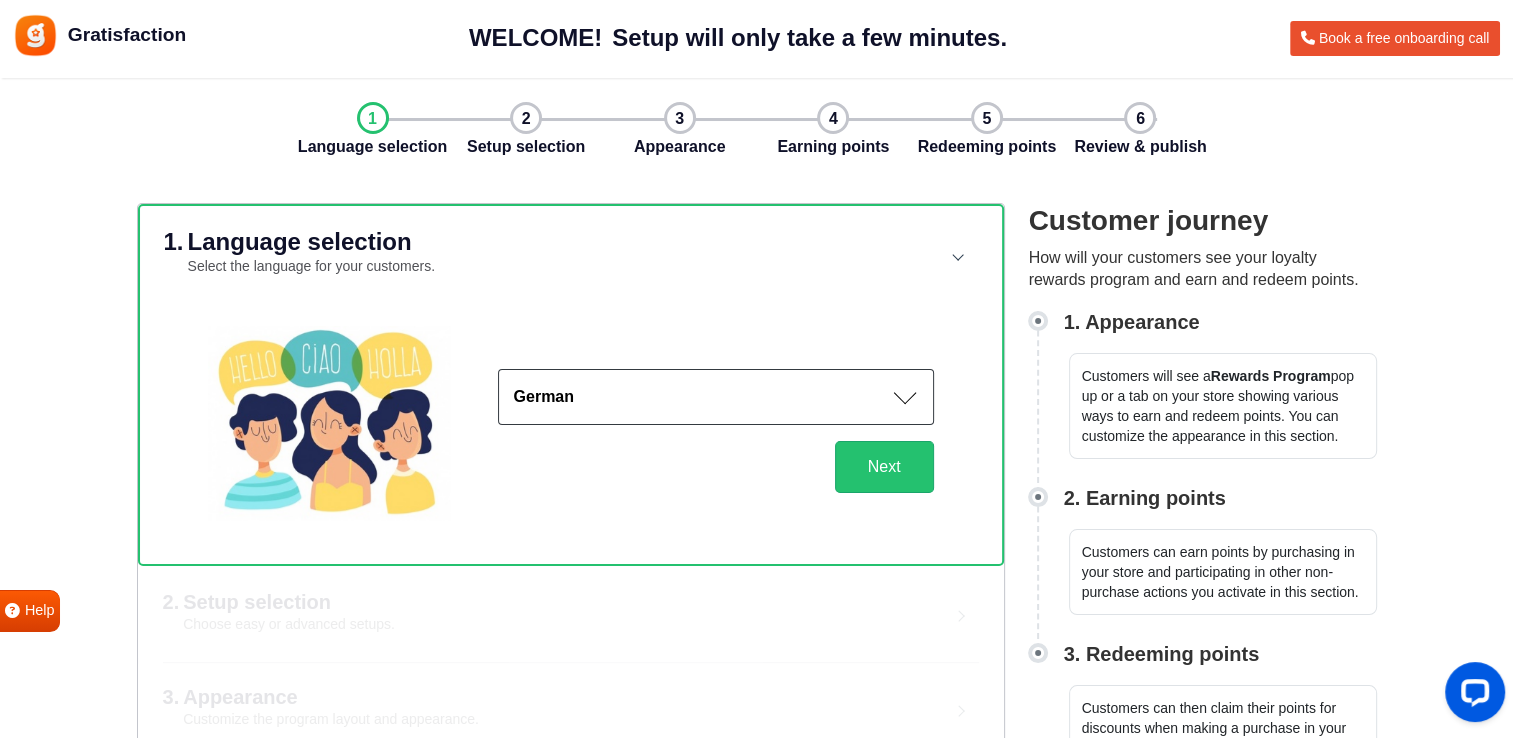 click on "German" at bounding box center (716, 397) 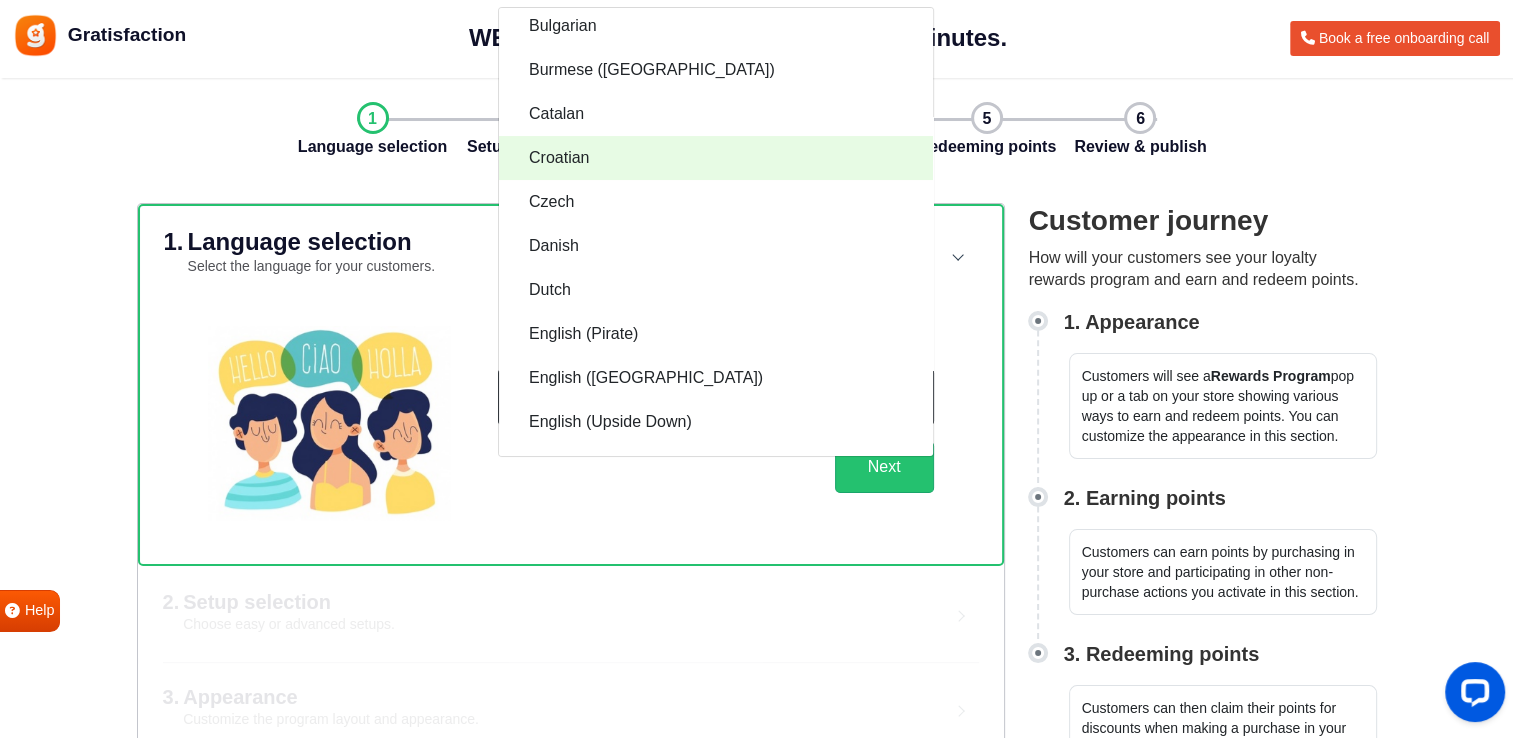 scroll, scrollTop: 500, scrollLeft: 0, axis: vertical 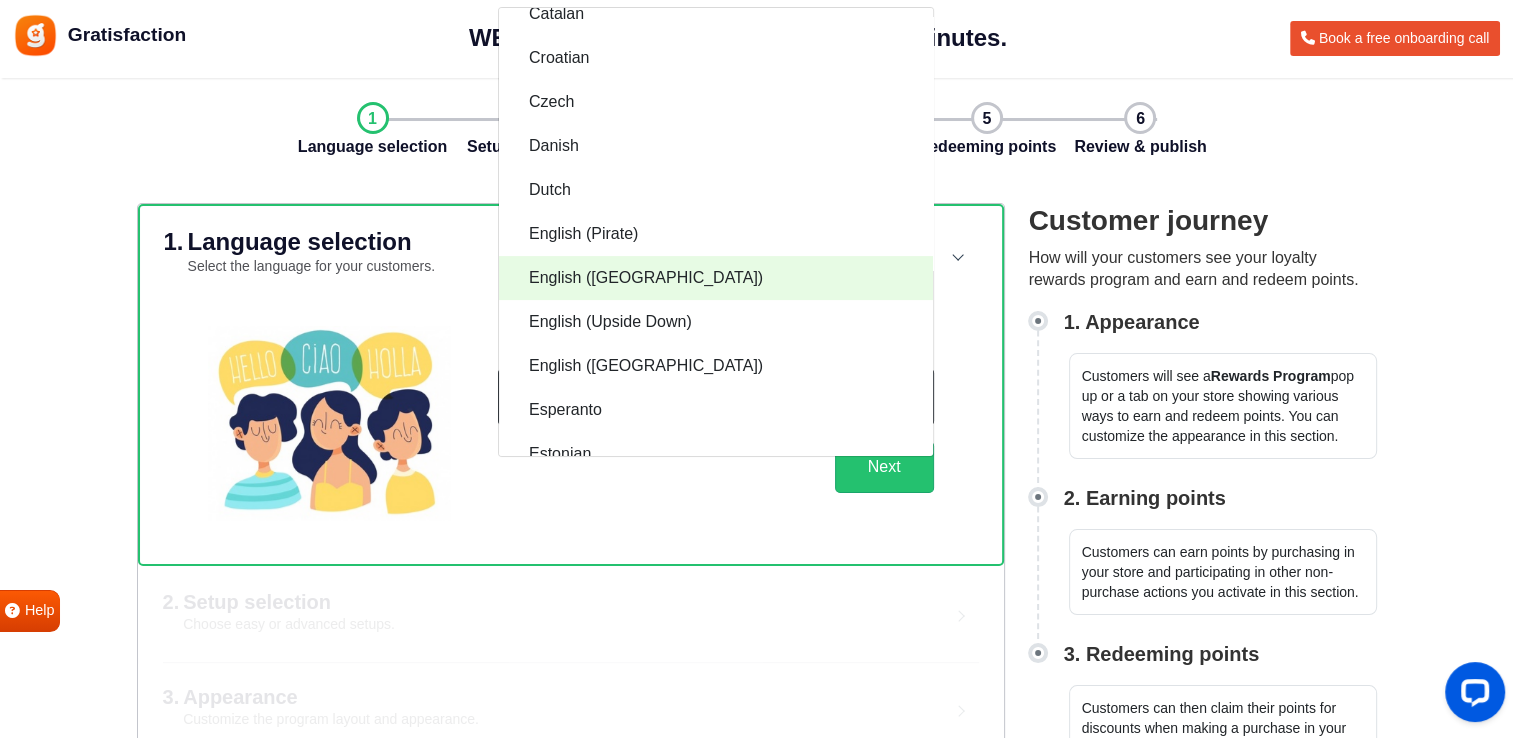 click on "English ([GEOGRAPHIC_DATA])" at bounding box center (716, 278) 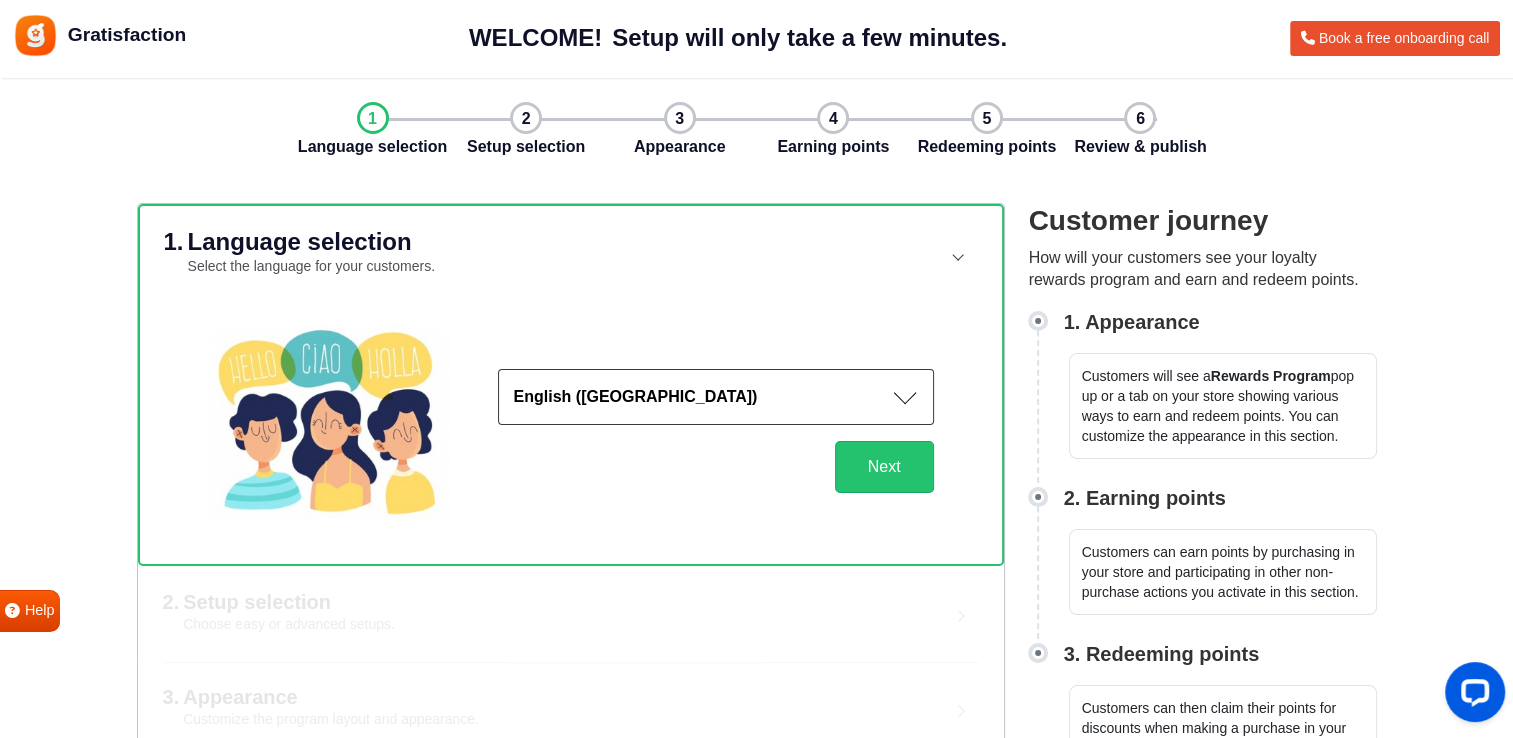 click on "English ([GEOGRAPHIC_DATA])" at bounding box center (716, 397) 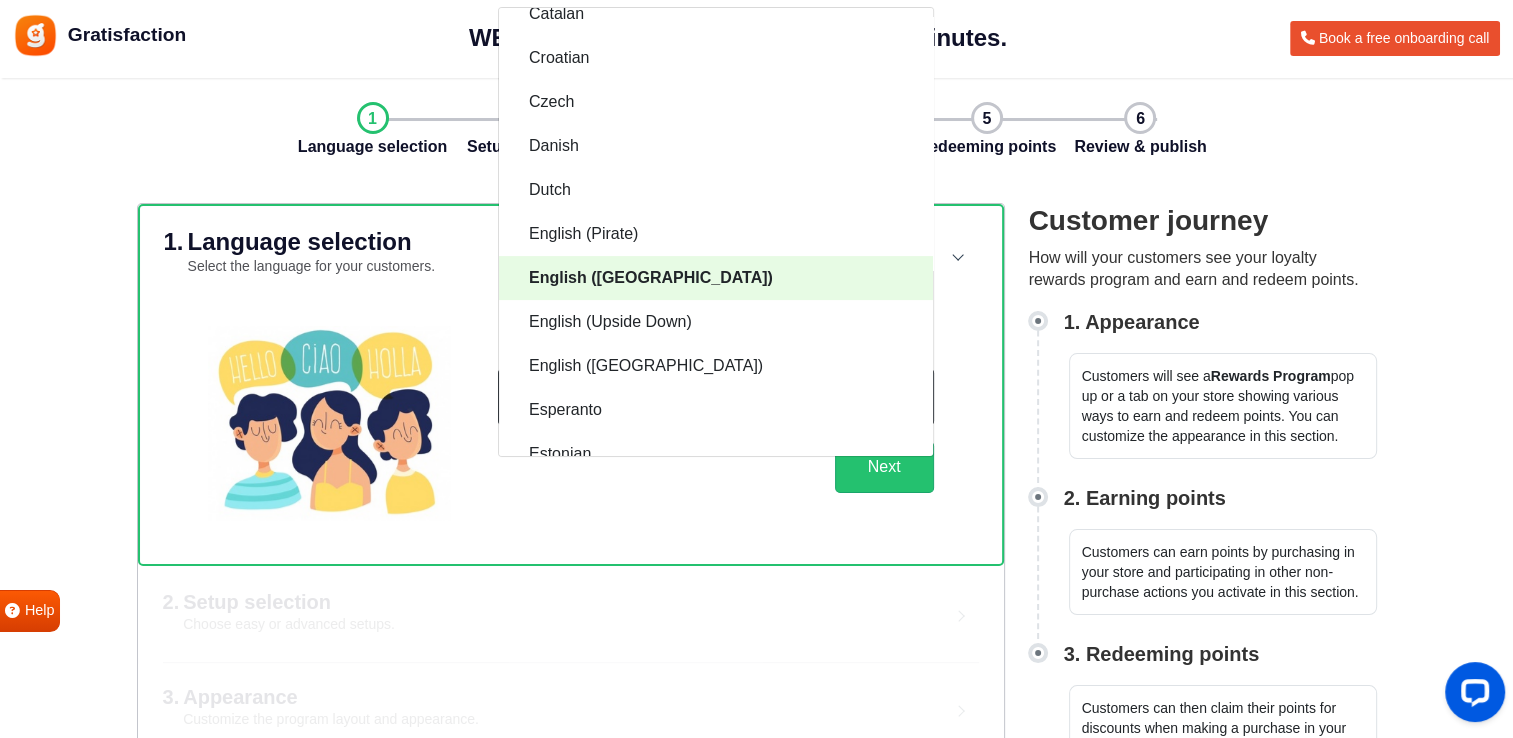click on "English ([GEOGRAPHIC_DATA])" at bounding box center [651, 278] 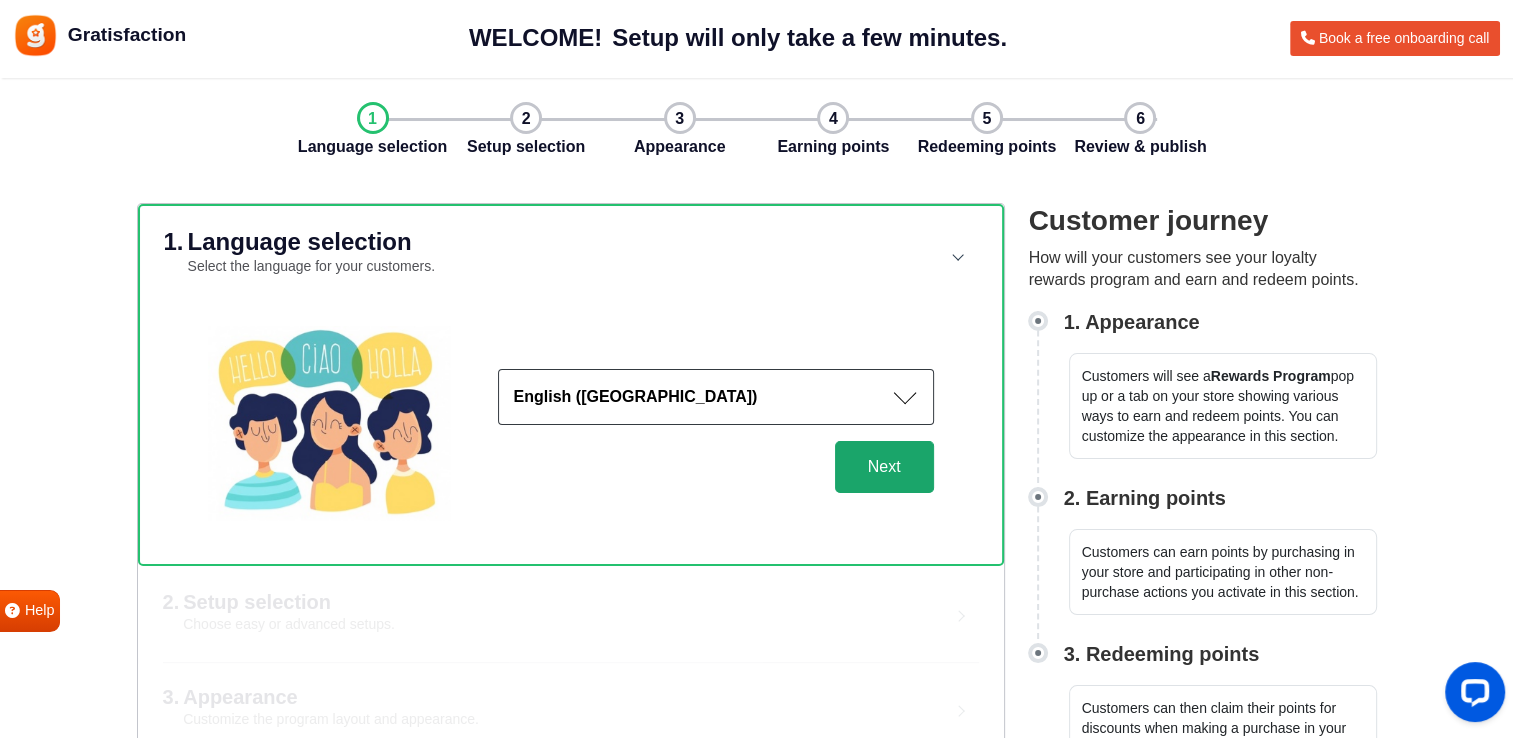 click on "Next" at bounding box center (884, 467) 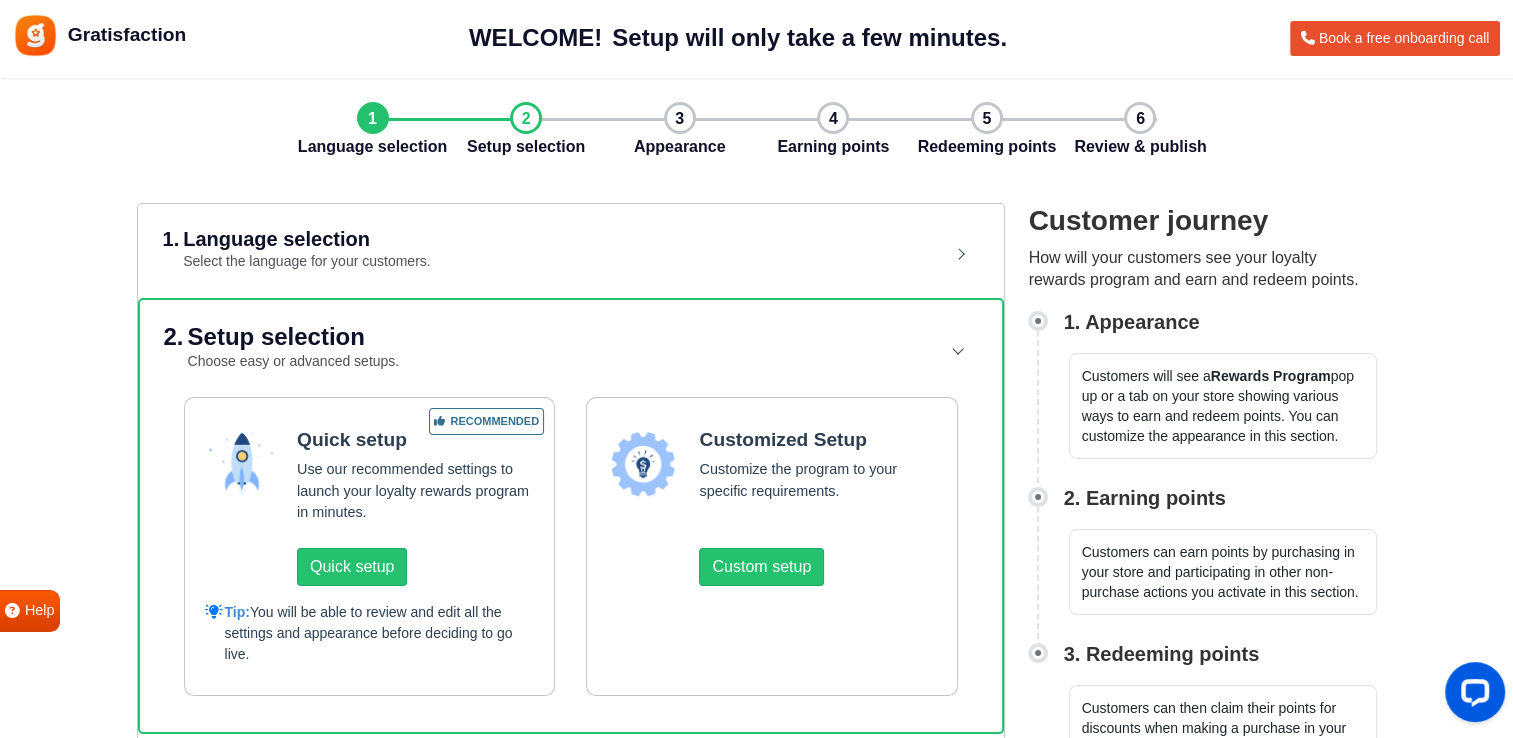 scroll, scrollTop: 100, scrollLeft: 0, axis: vertical 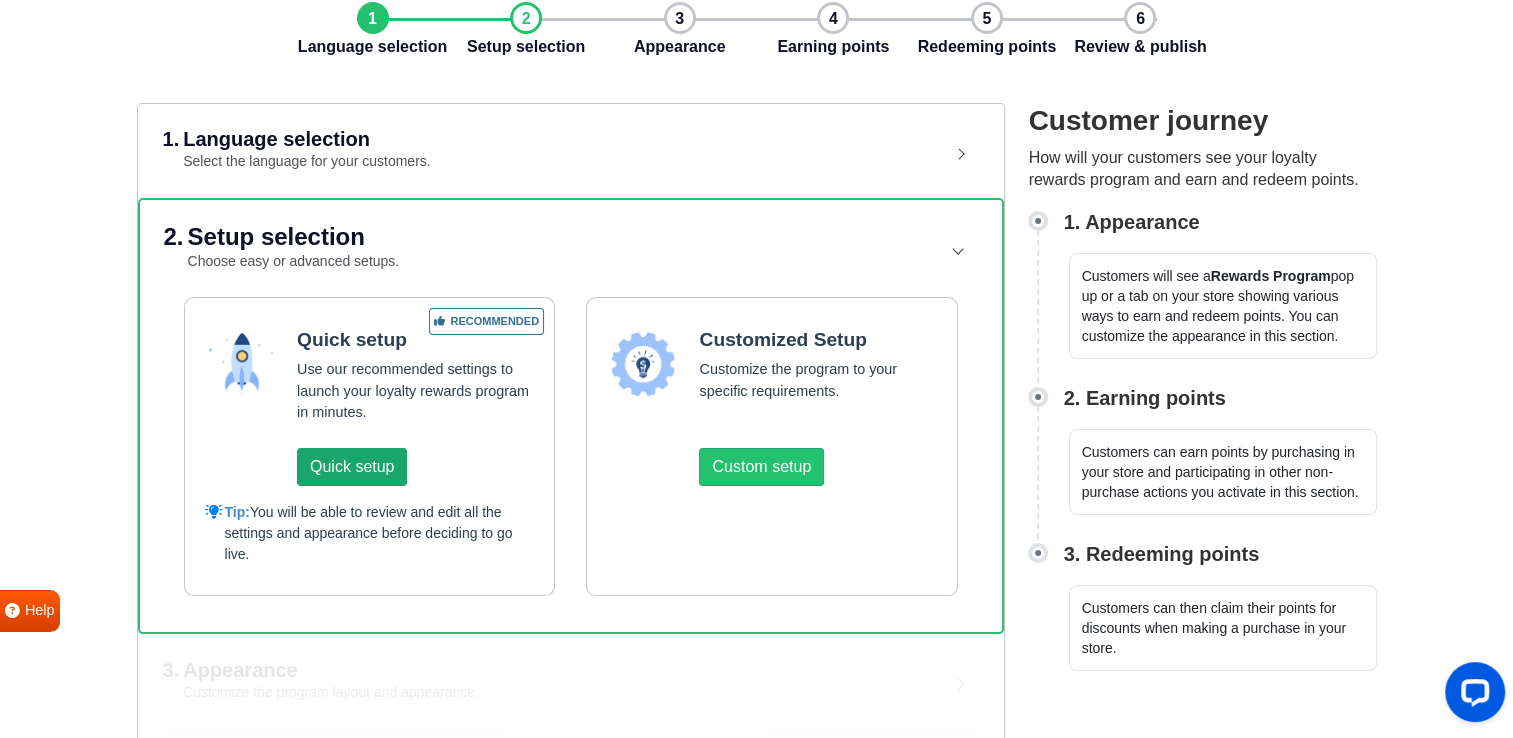 click on "Quick setup" at bounding box center (352, 467) 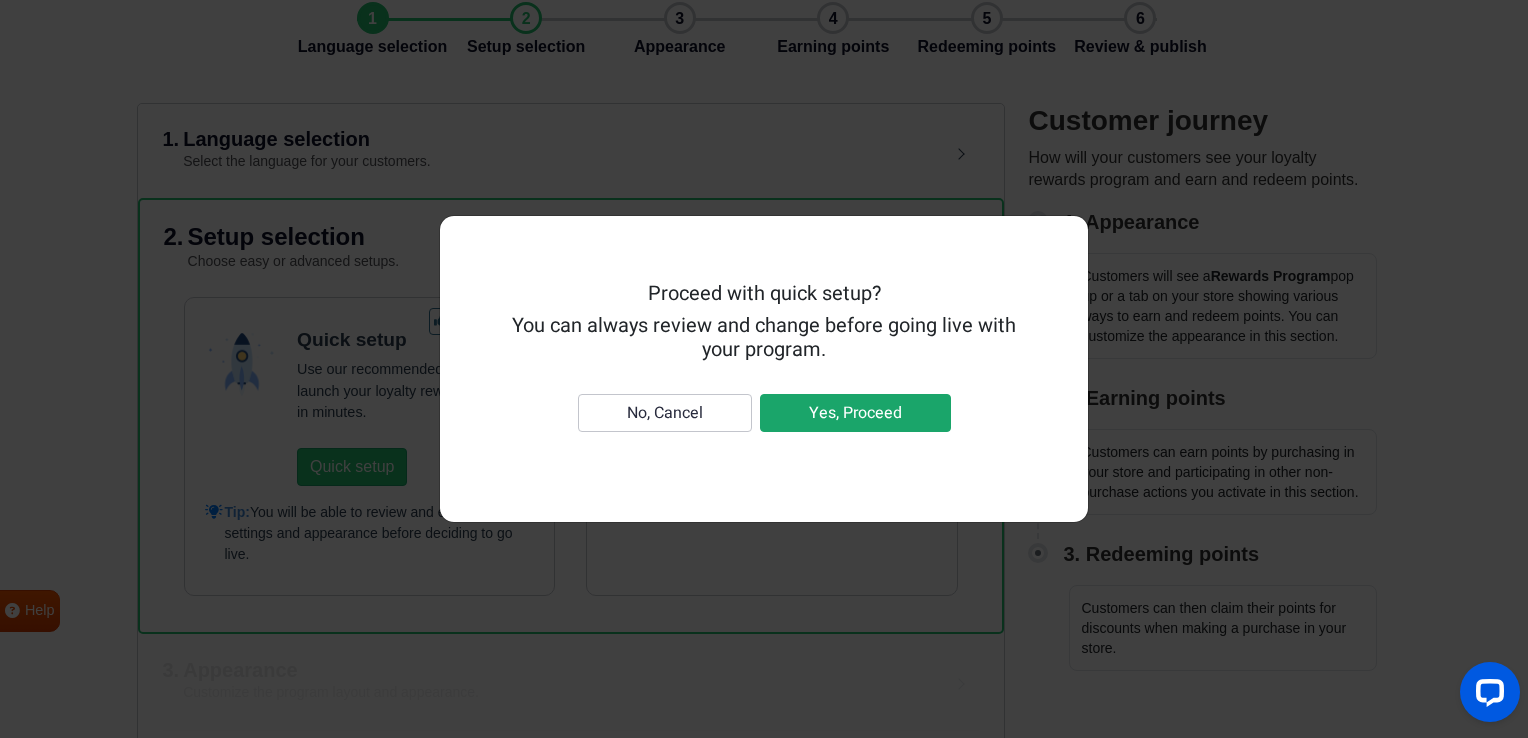 click on "Yes, Proceed" at bounding box center [855, 413] 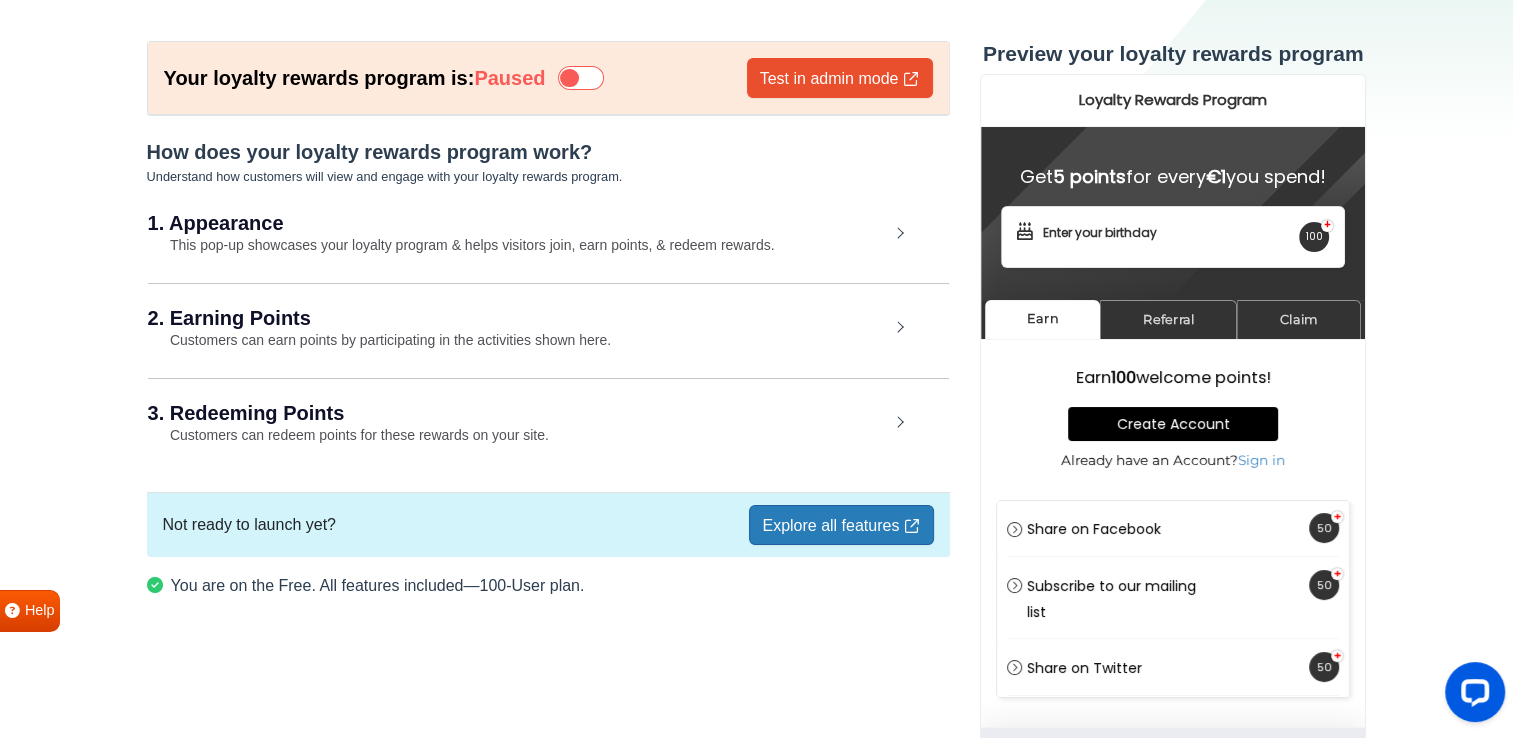 scroll, scrollTop: 67, scrollLeft: 0, axis: vertical 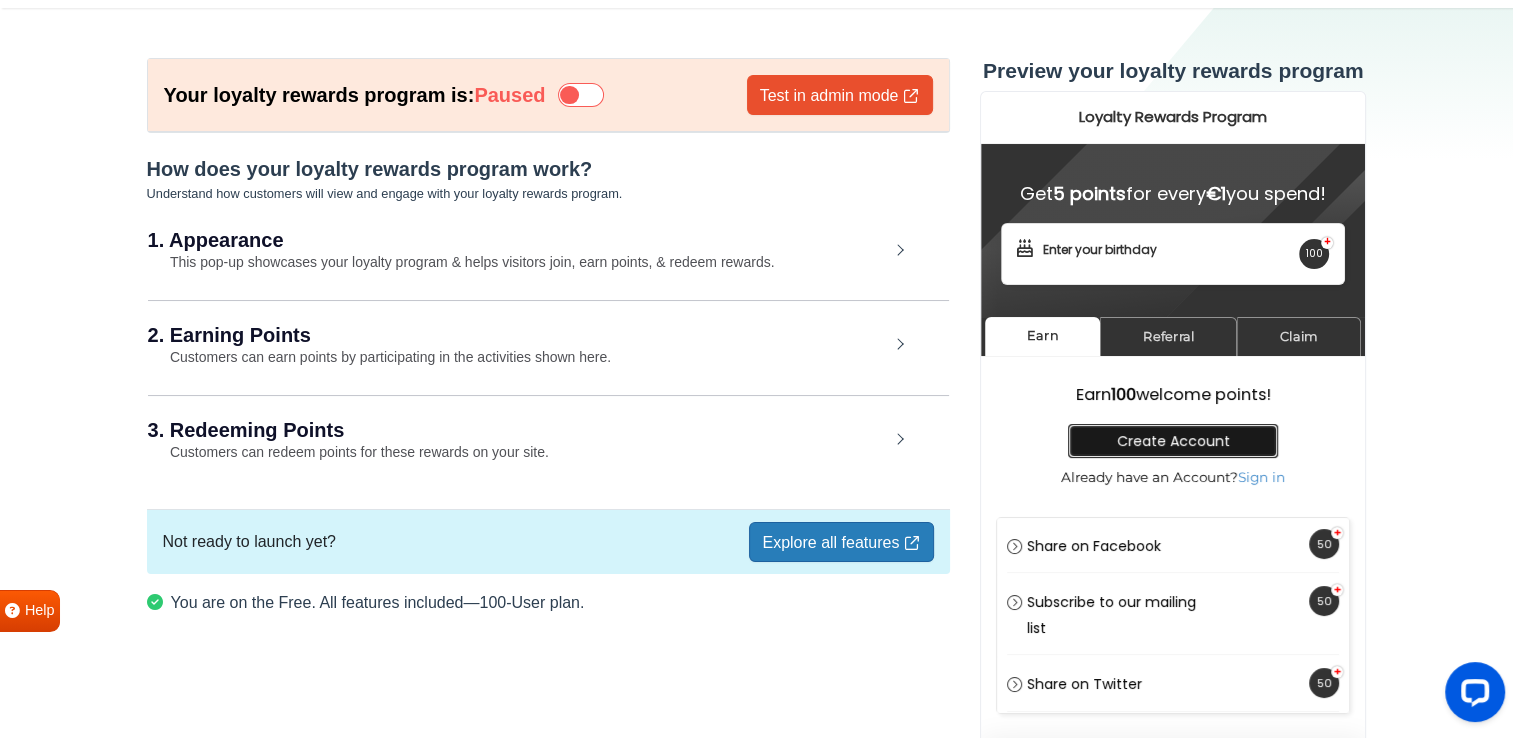 click on "Create Account" at bounding box center (1173, 441) 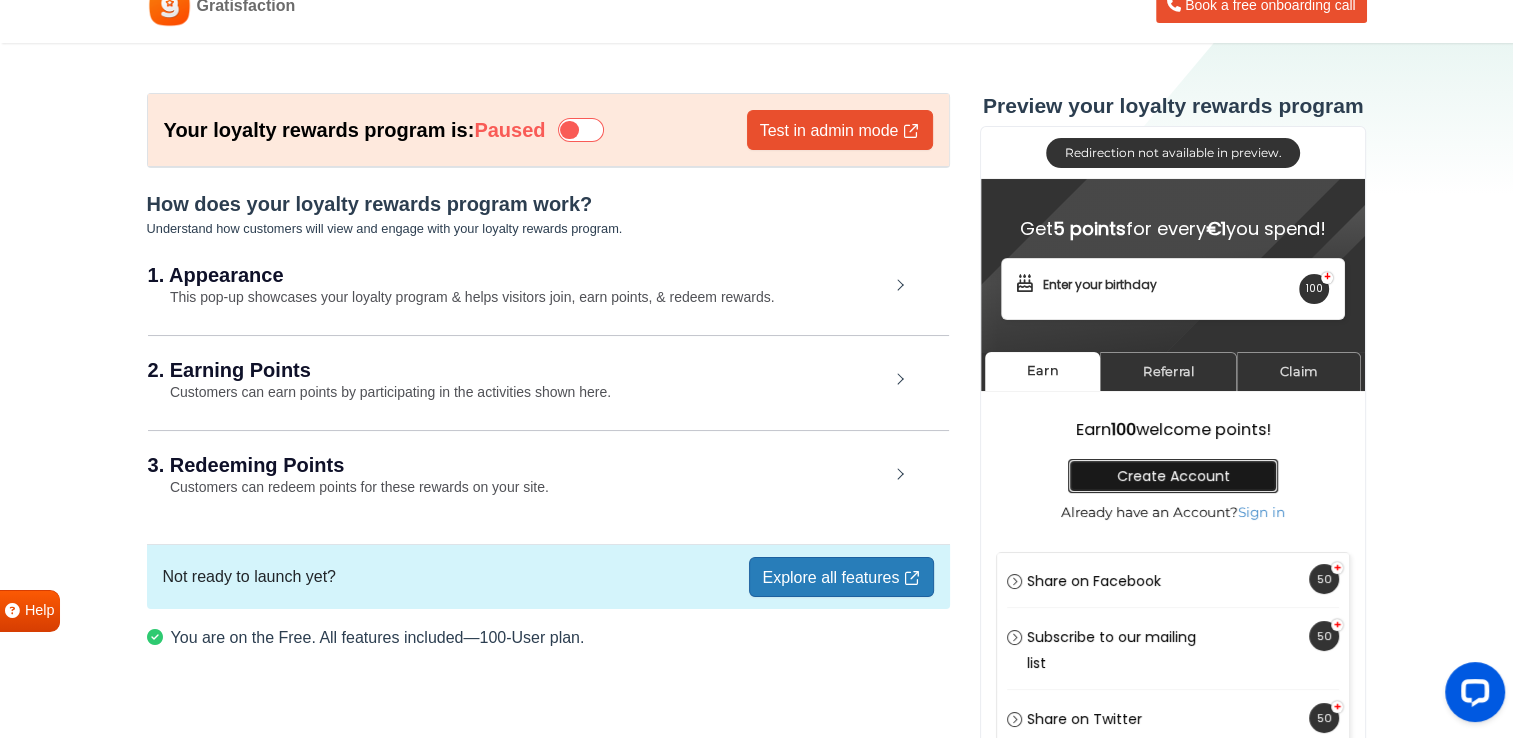 scroll, scrollTop: 0, scrollLeft: 0, axis: both 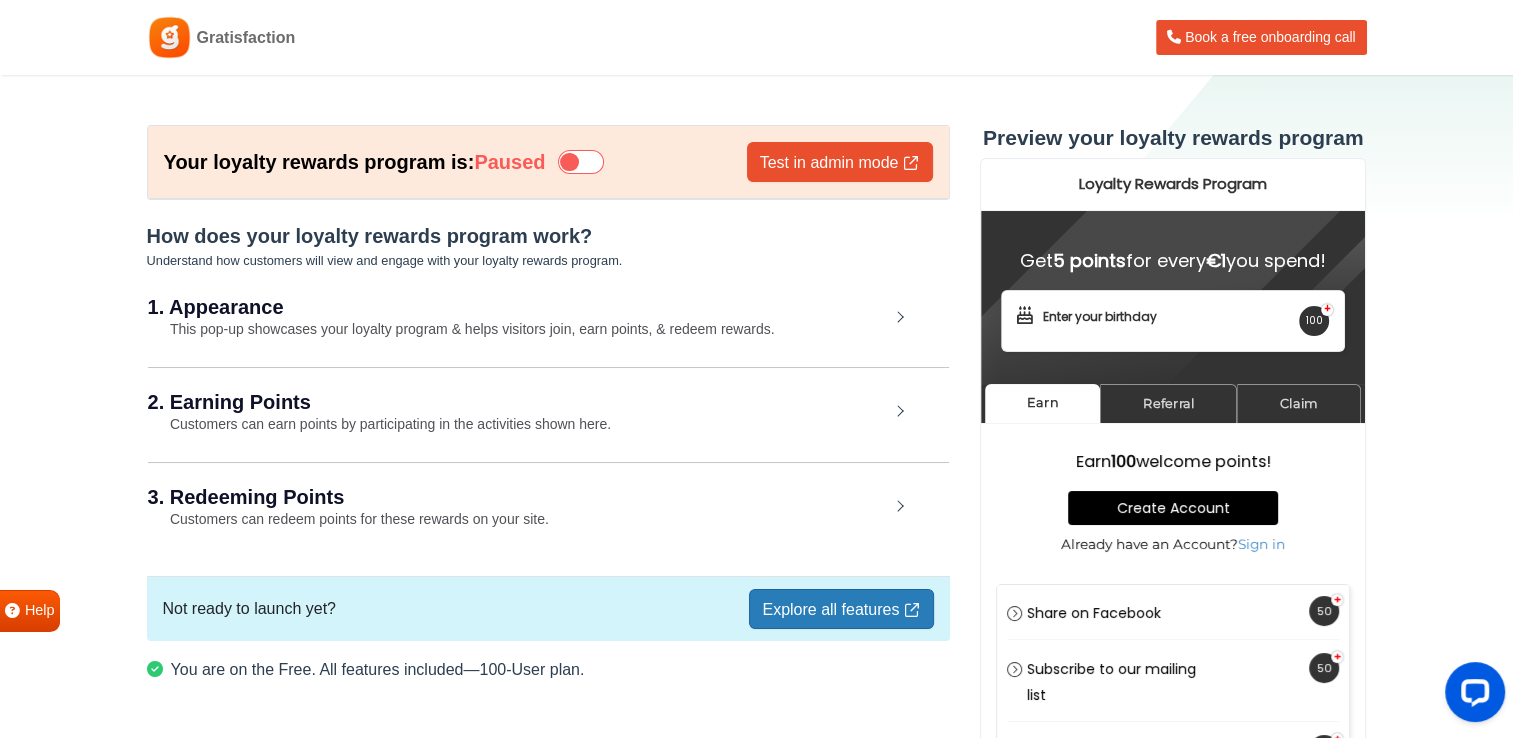 click at bounding box center (581, 162) 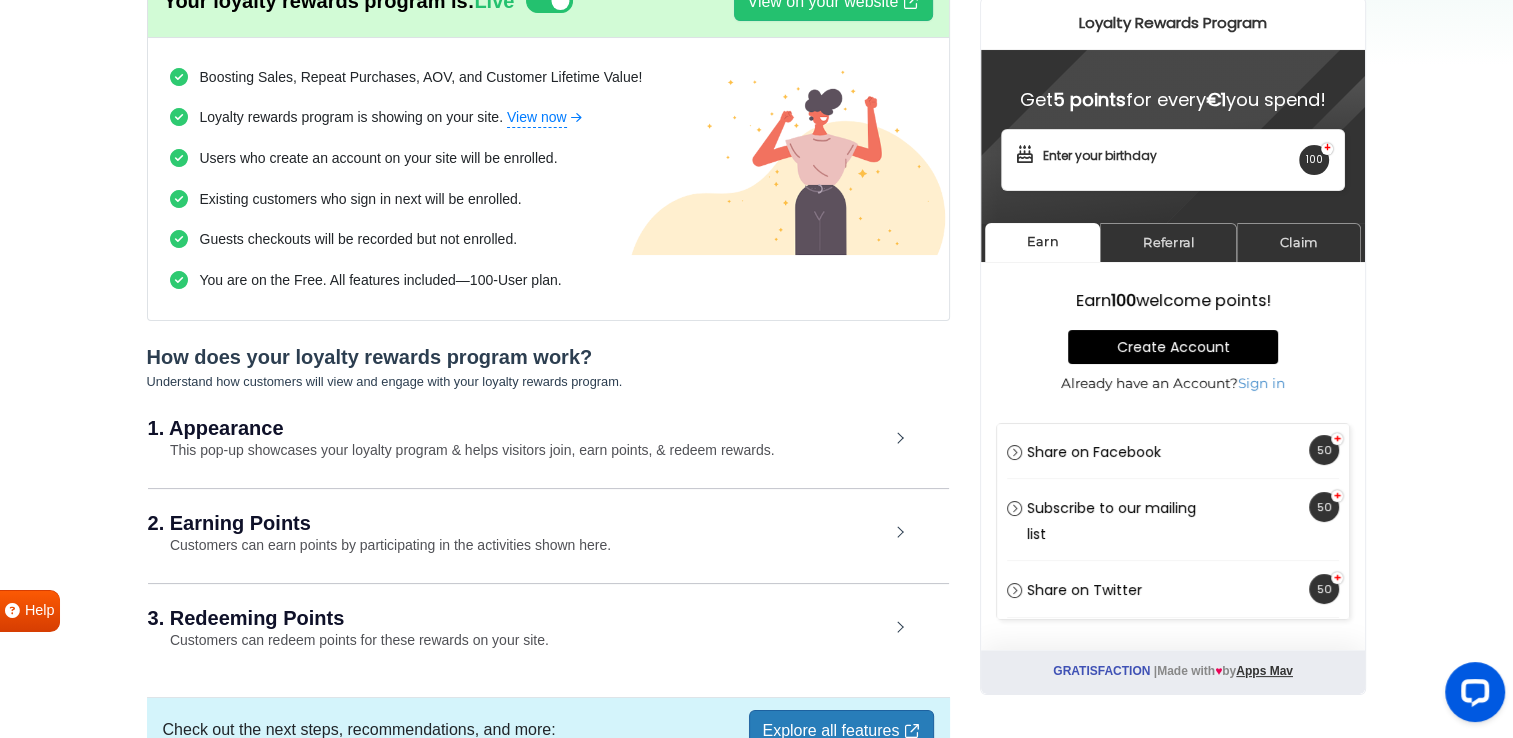 scroll, scrollTop: 281, scrollLeft: 0, axis: vertical 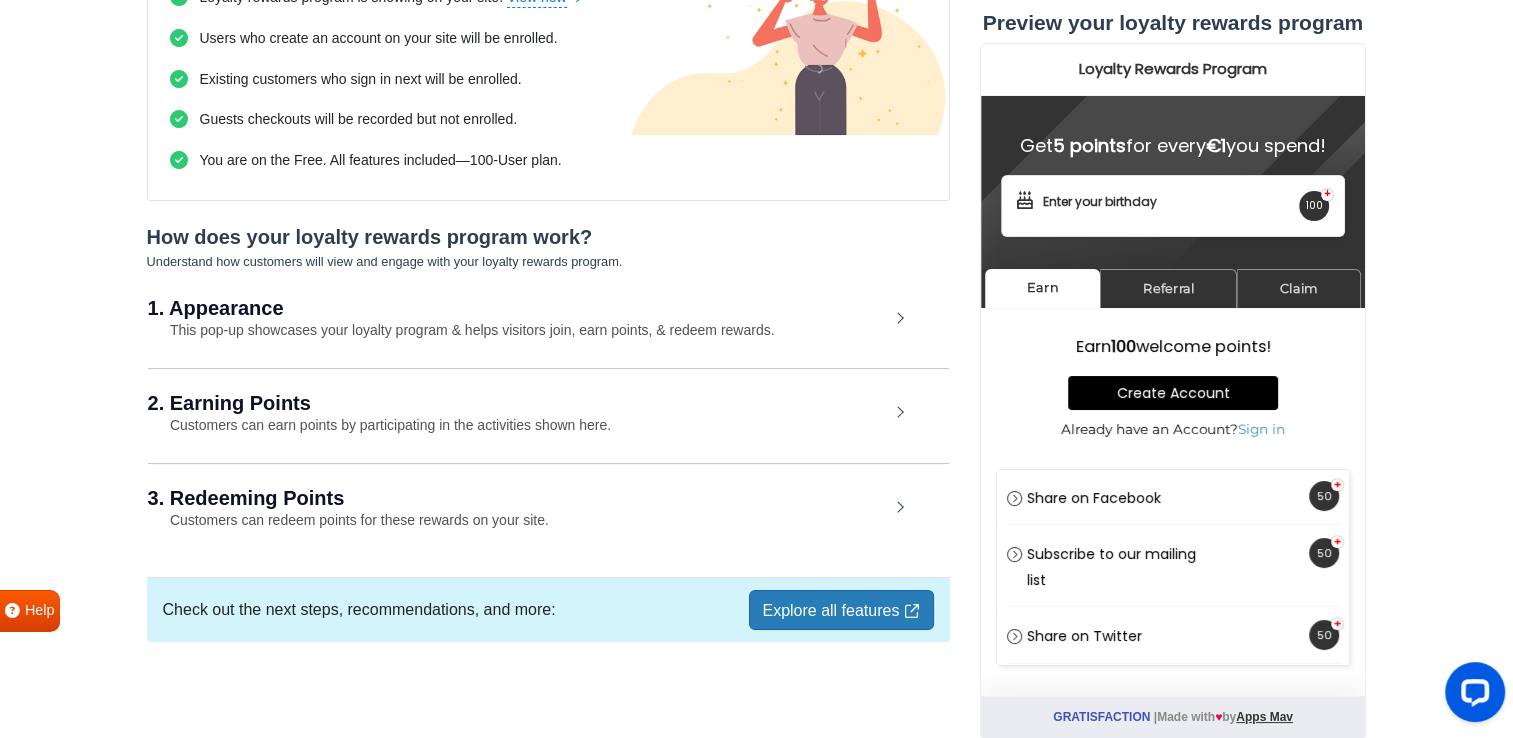 click on "Customers can earn points by participating in the activities shown here." at bounding box center [380, 425] 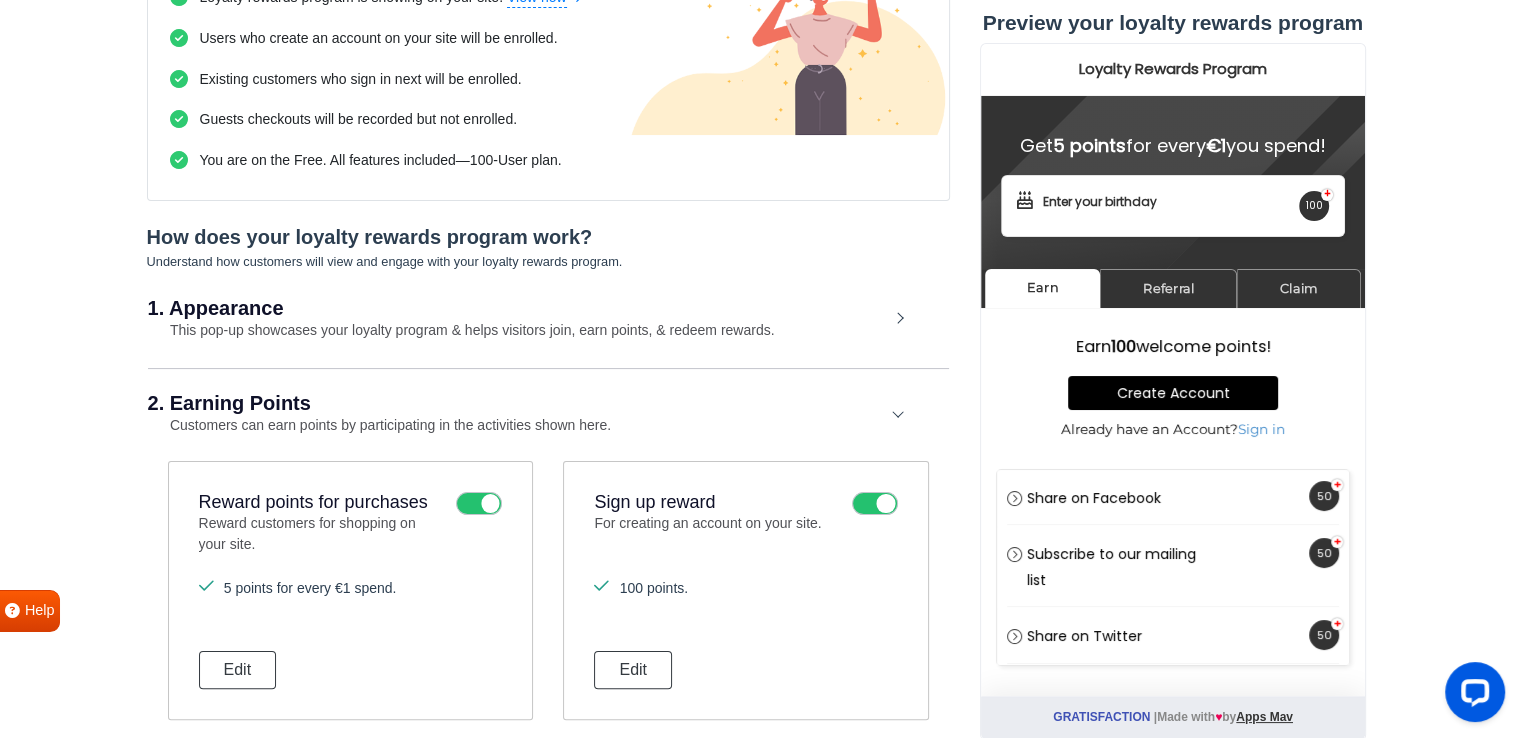 click on "2. Earning Points" at bounding box center (518, 403) 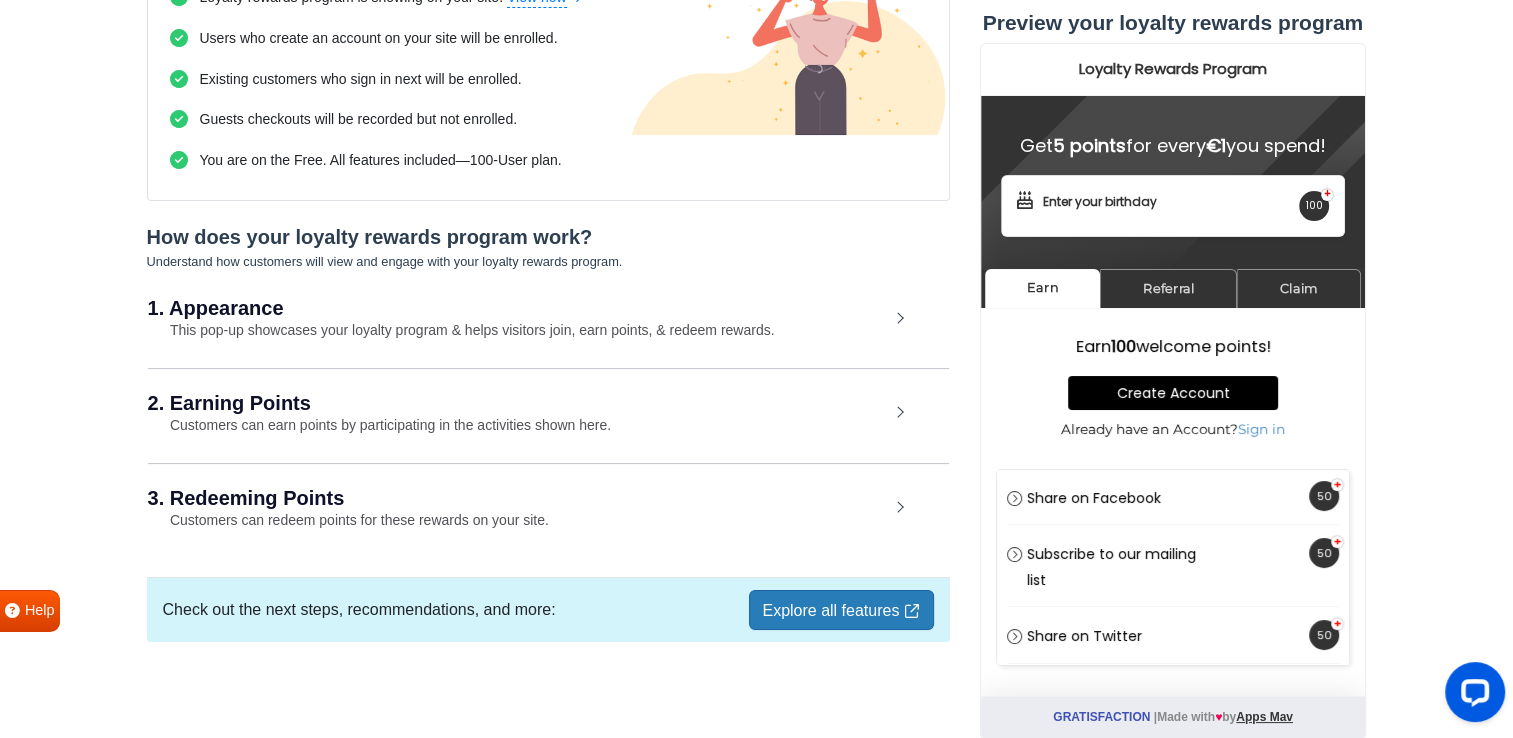 click on "3. Redeeming Points" at bounding box center (518, 498) 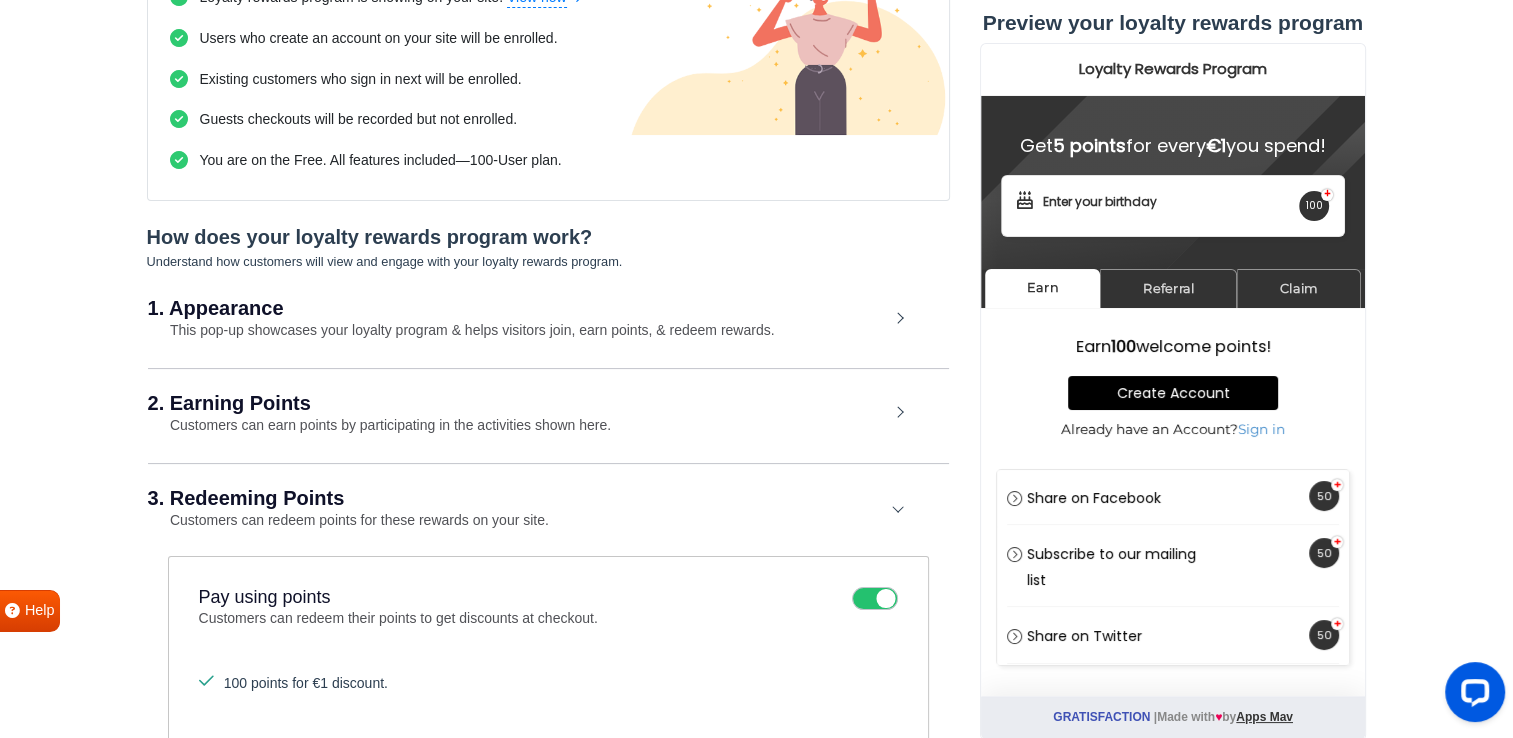 click on "3. Redeeming Points" at bounding box center (518, 498) 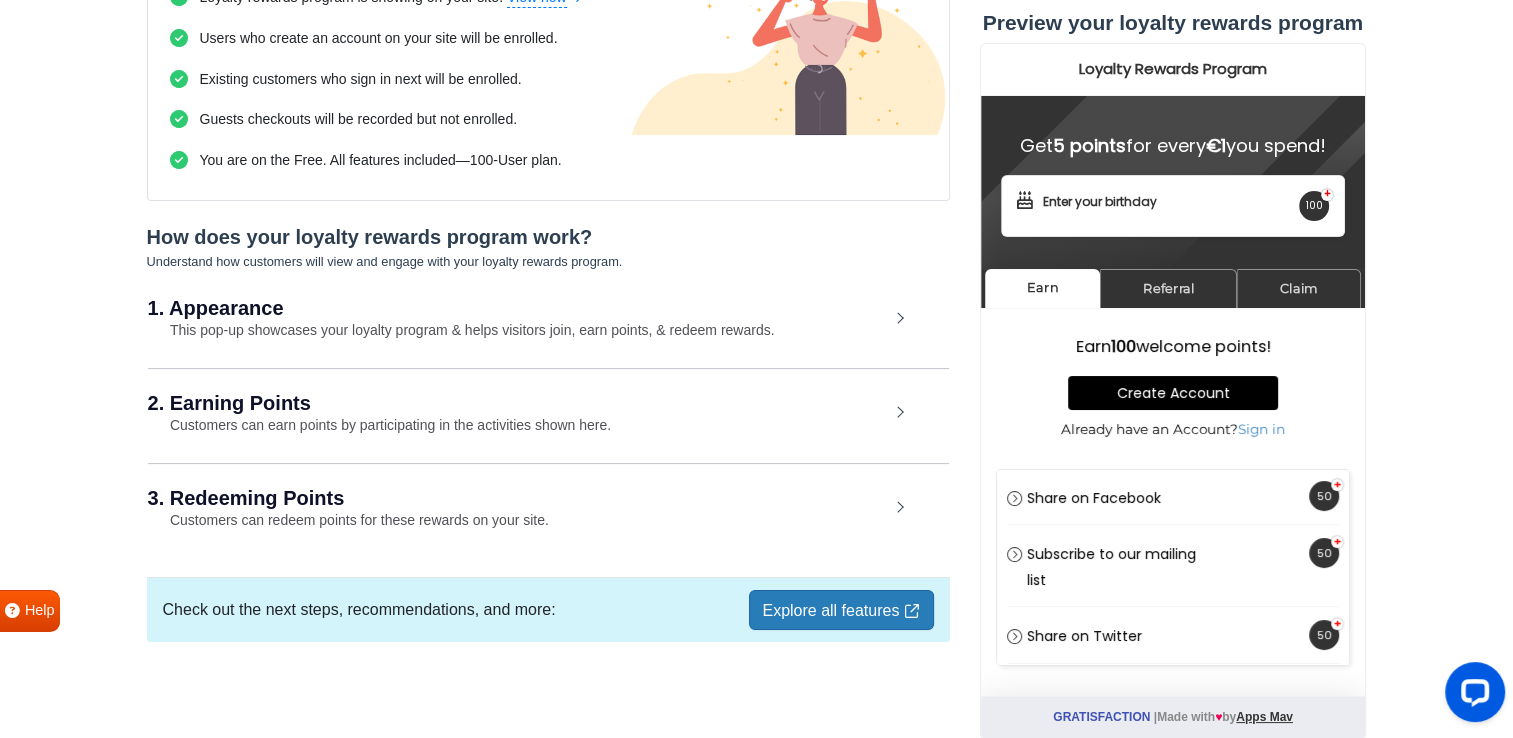 click on "1. Appearance This pop-up showcases your loyalty program & helps visitors join, earn points, & redeem rewards." at bounding box center (548, 320) 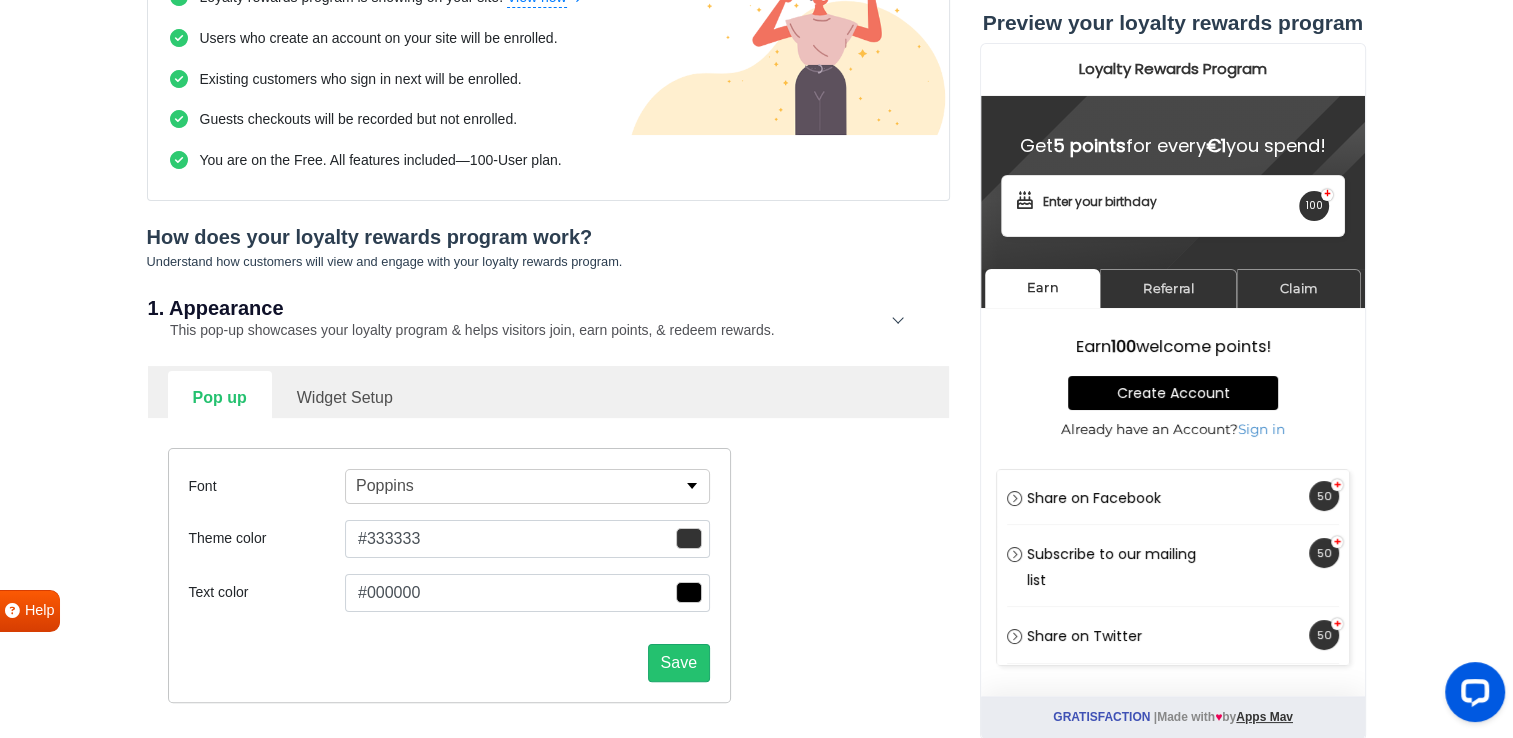 click on "Widget Setup" at bounding box center (345, 395) 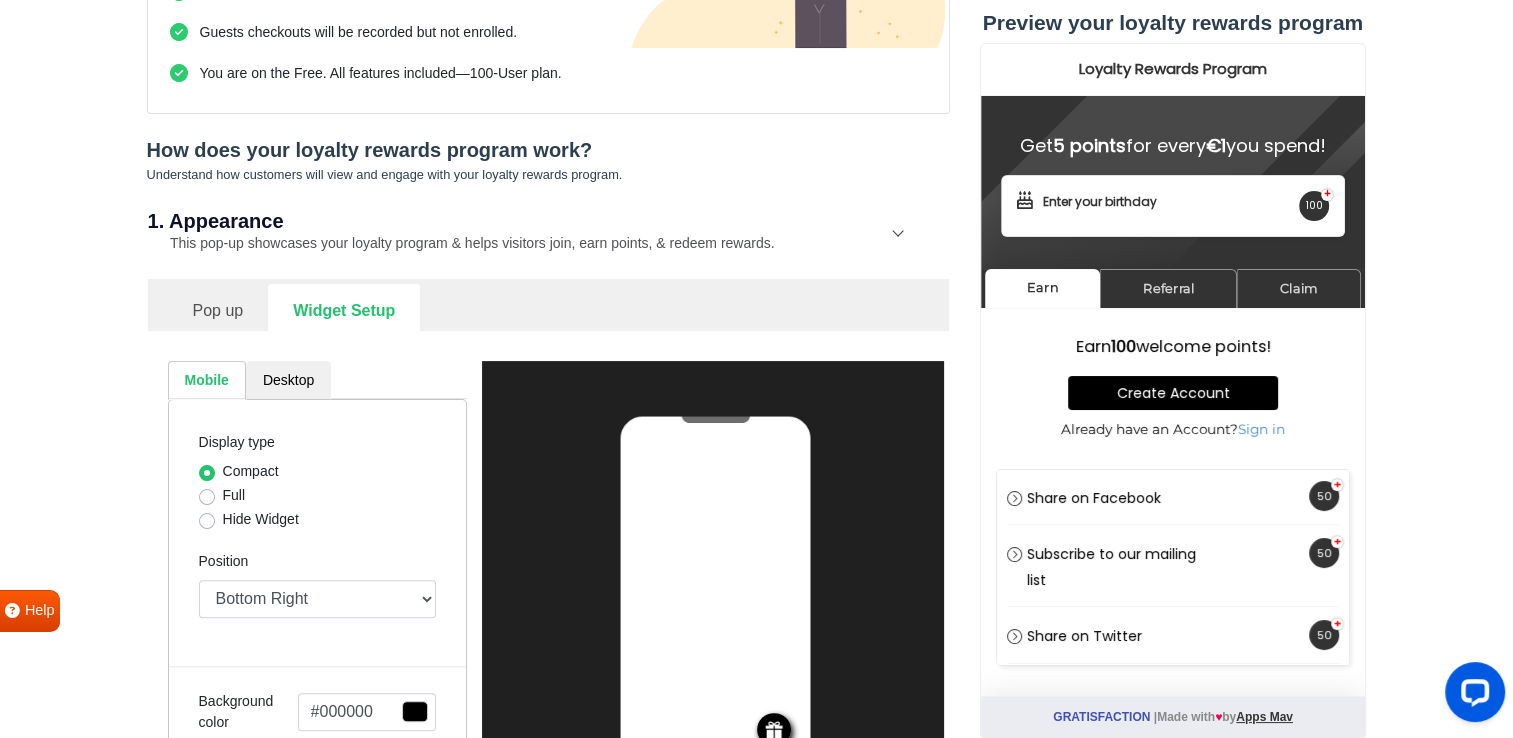 scroll, scrollTop: 481, scrollLeft: 0, axis: vertical 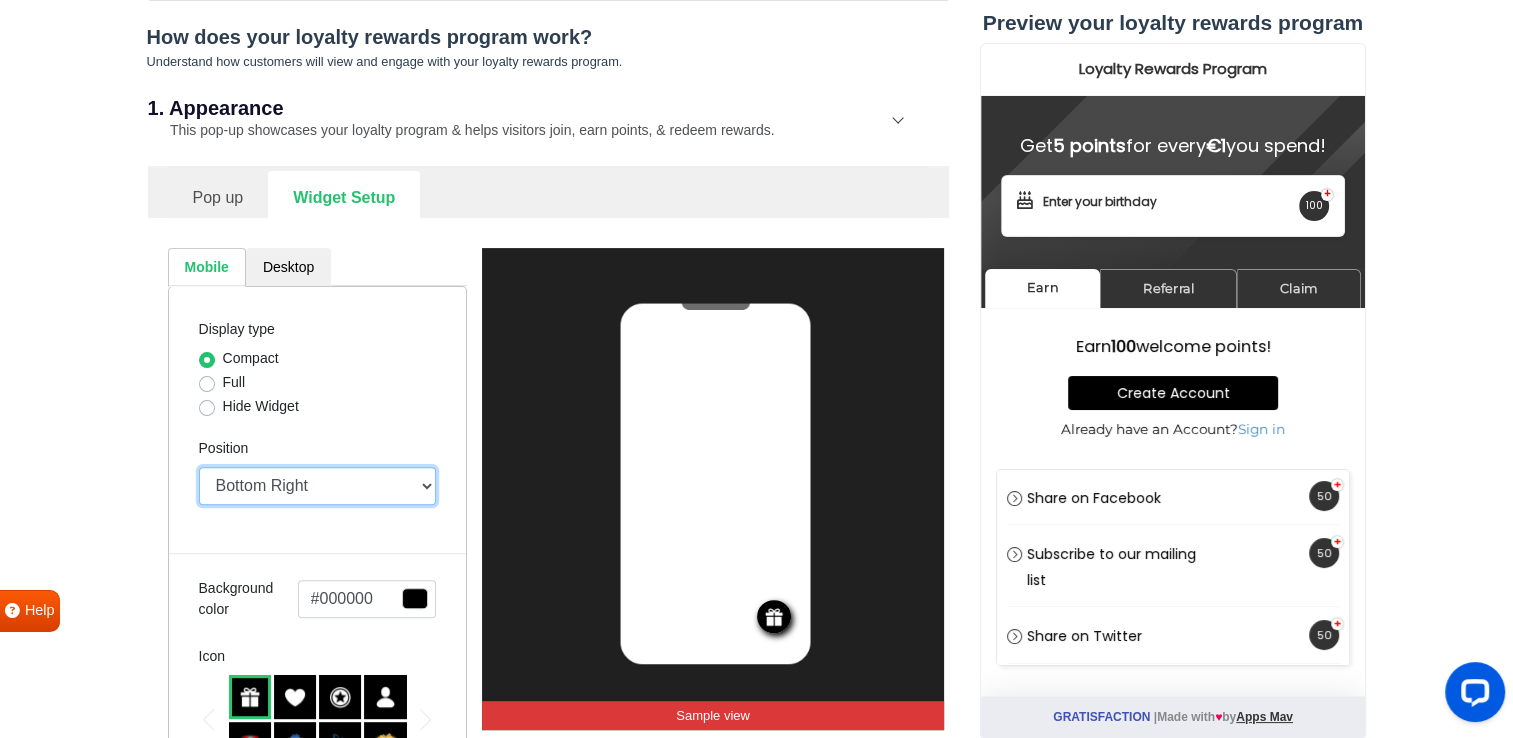 click on "Top Right Top Left Top Center Bottom Right Bottom Left Bottom Center" at bounding box center [318, 486] 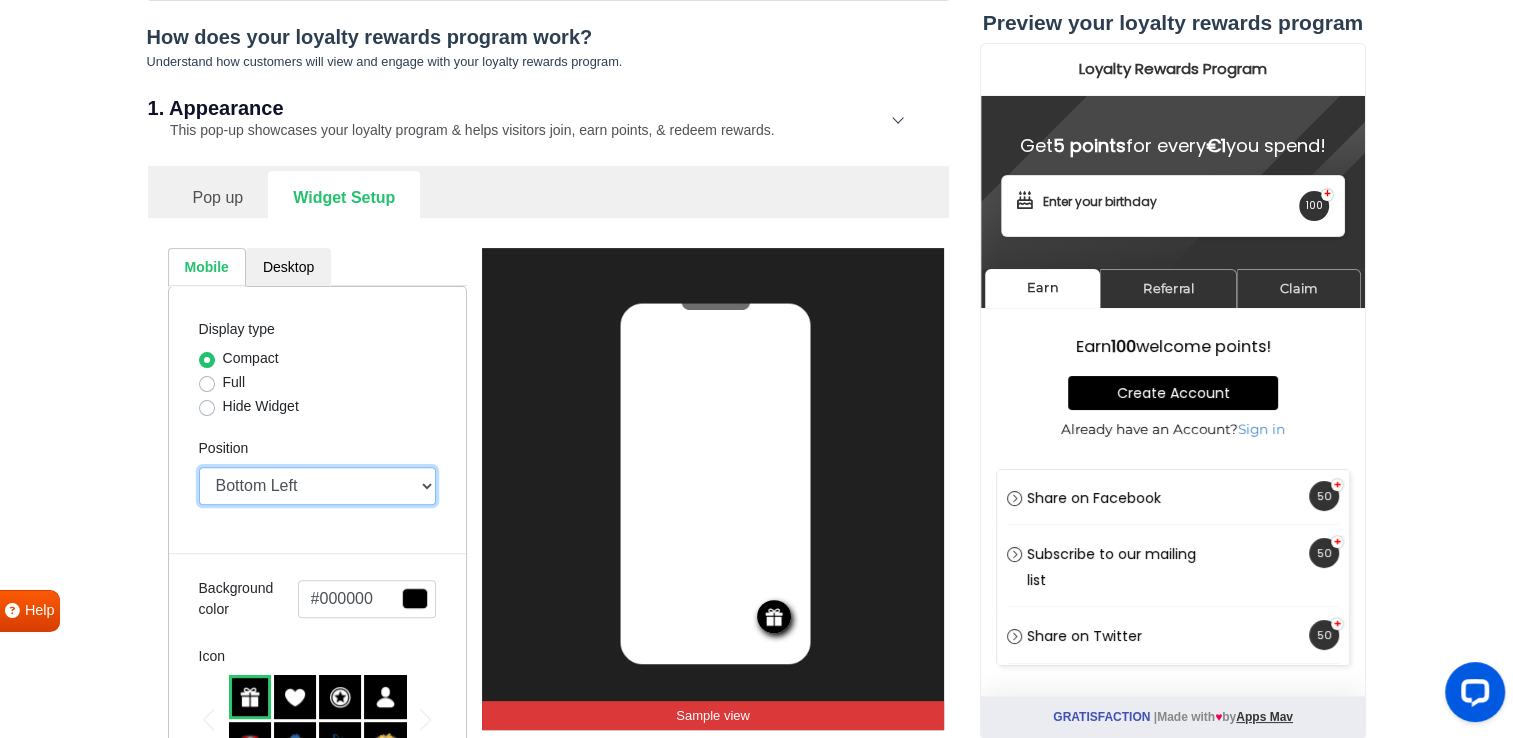 click on "Top Right Top Left Top Center Bottom Right Bottom Left Bottom Center" at bounding box center [318, 486] 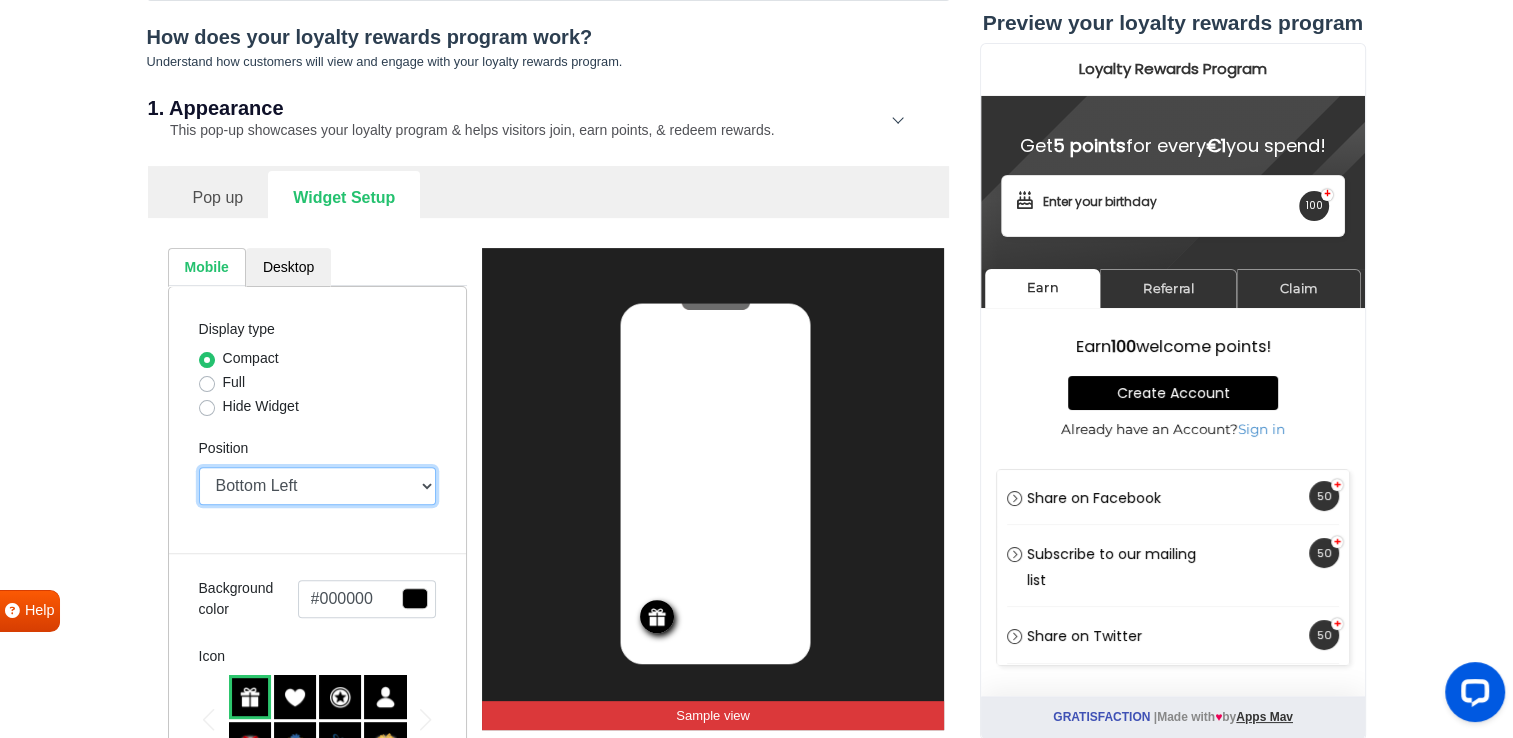 click on "Top Right Top Left Top Center Bottom Right Bottom Left Bottom Center" at bounding box center [318, 486] 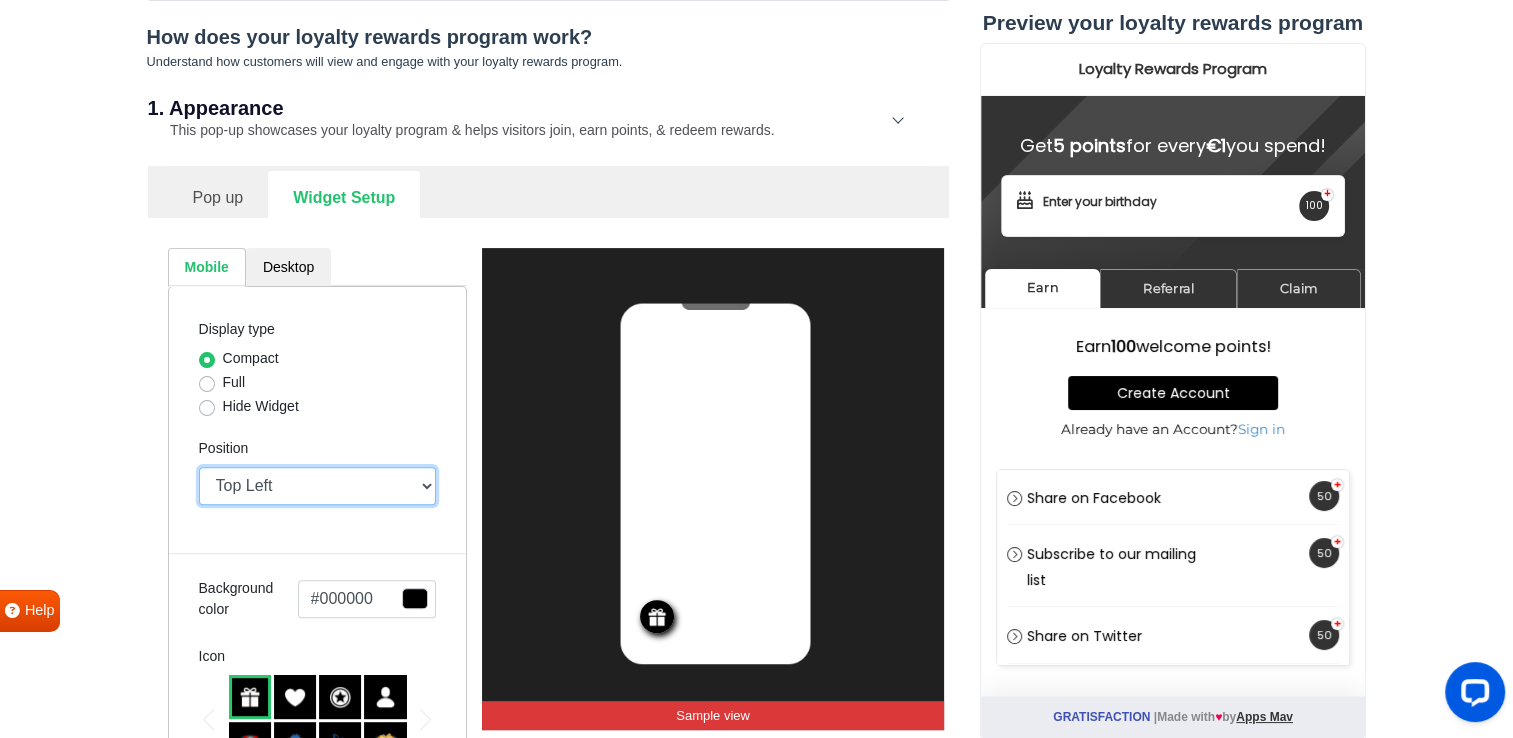 click on "Top Right Top Left Top Center Bottom Right Bottom Left Bottom Center" at bounding box center [318, 486] 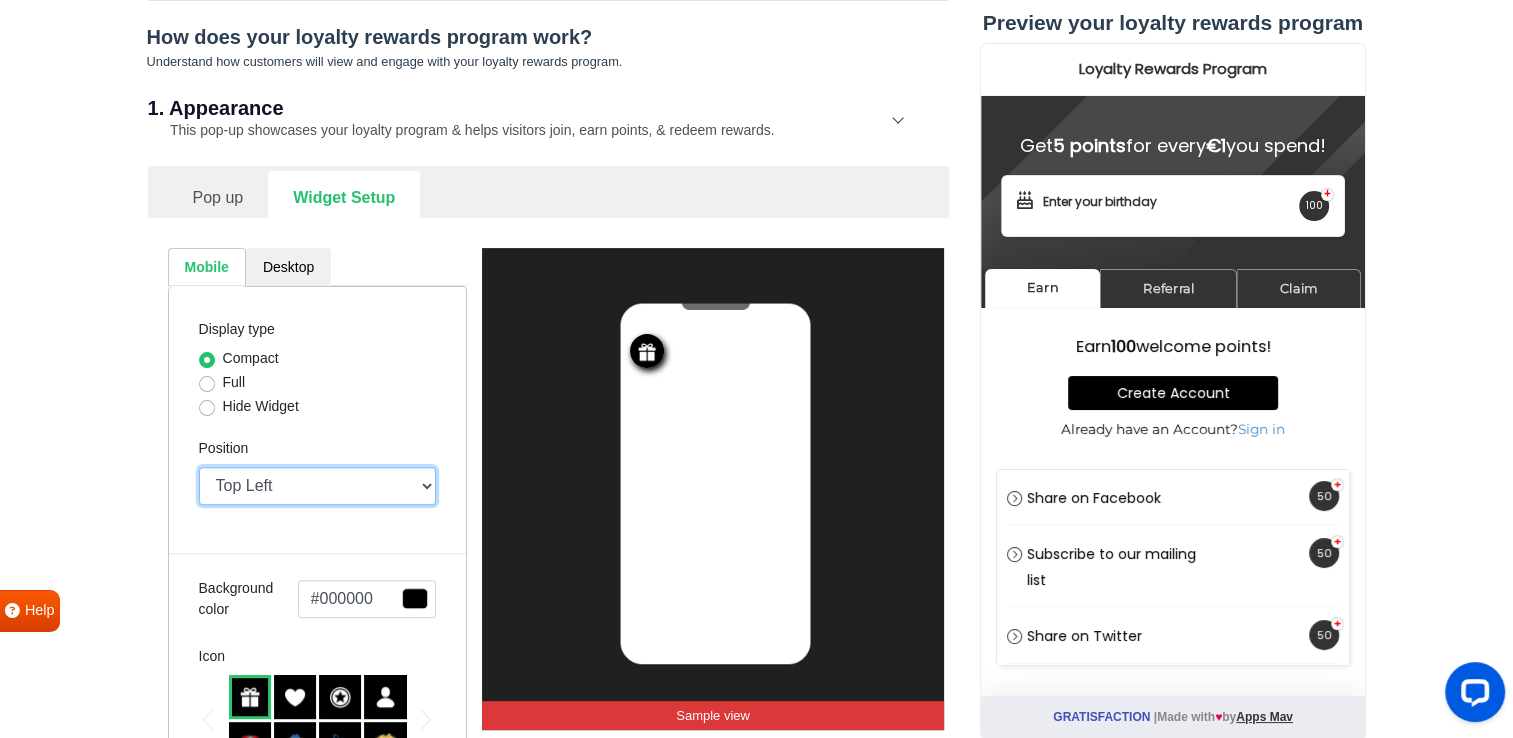 click on "Top Right Top Left Top Center Bottom Right Bottom Left Bottom Center" at bounding box center [318, 486] 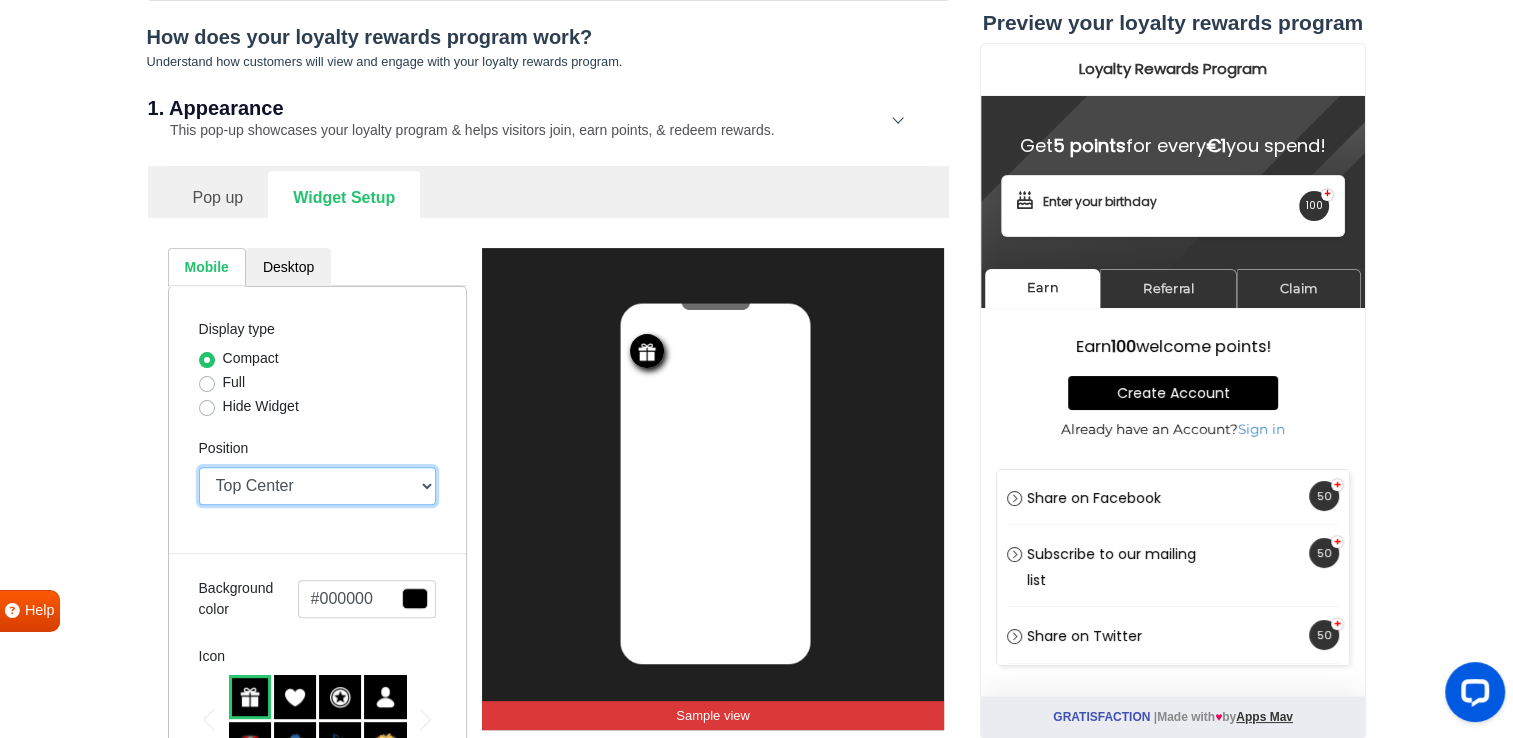 click on "Top Right Top Left Top Center Bottom Right Bottom Left Bottom Center" at bounding box center (318, 486) 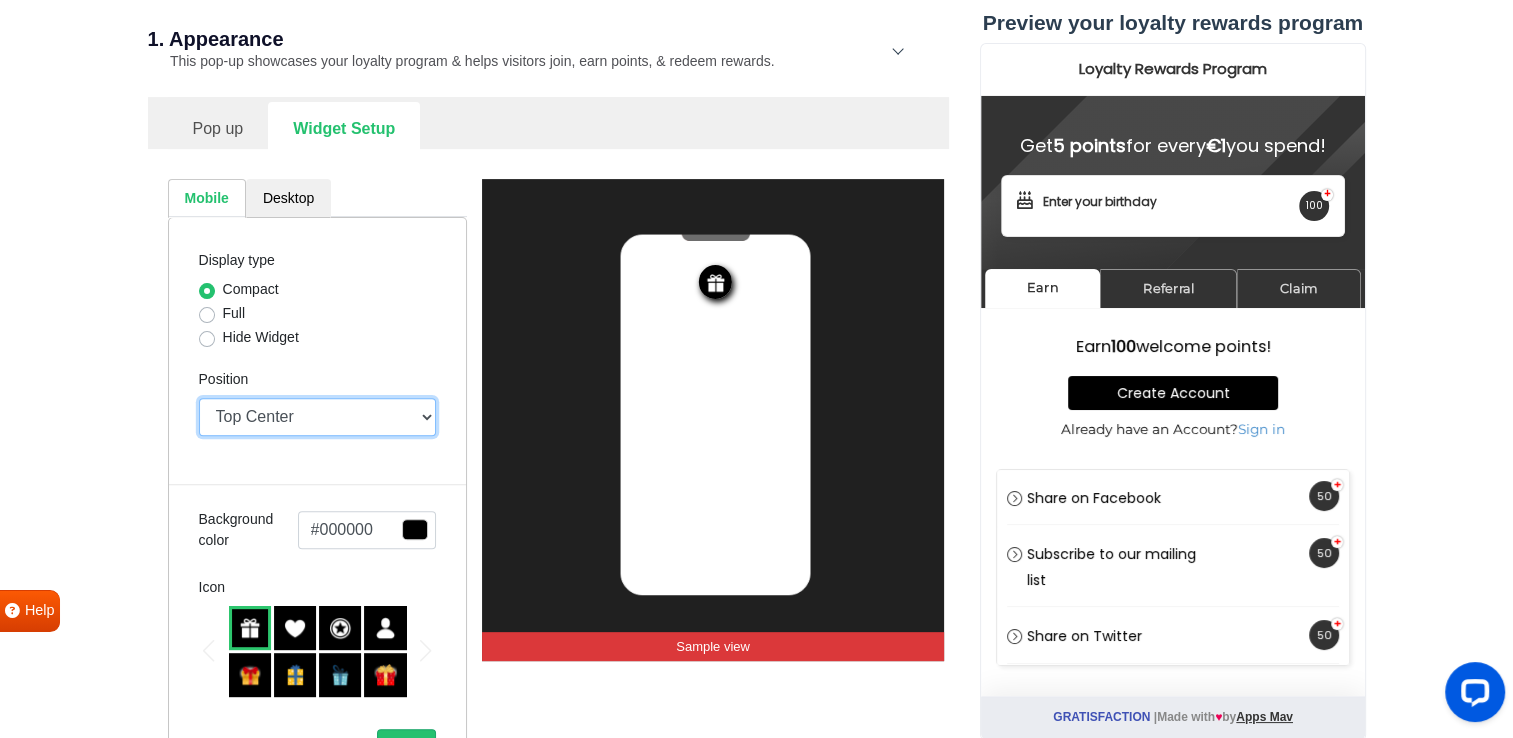 scroll, scrollTop: 581, scrollLeft: 0, axis: vertical 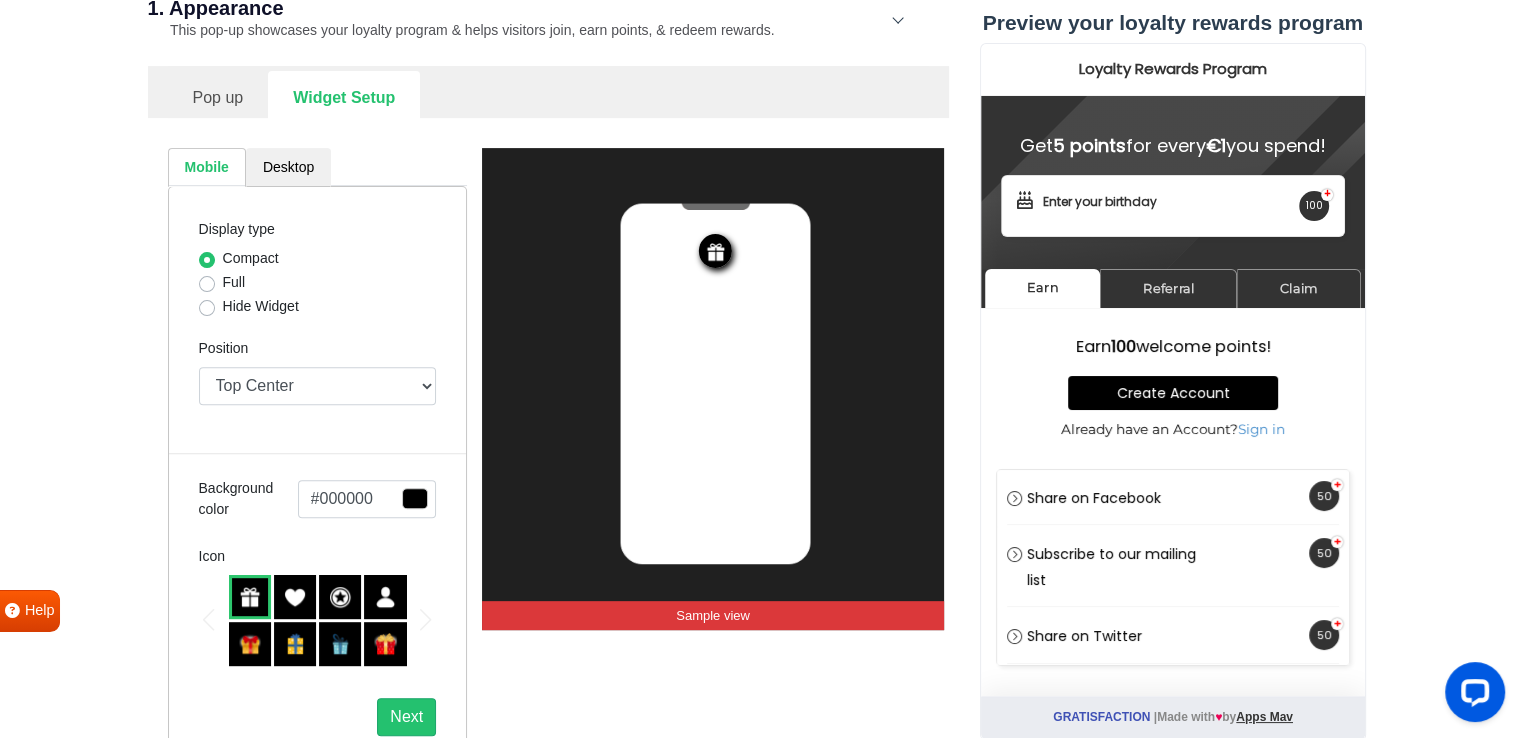 click at bounding box center (385, 644) 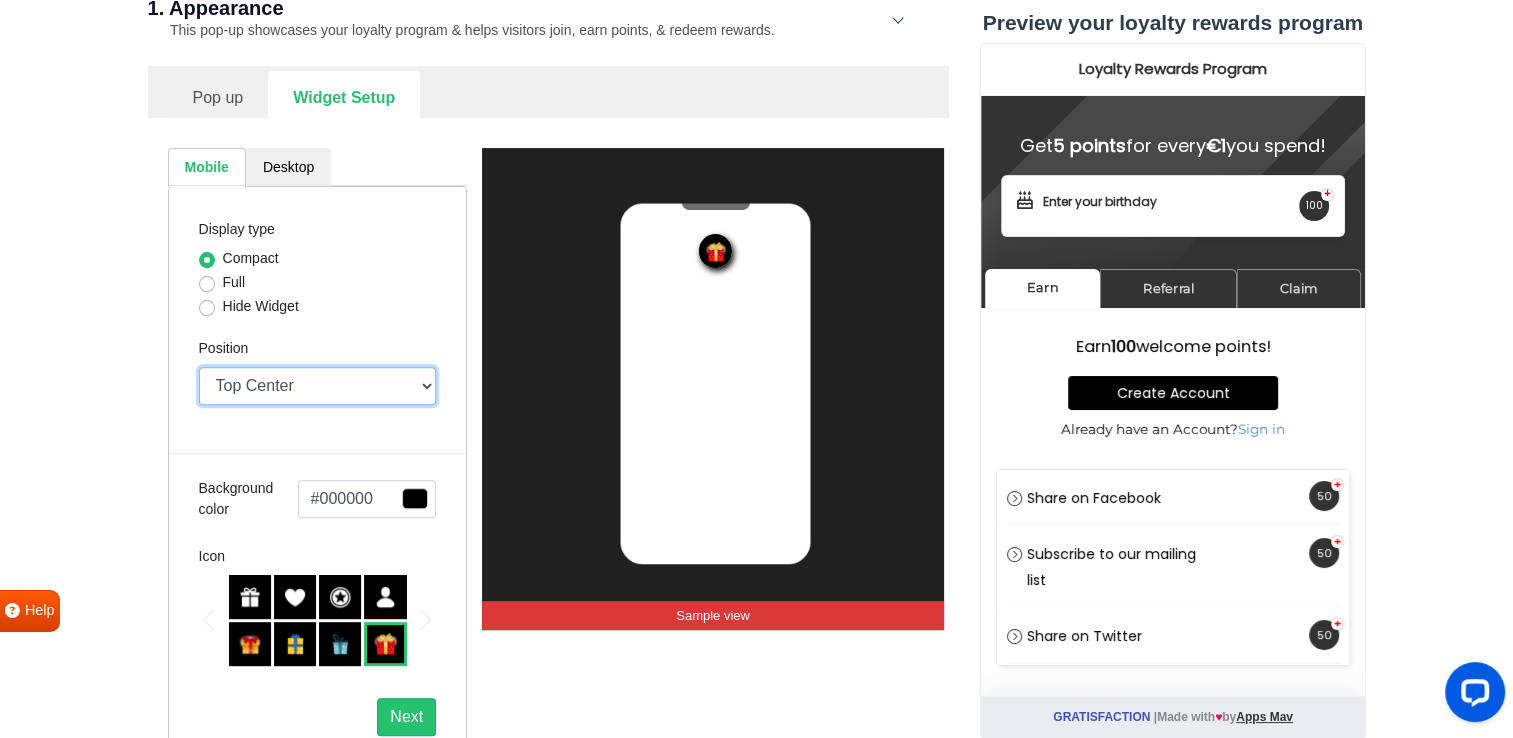 click on "Top Right Top Left Top Center Bottom Right Bottom Left Bottom Center" at bounding box center [318, 386] 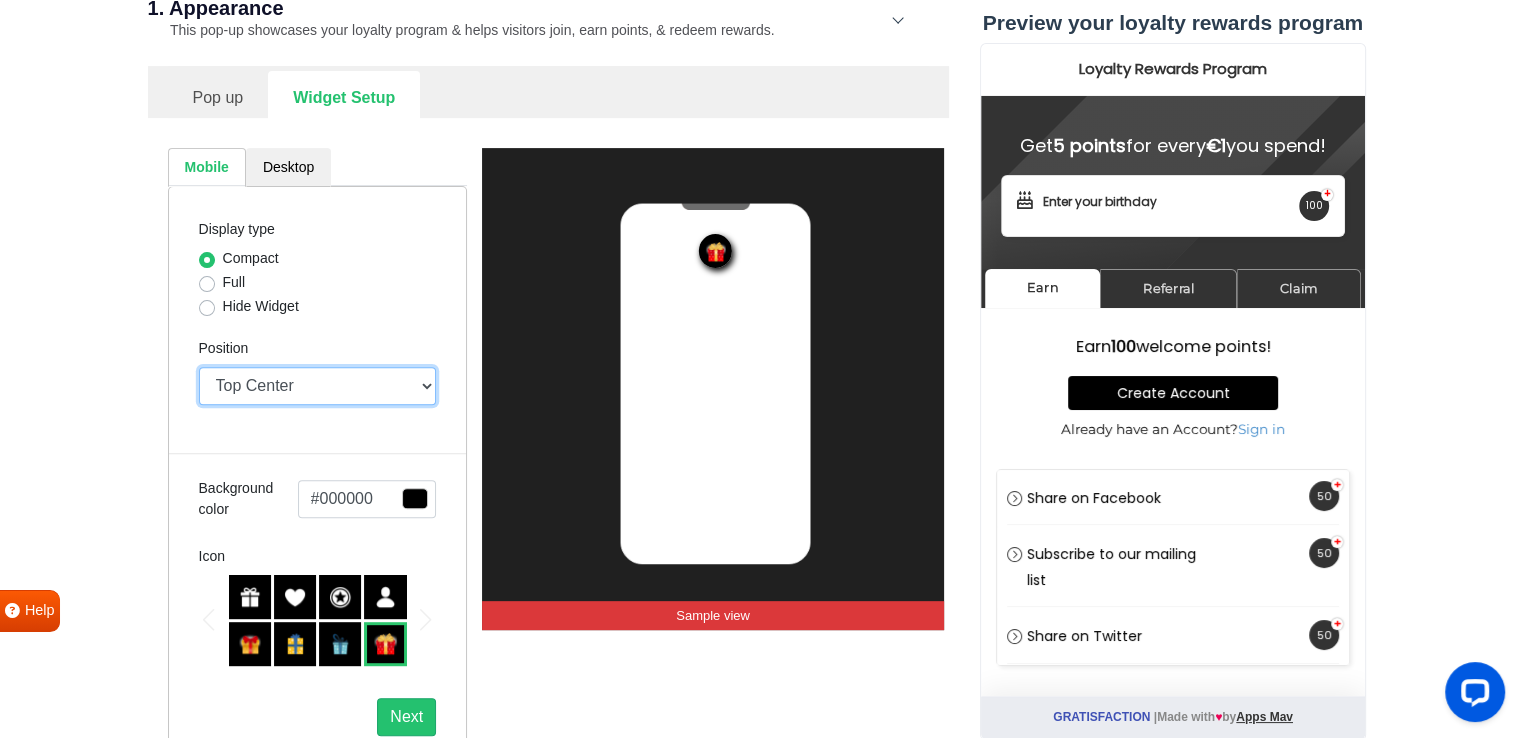 select on "left" 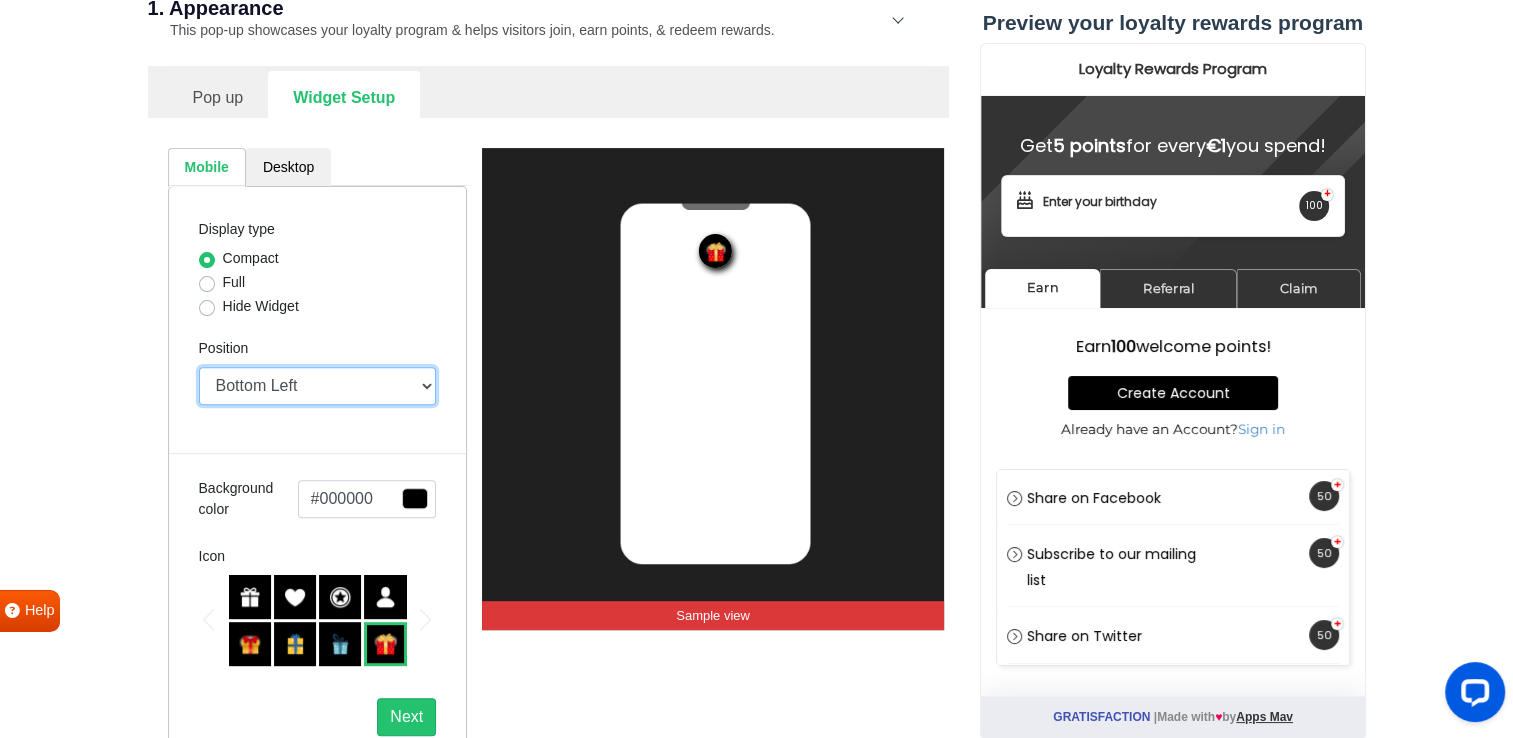 click on "Top Right Top Left Top Center Bottom Right Bottom Left Bottom Center" at bounding box center (318, 386) 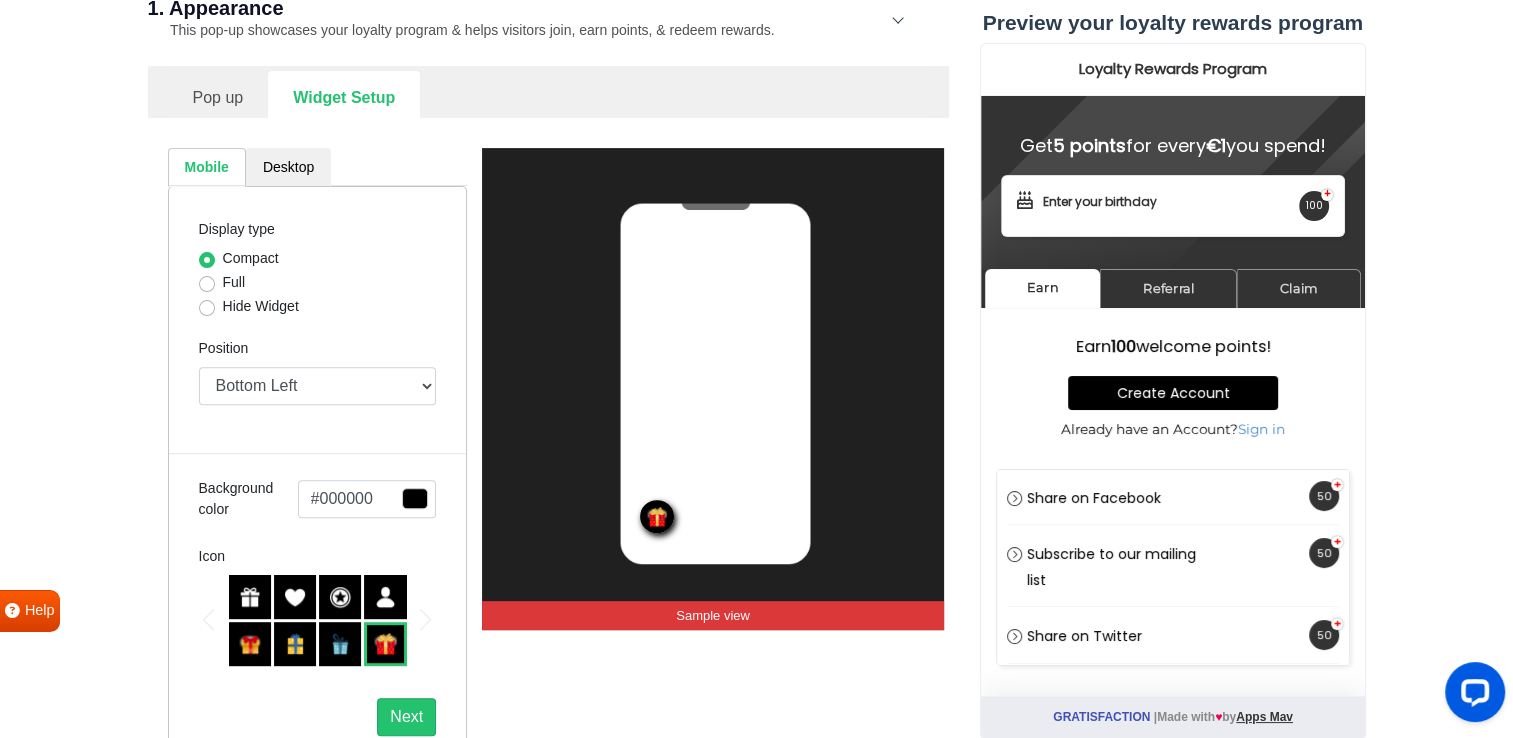 click on "Full" at bounding box center (234, 282) 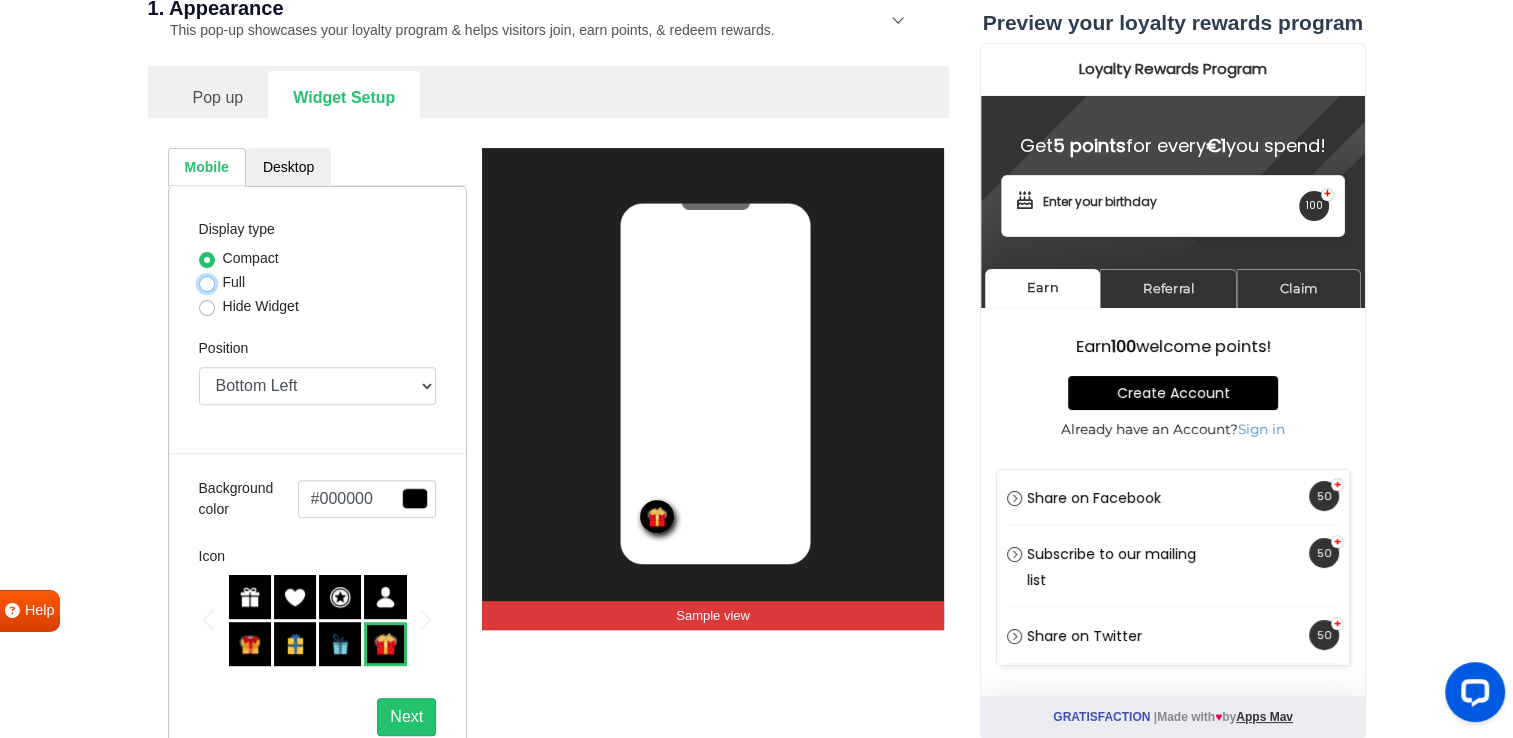 click on "Full" at bounding box center (207, 282) 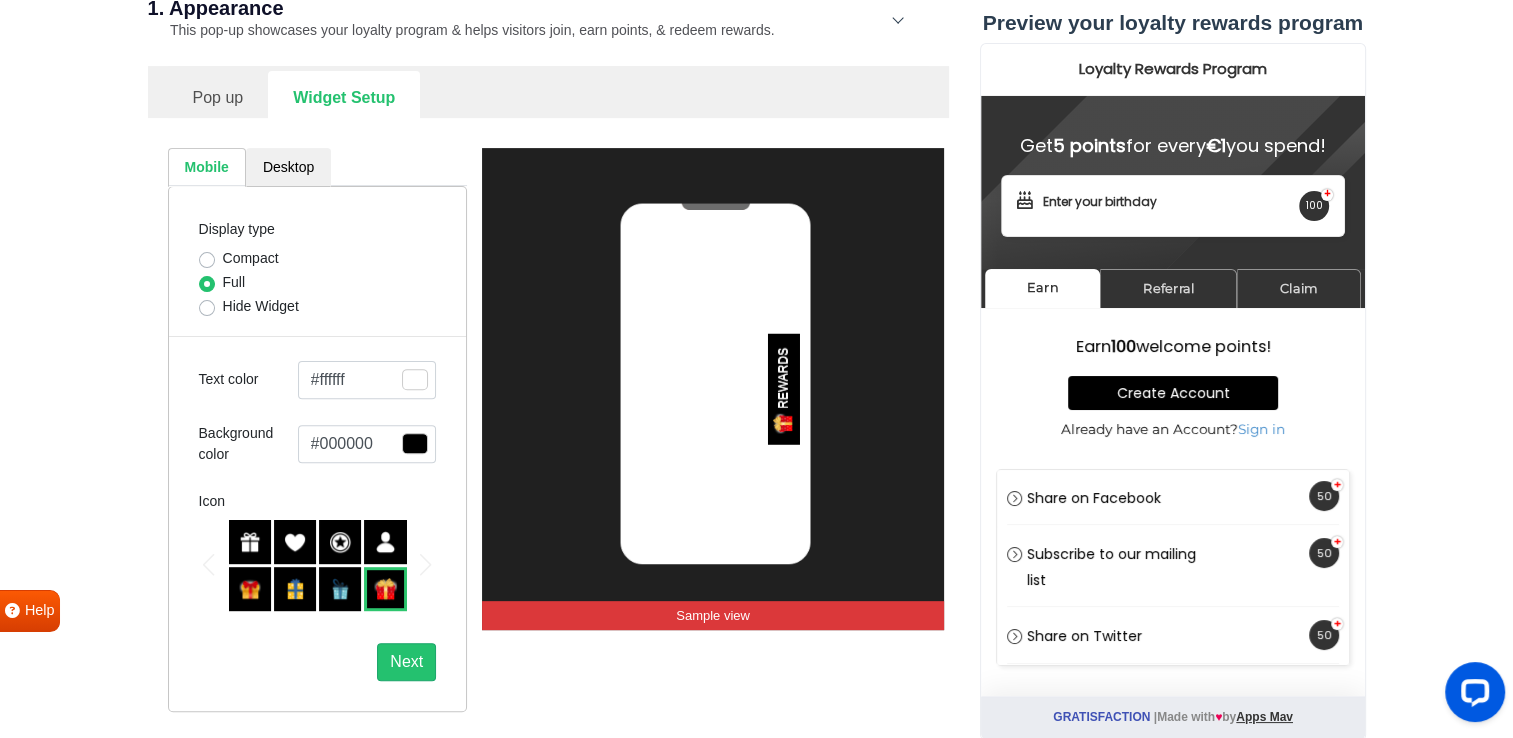 click on "Hide Widget" at bounding box center [261, 306] 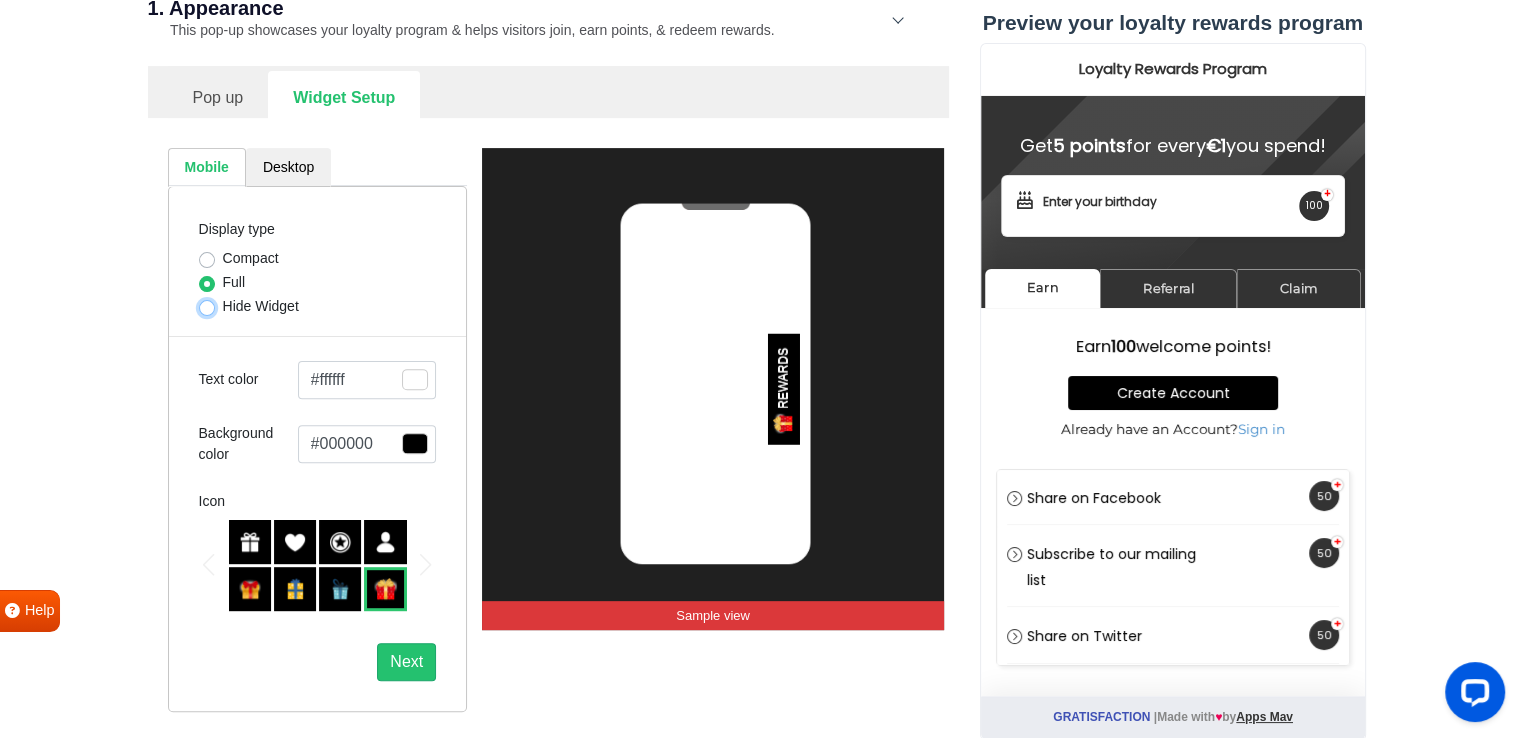 click on "Hide Widget" at bounding box center [207, 306] 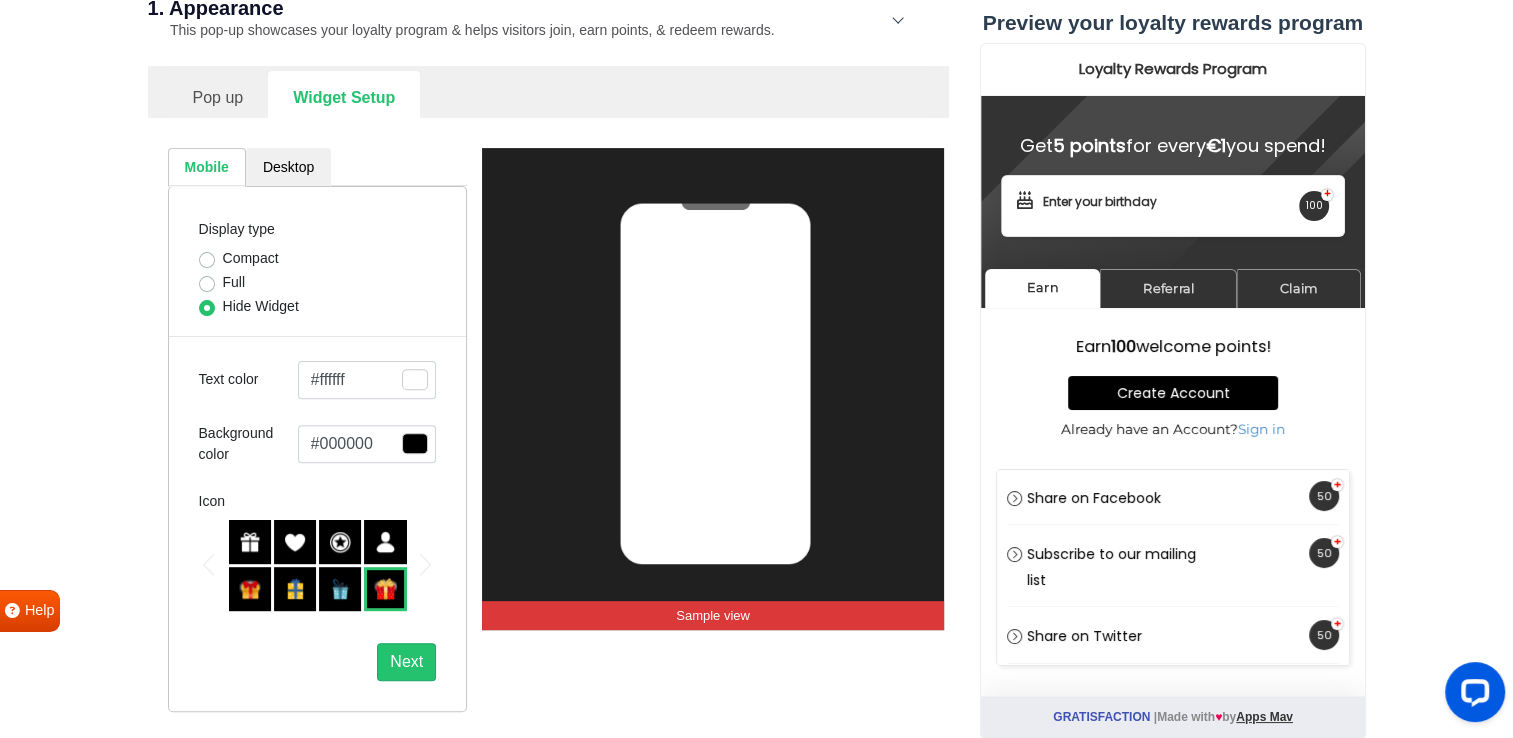 click on "Full" at bounding box center (234, 282) 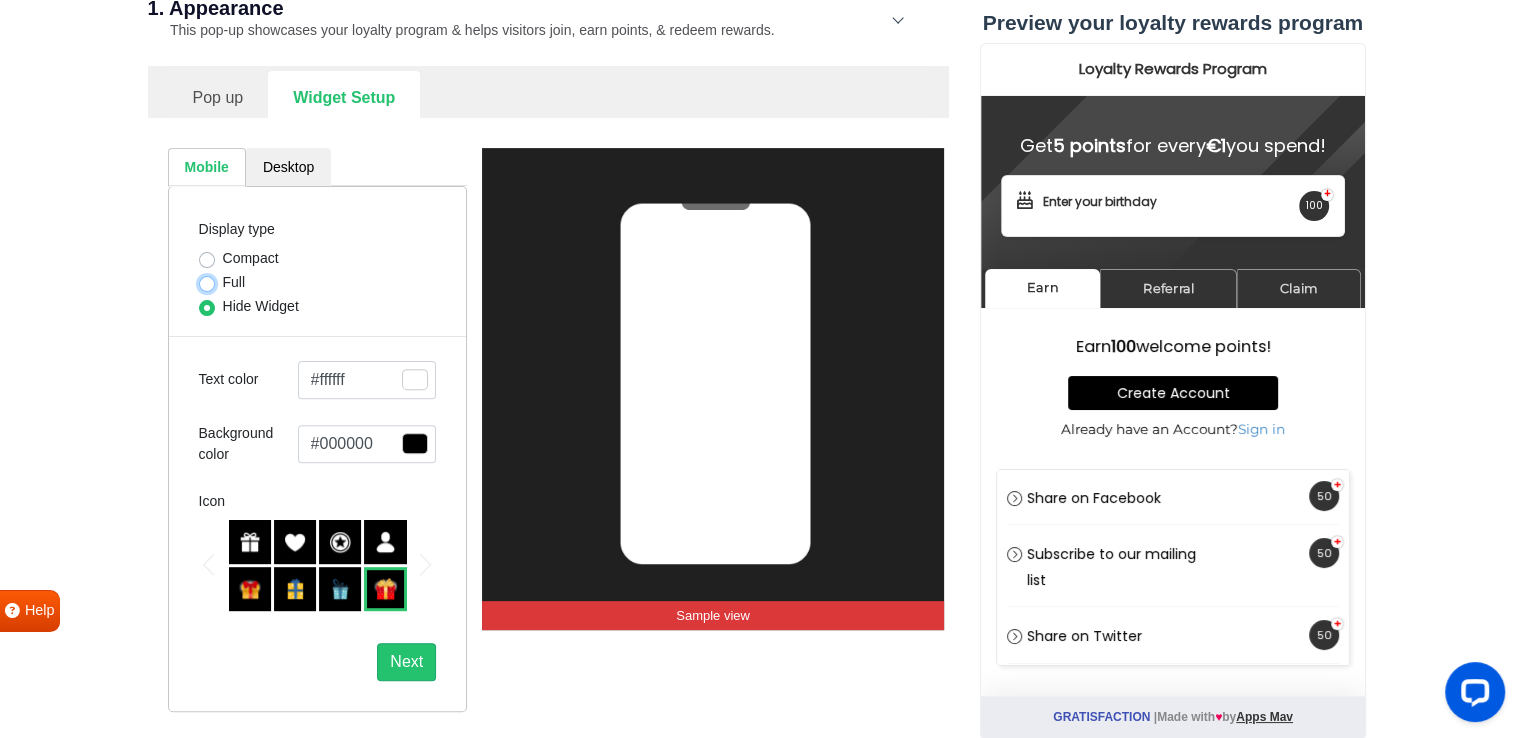 click on "Full" at bounding box center [207, 282] 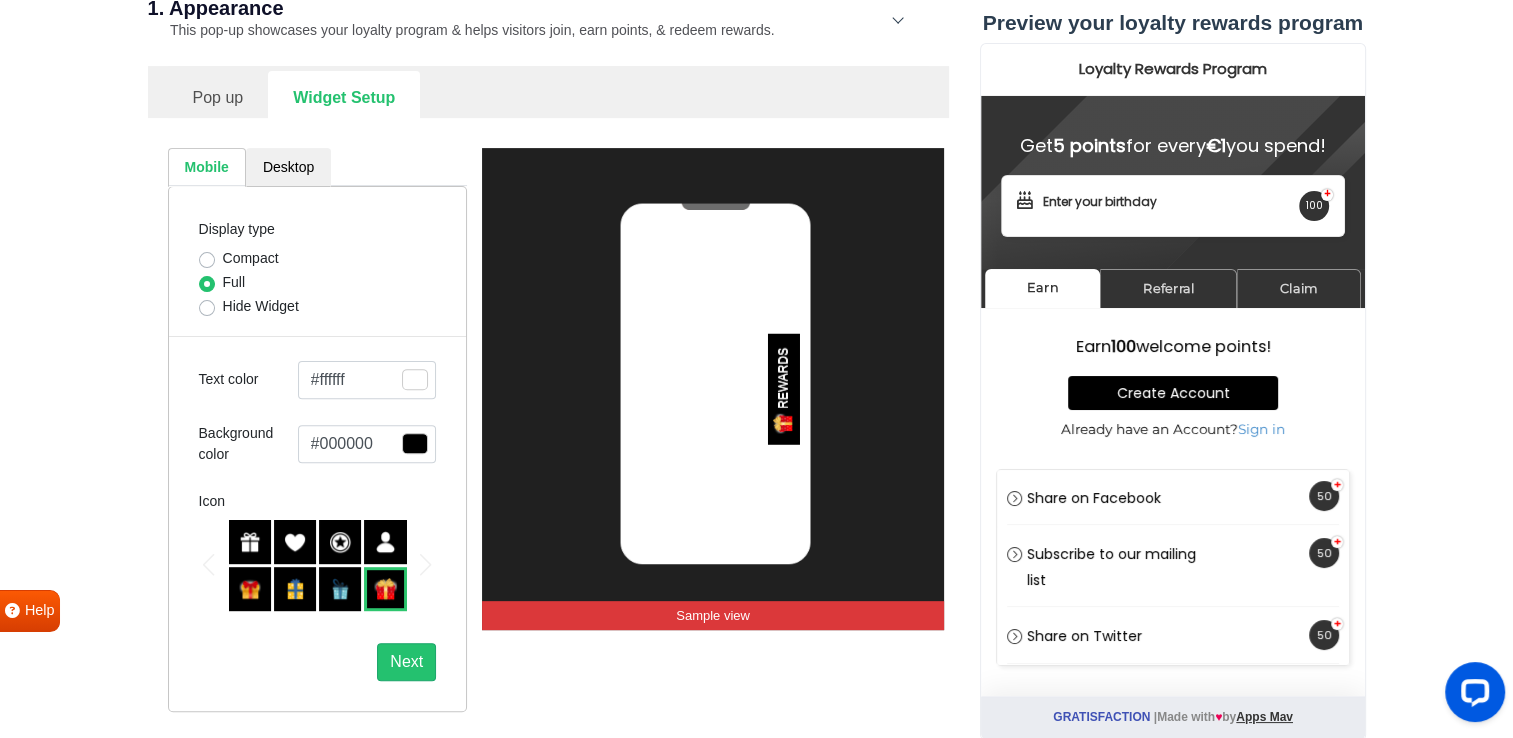 click on "Compact" at bounding box center [318, 260] 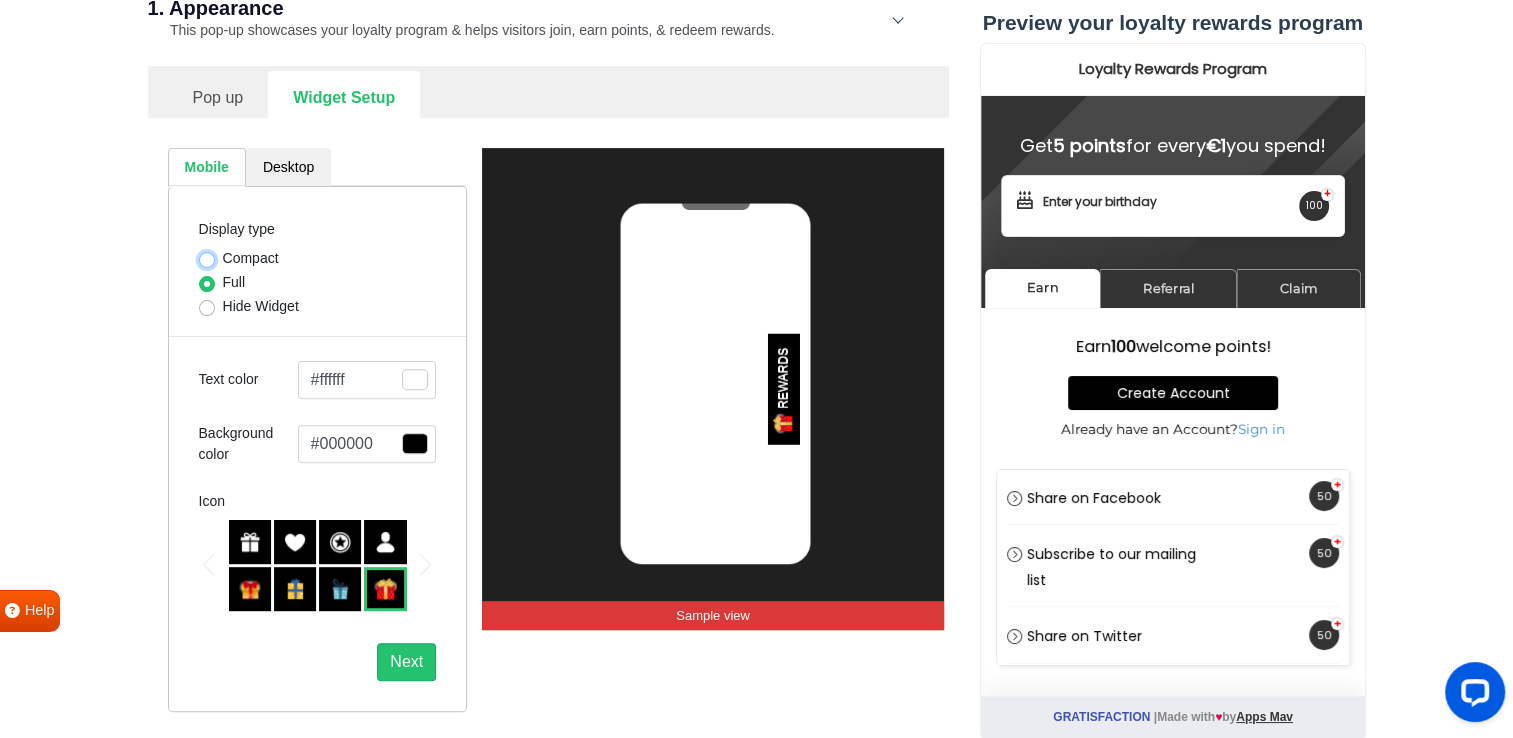 click on "Compact" at bounding box center (207, 258) 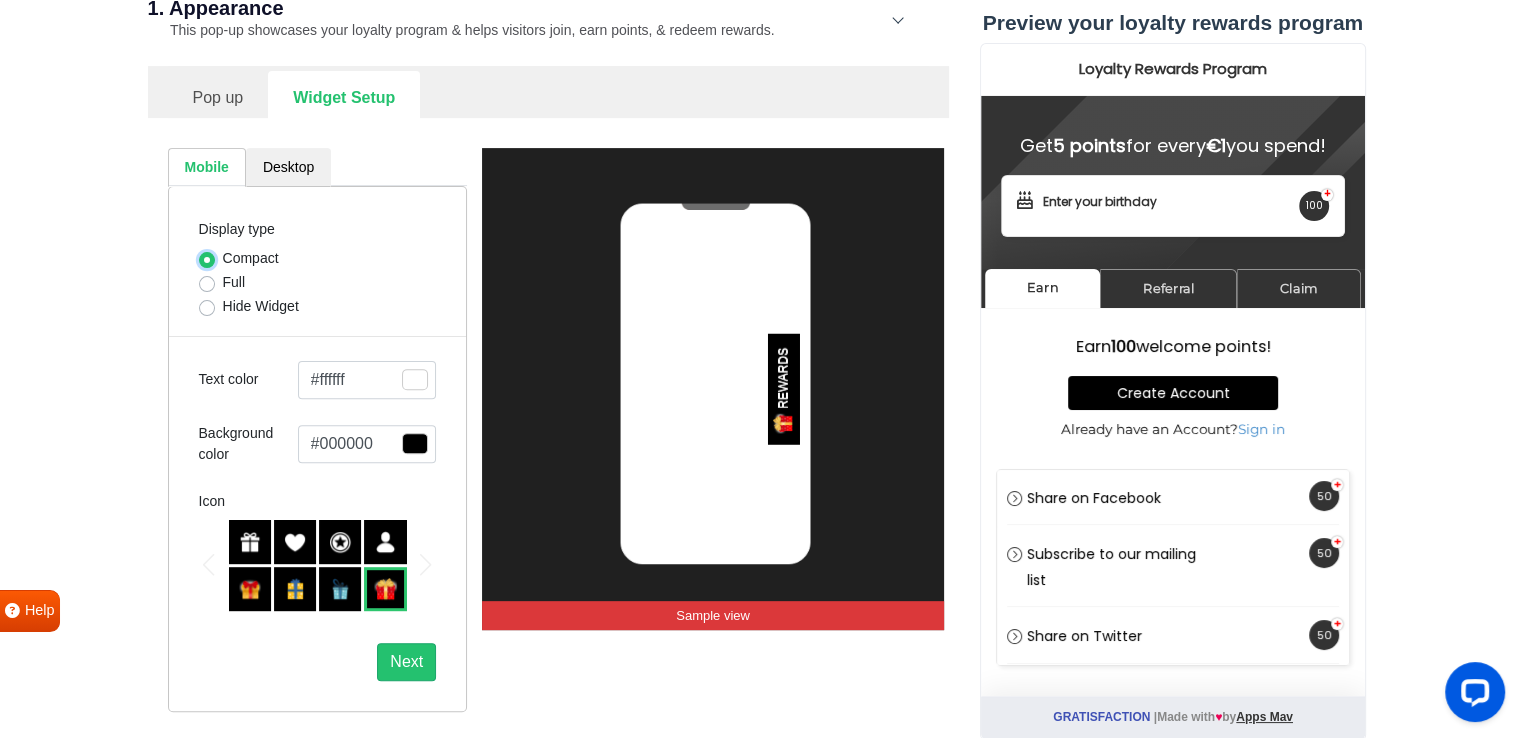 select on "left" 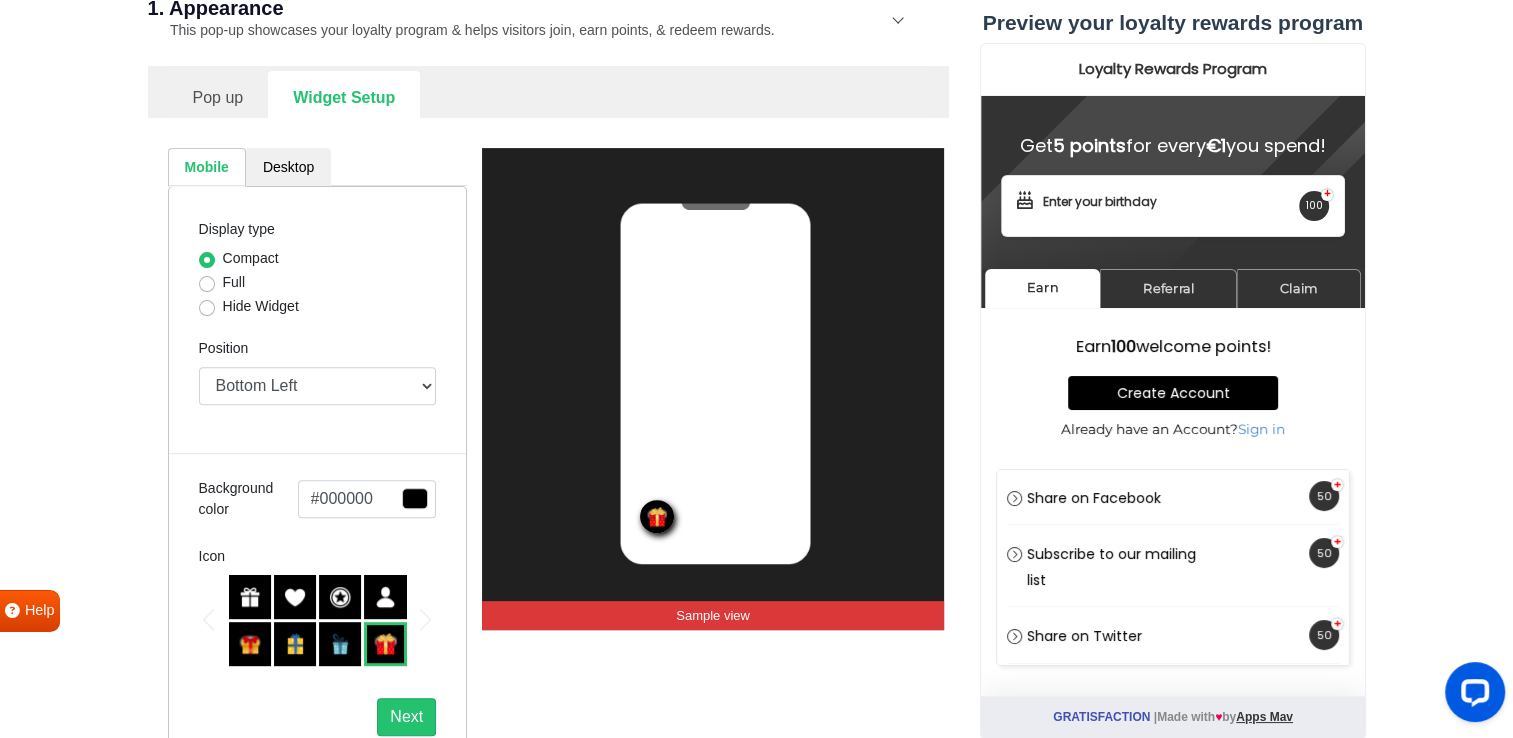 click on "Full" at bounding box center [234, 282] 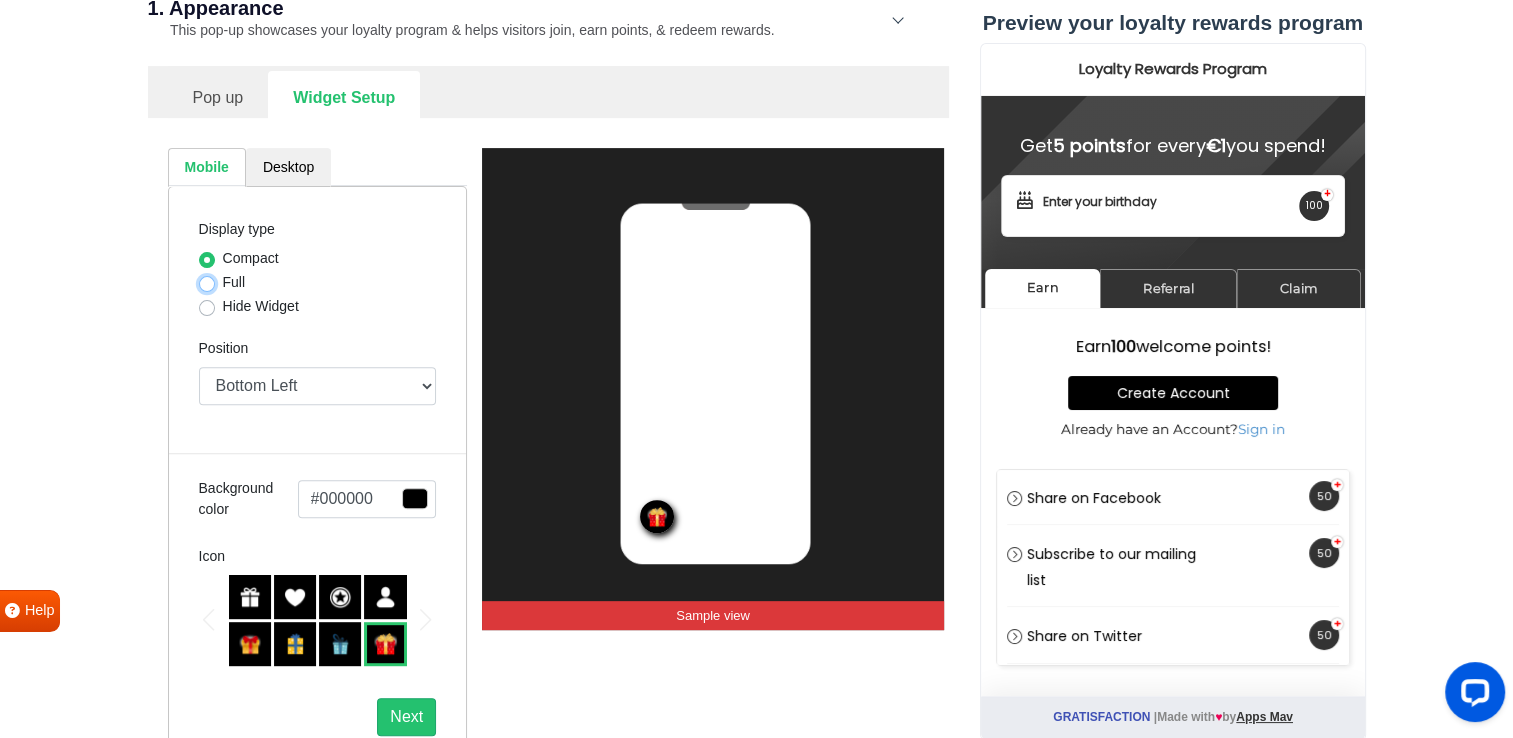click on "Full" at bounding box center [207, 282] 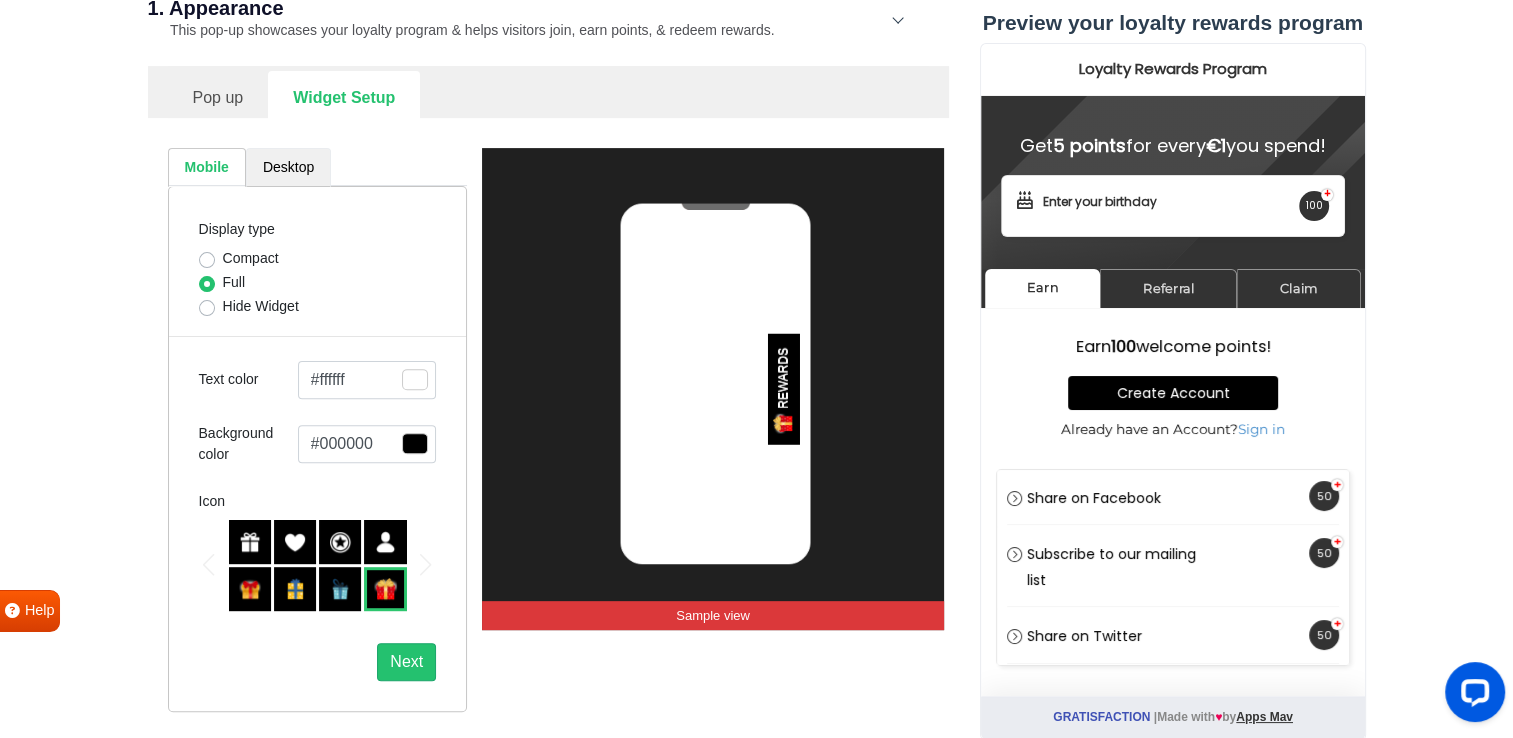 click on "Desktop" at bounding box center (288, 167) 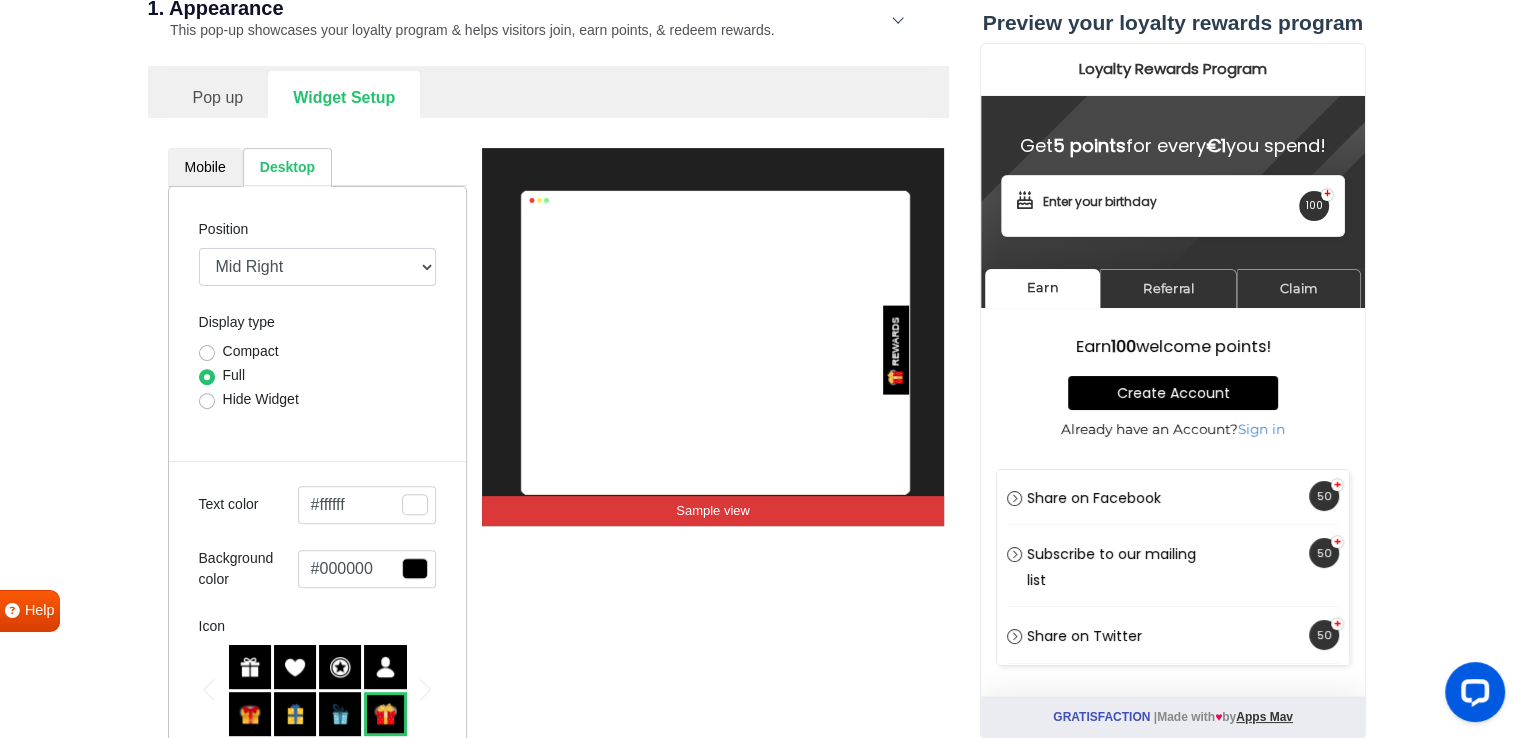click on "Mobile" at bounding box center (205, 167) 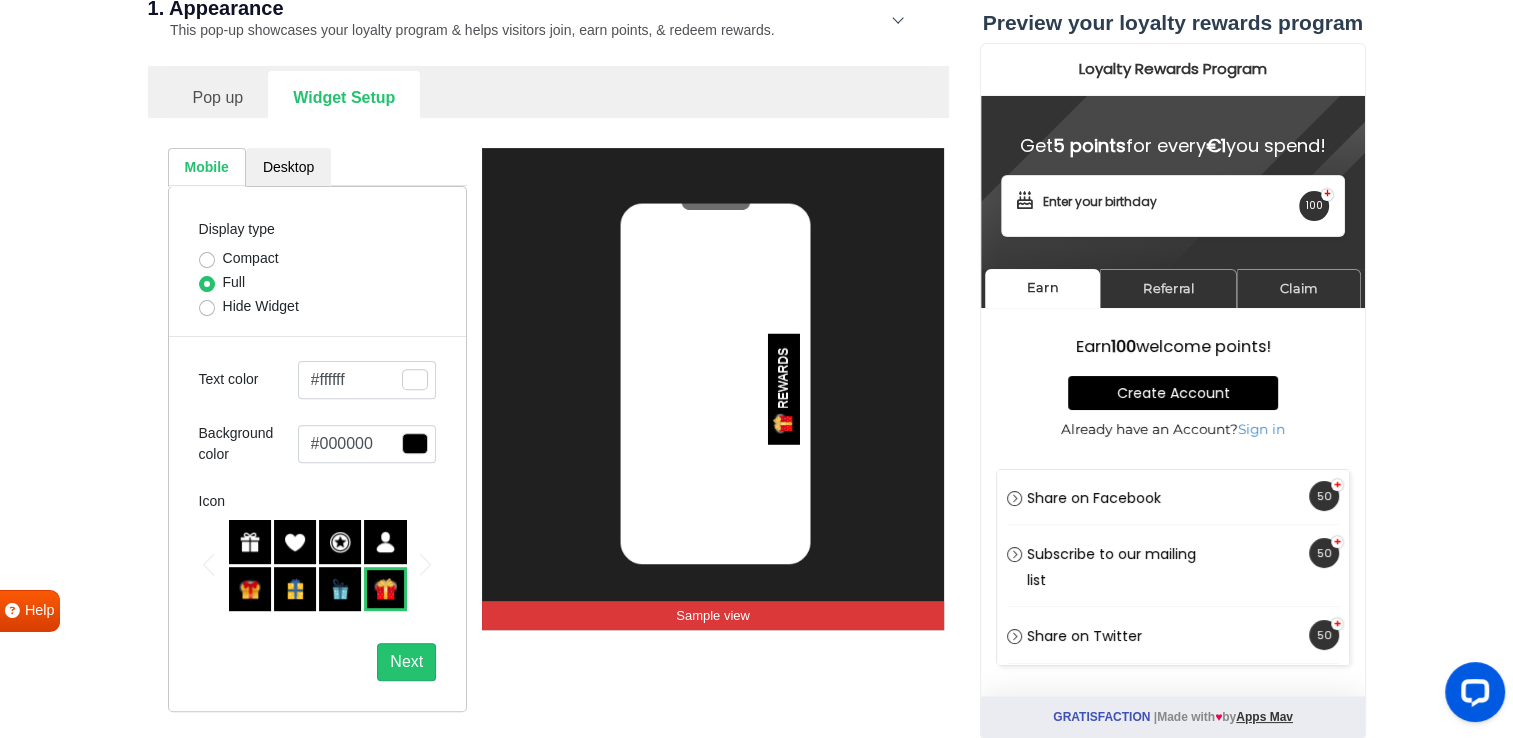 click at bounding box center [415, 379] 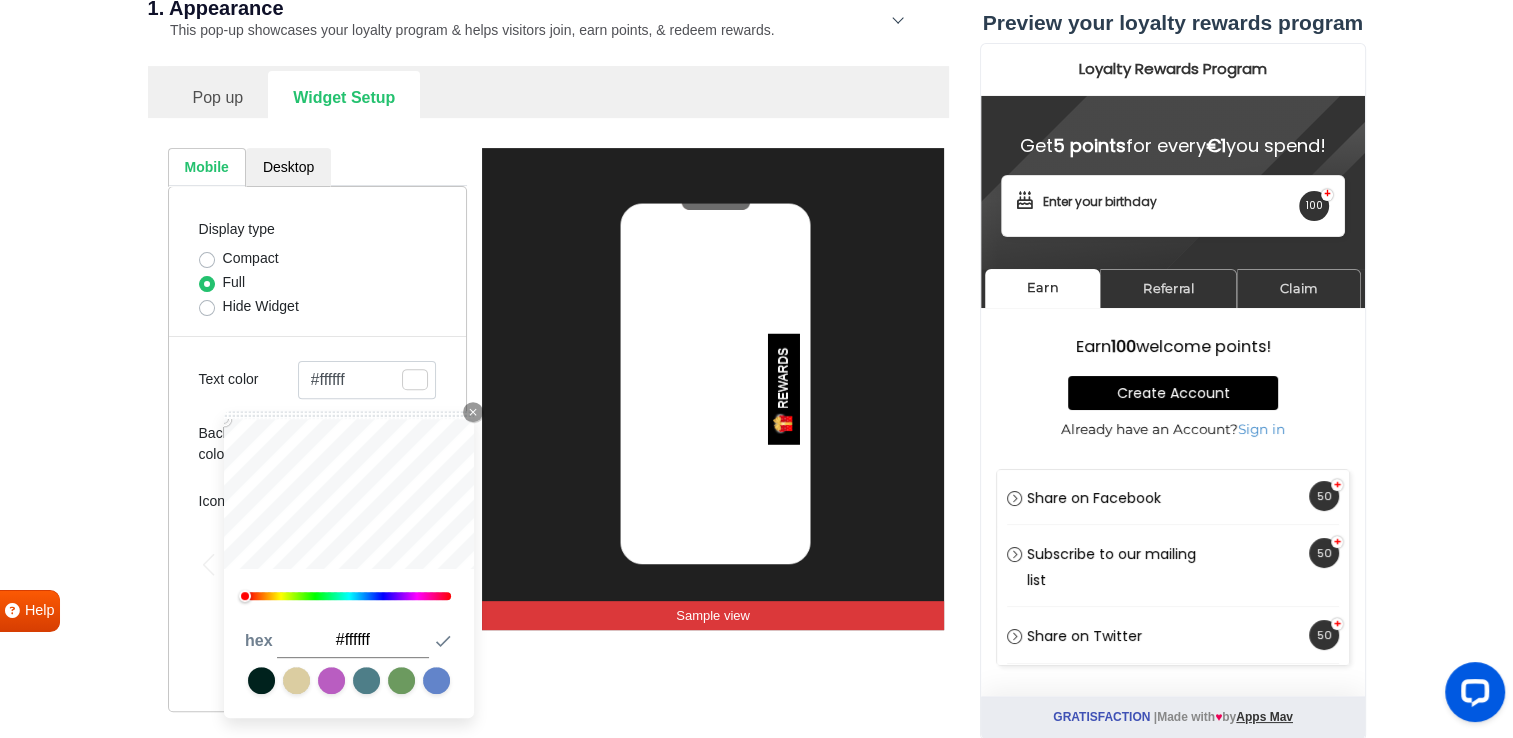 click on "Display type Compact Full Hide Widget Text color #ffffff Close Icon 0 hex #ffffff Submit Icon Background color #000000 Close Icon 0 hex #000000 Submit Icon Icon  Next" at bounding box center [318, 449] 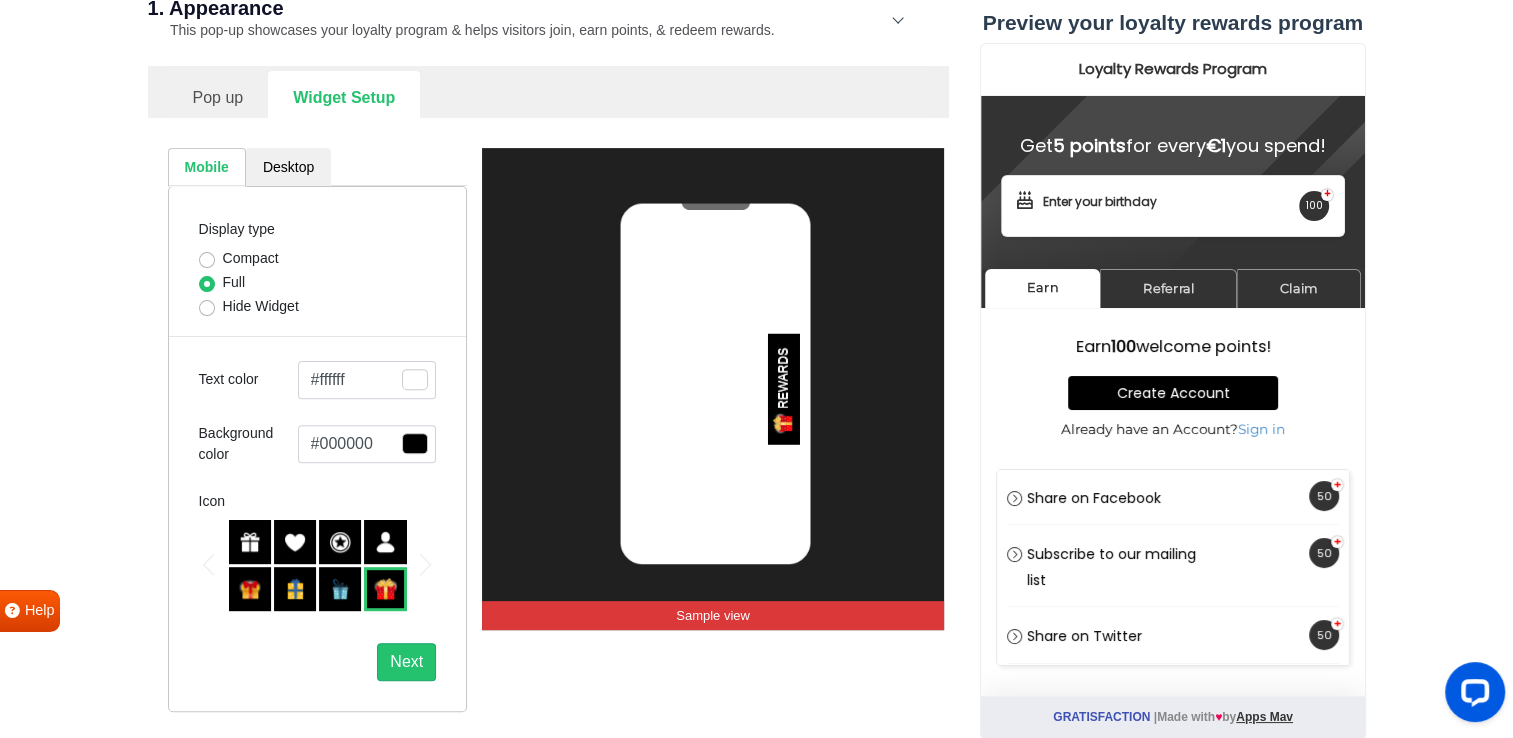click on "#000000" at bounding box center (367, 380) 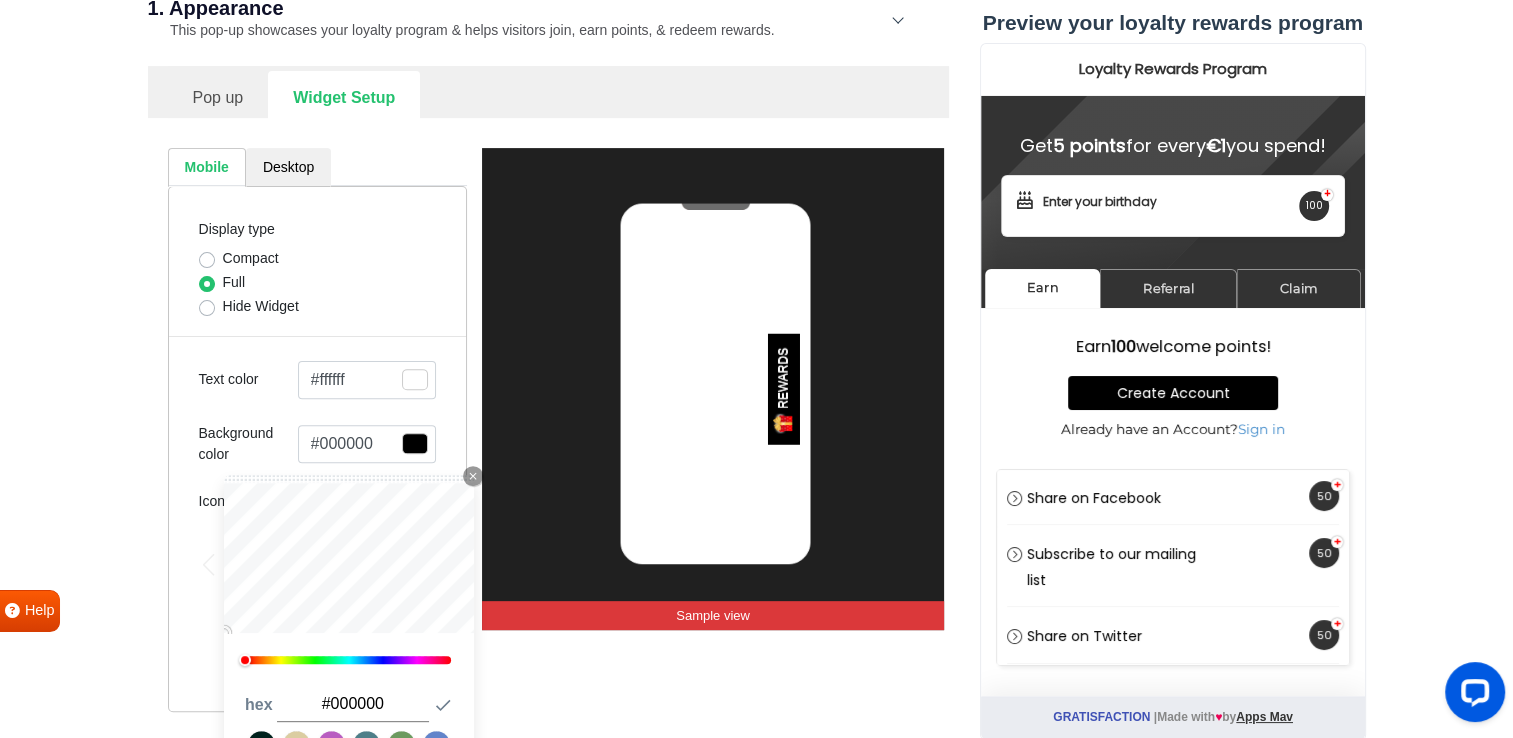 scroll, scrollTop: 681, scrollLeft: 0, axis: vertical 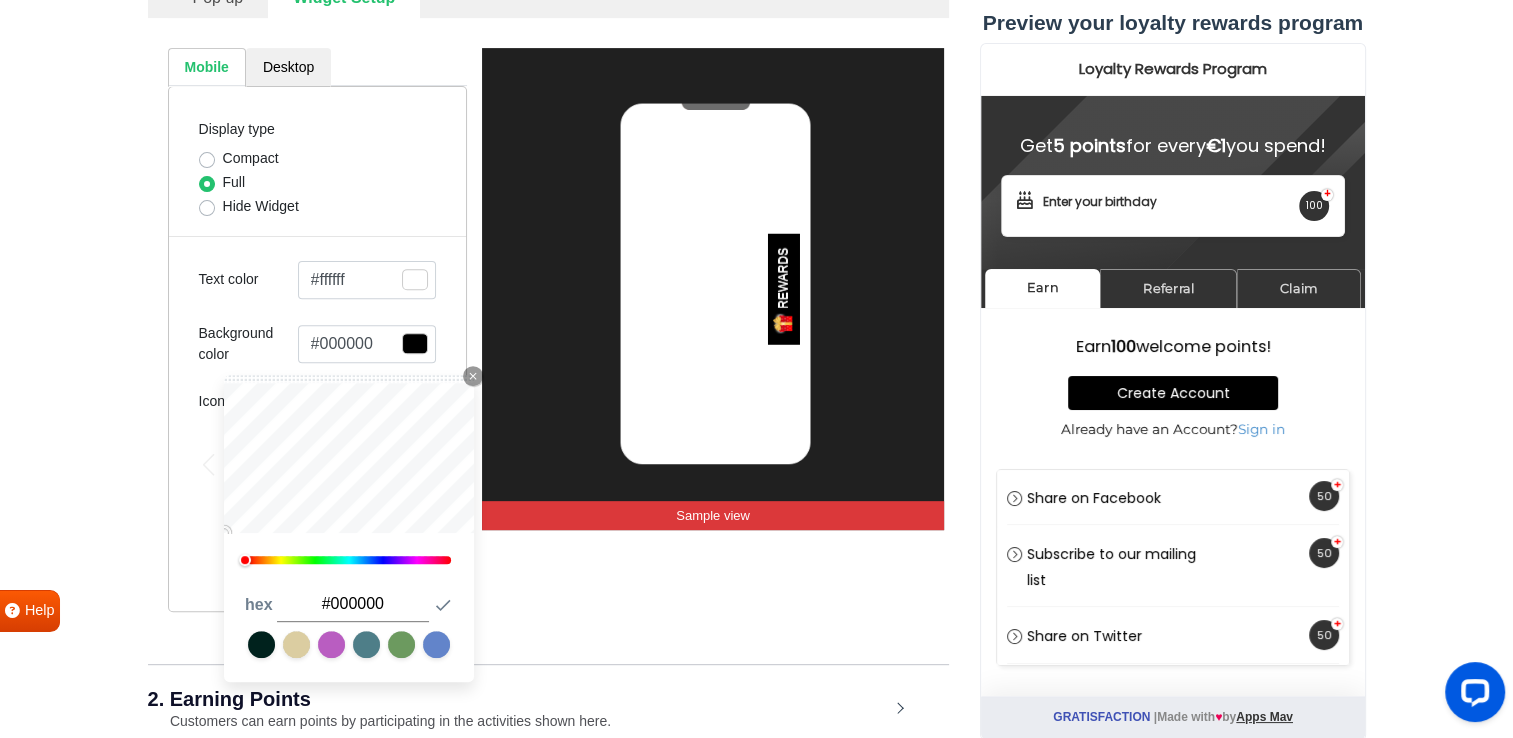 click at bounding box center [349, 560] 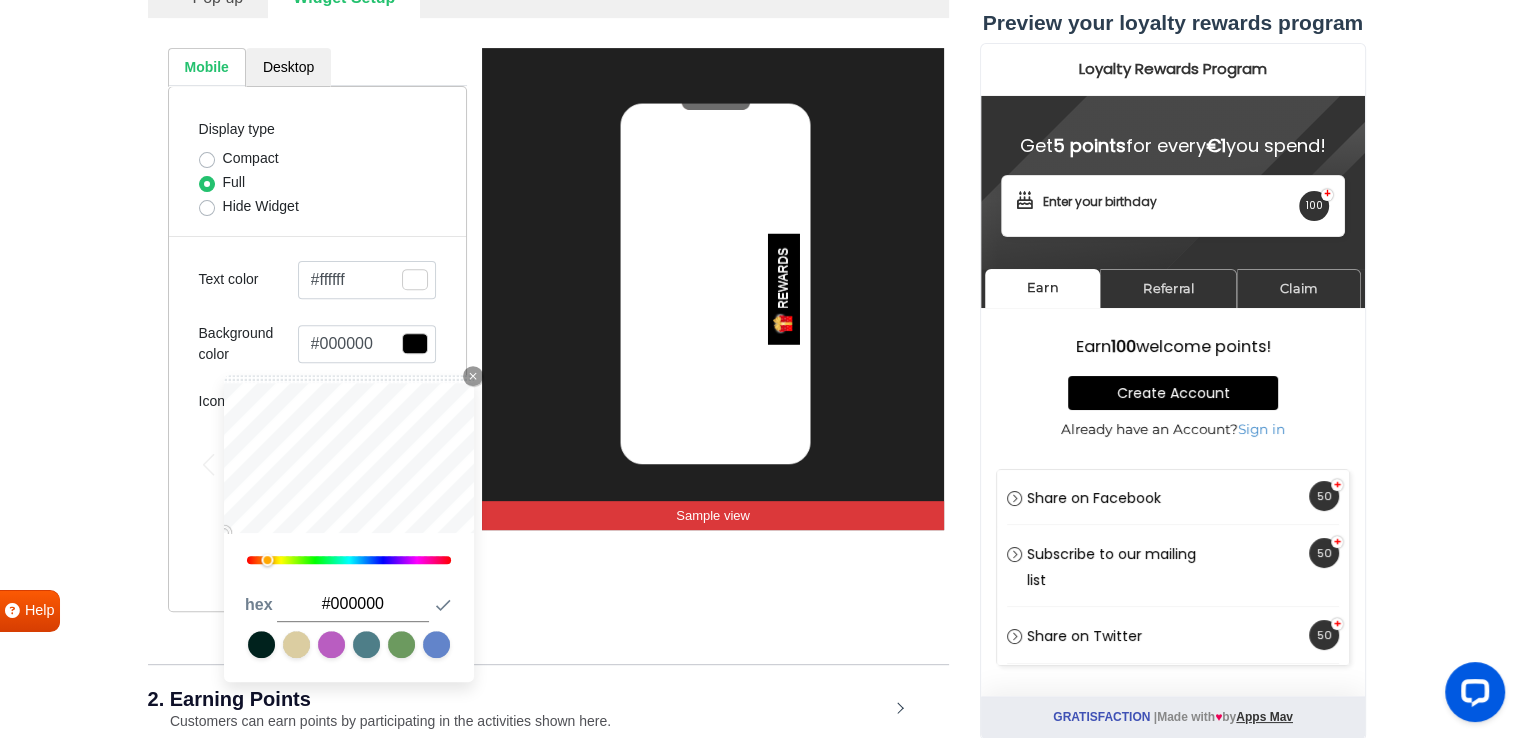 type on "#a87213" 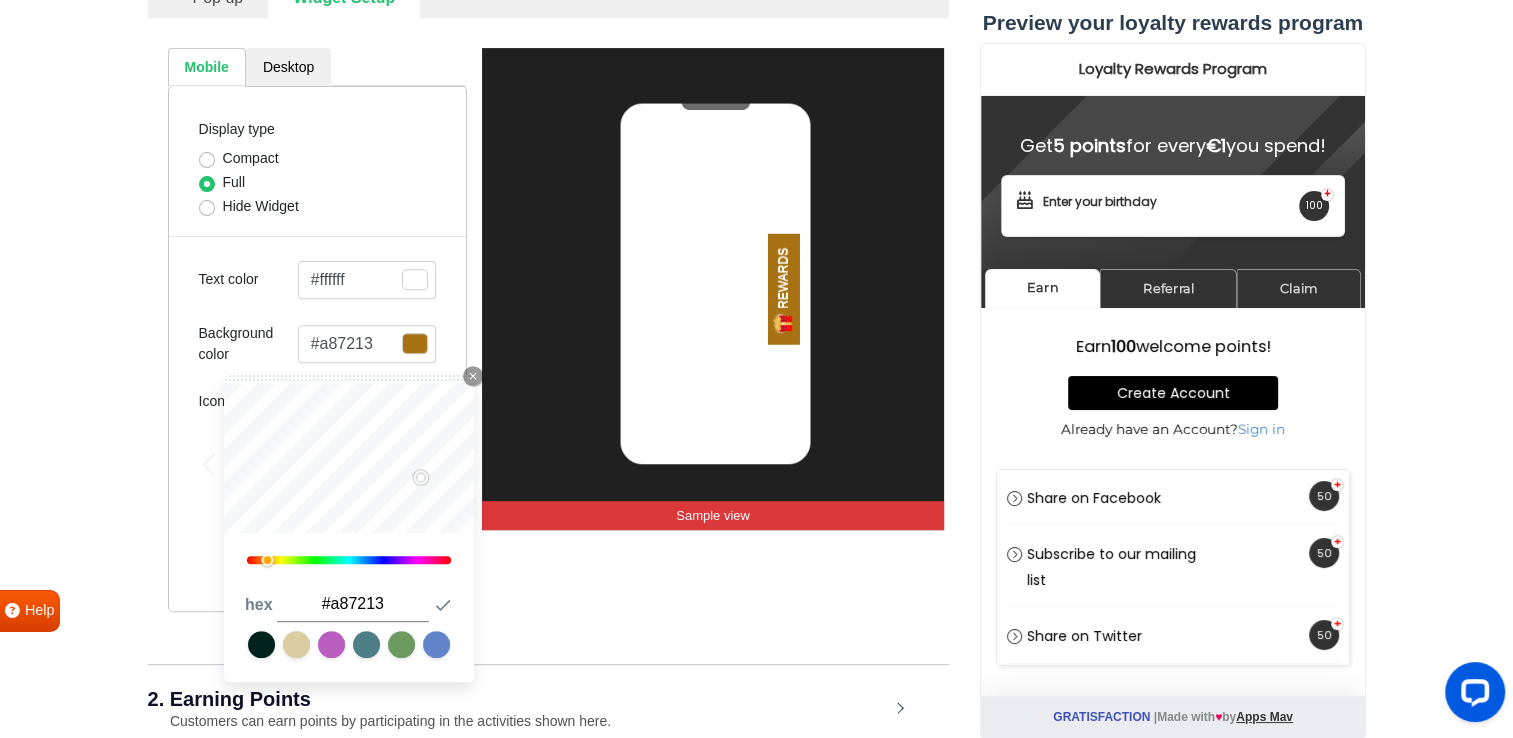 type on "#b57910" 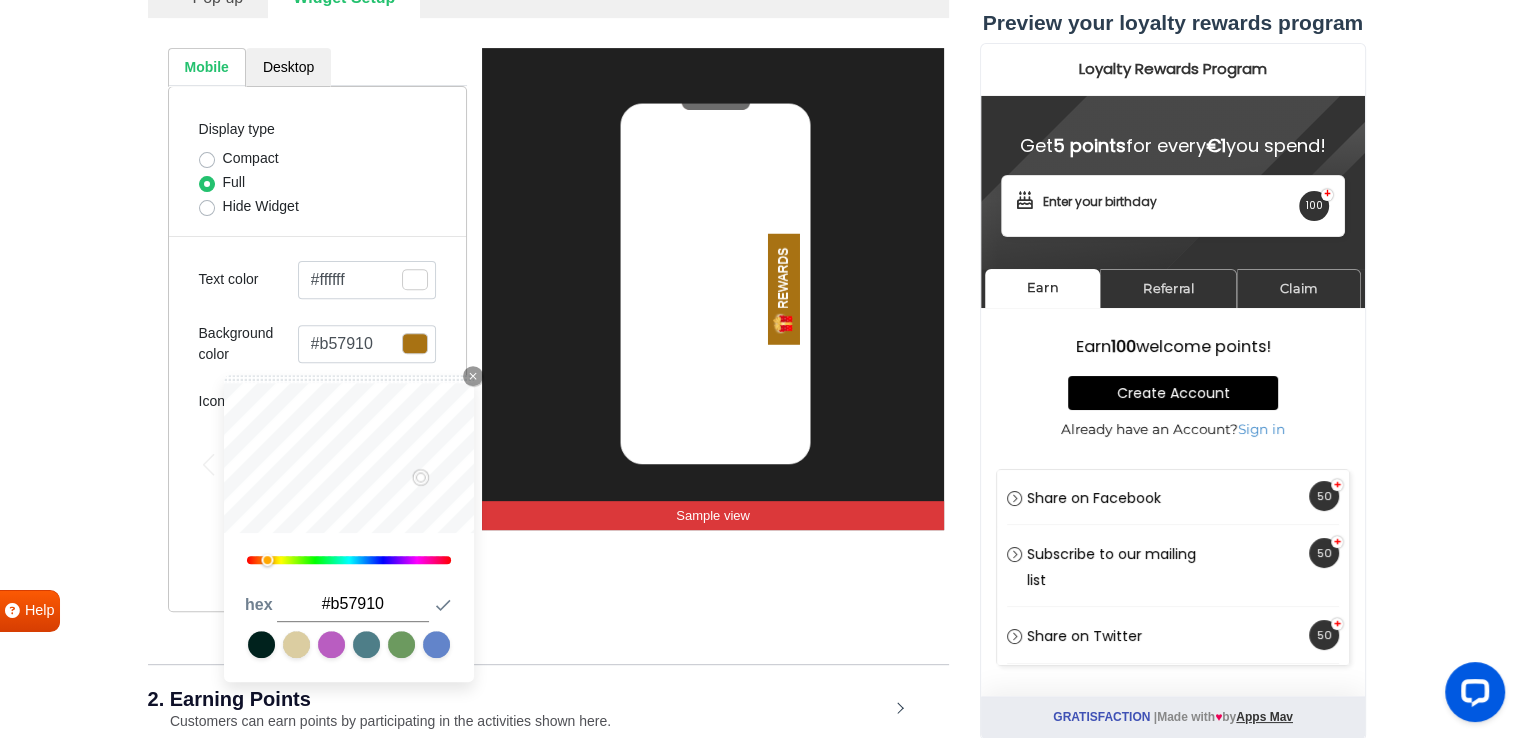 type on "#b6790f" 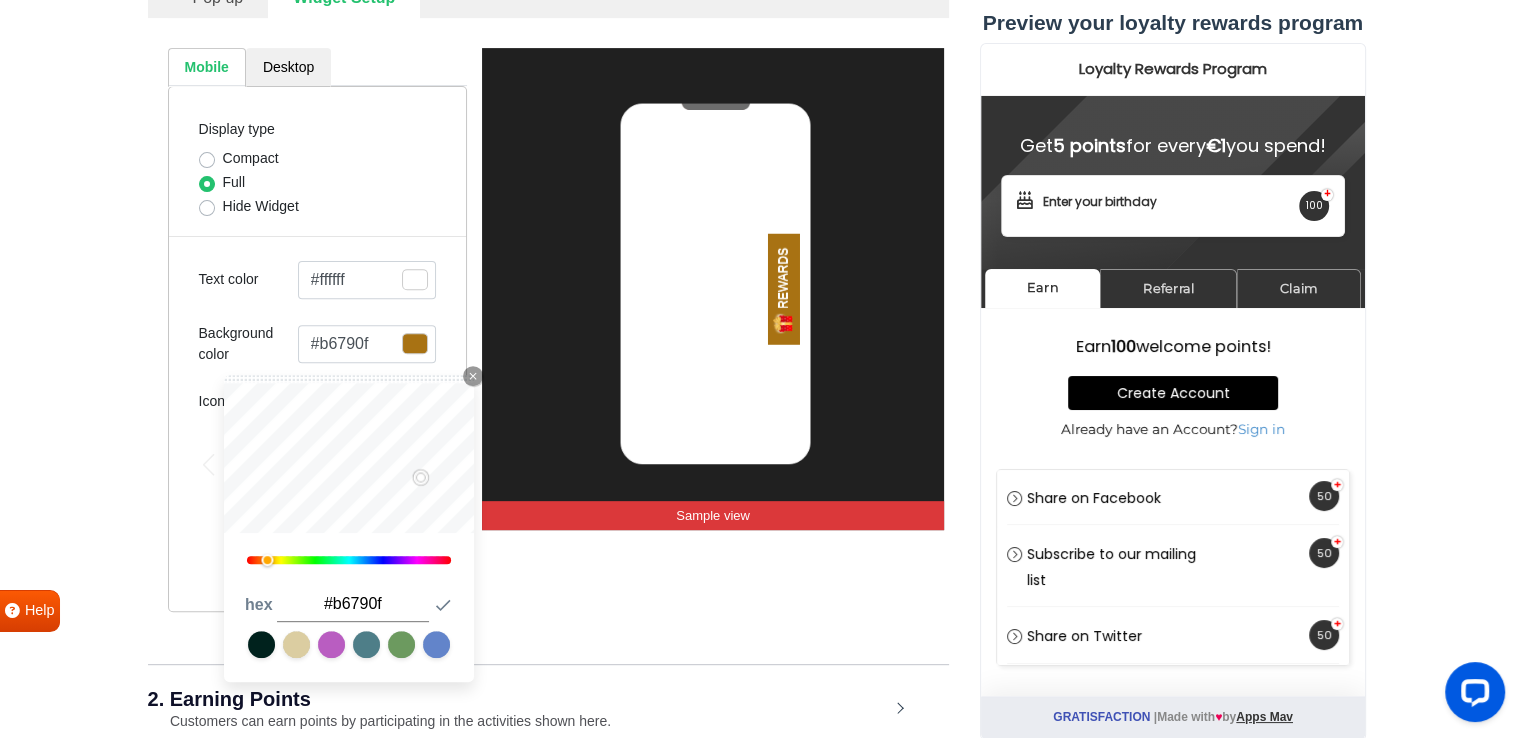 type on "#bd7d0e" 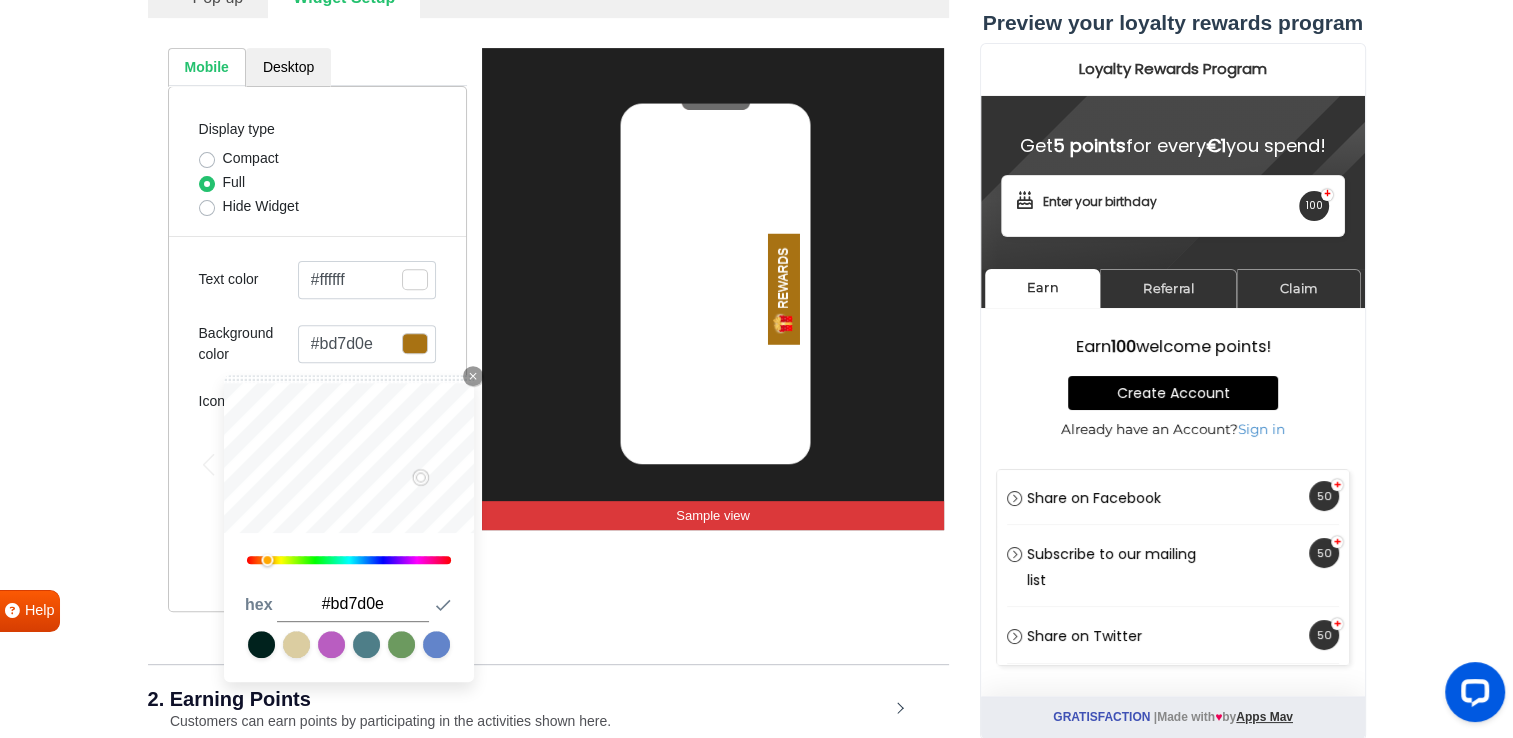 type on "#be7d0d" 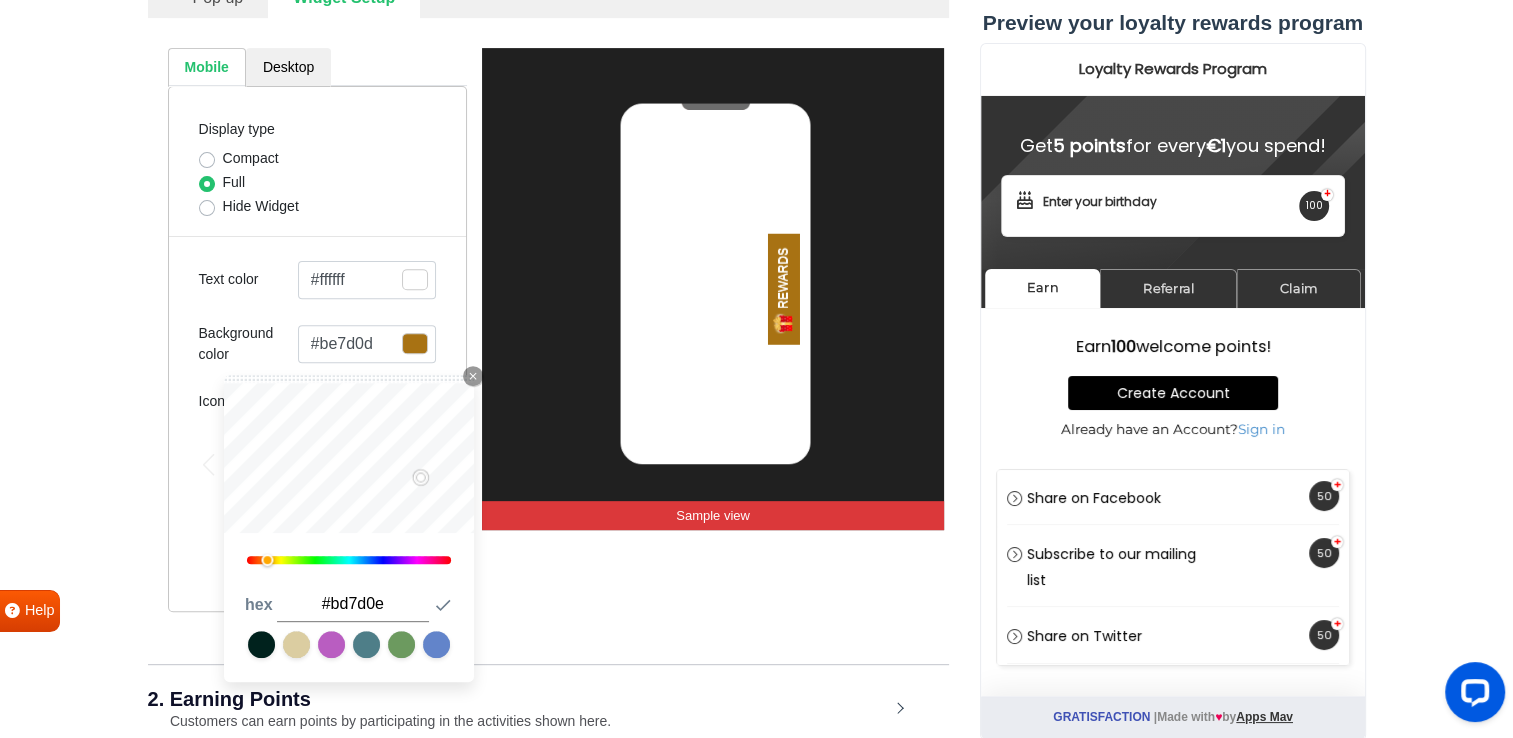 type on "#be7d0d" 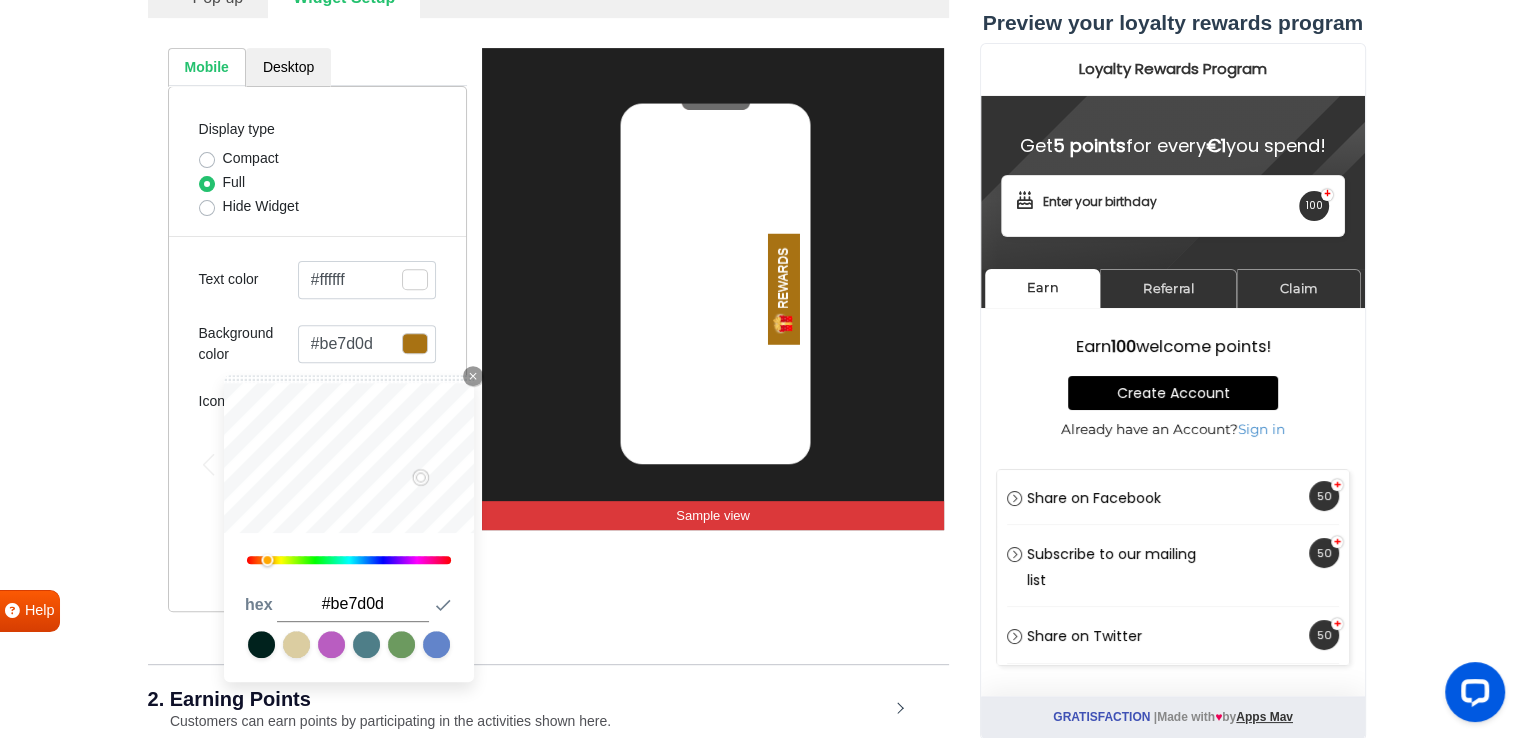 type on "#c5810b" 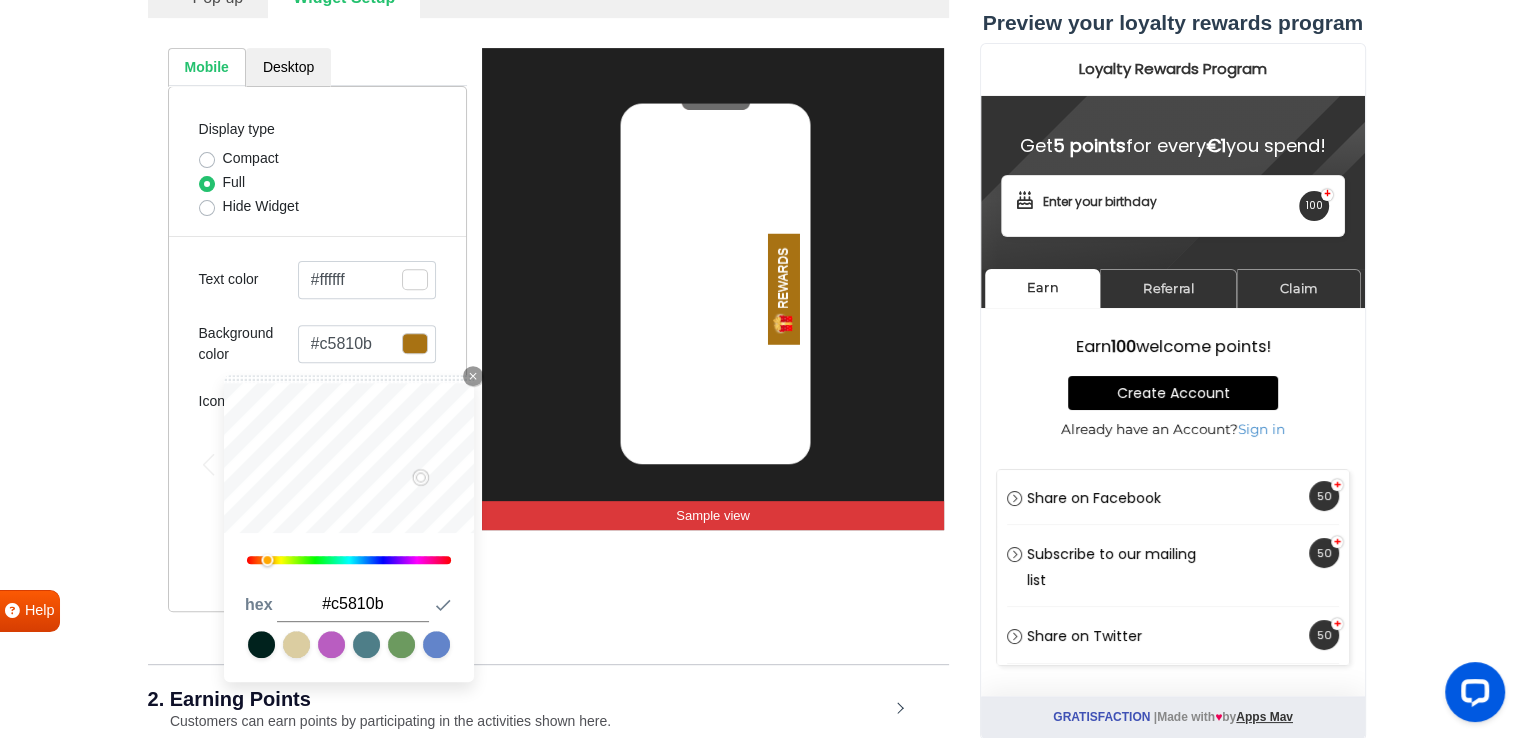 type on "#c6810a" 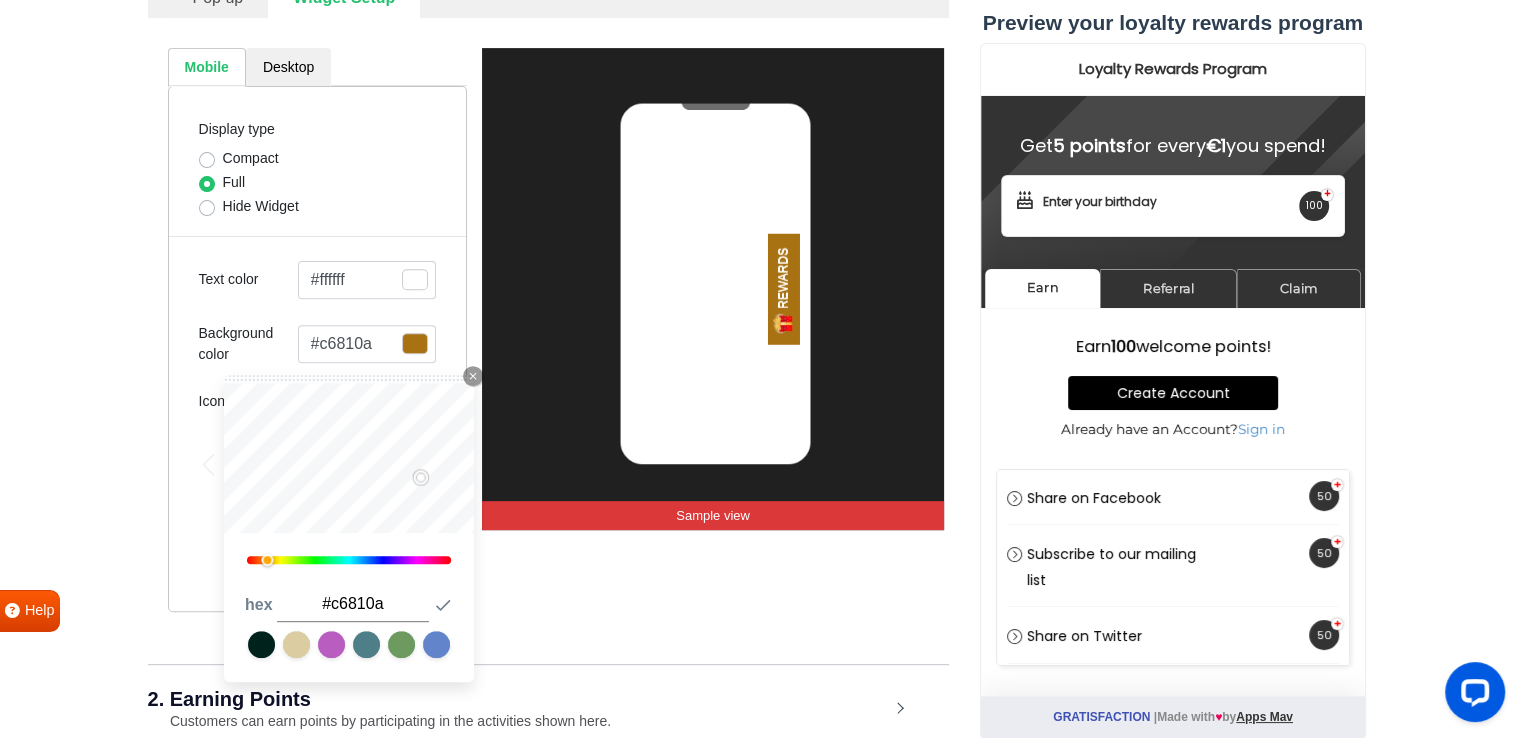 type on "#cc8509" 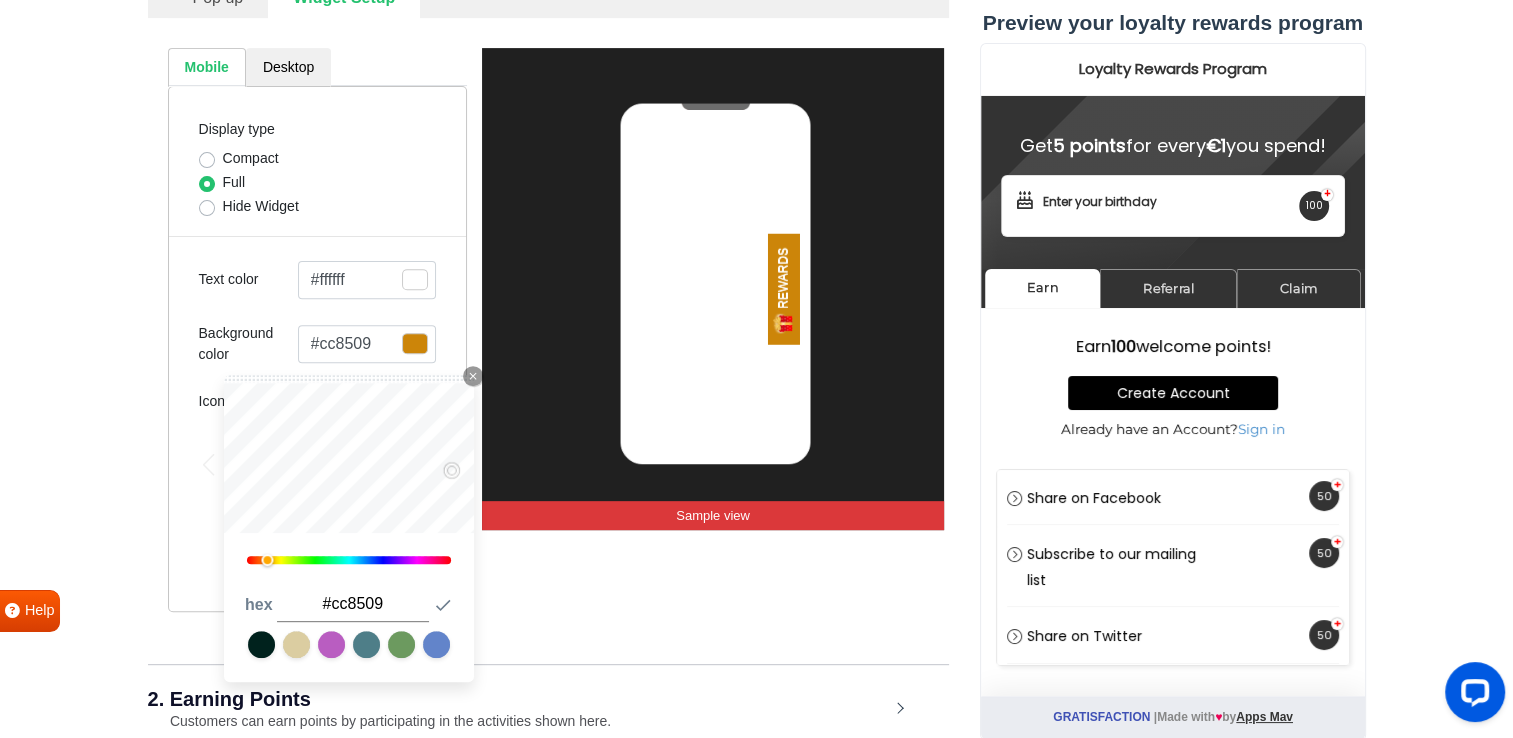 type on "#d28808" 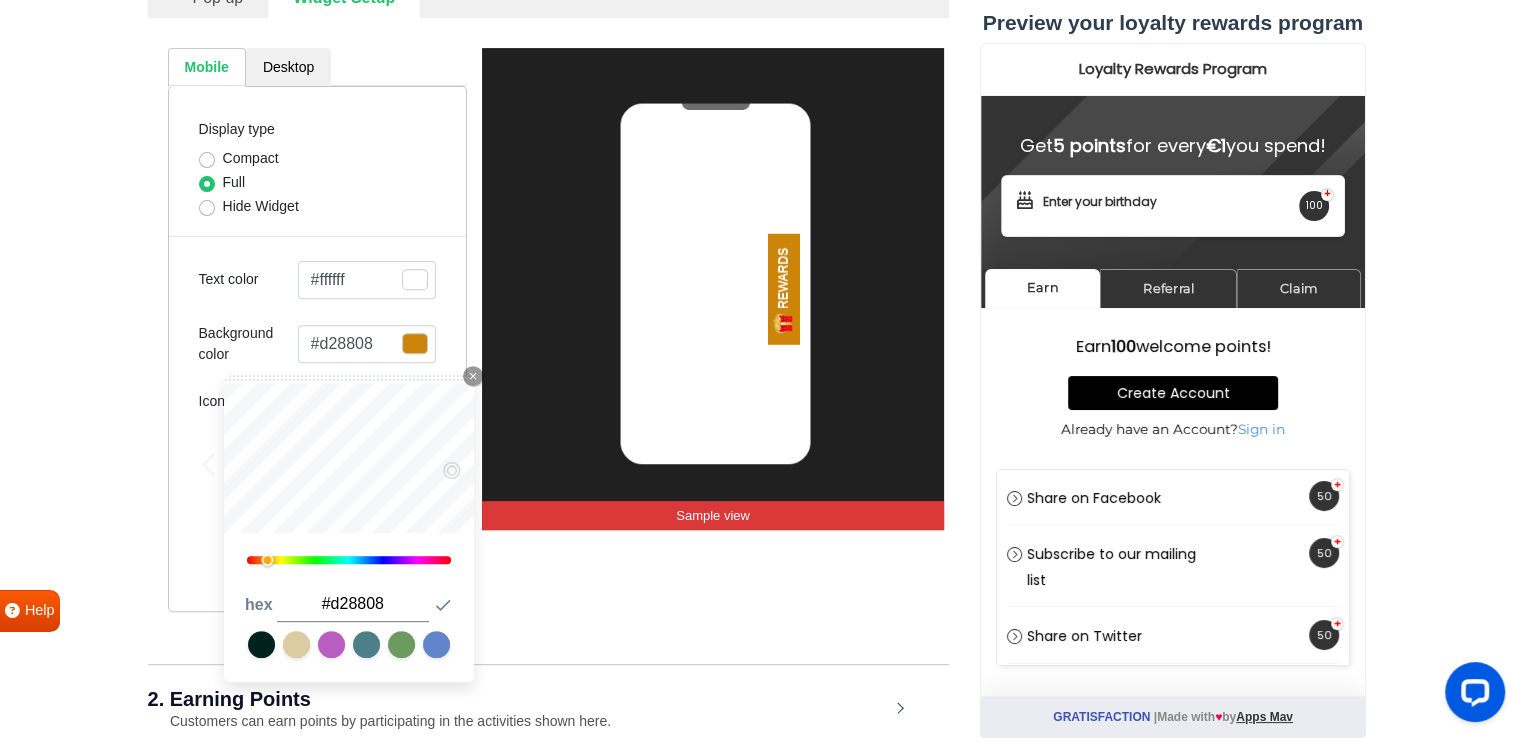 type on "#d38807" 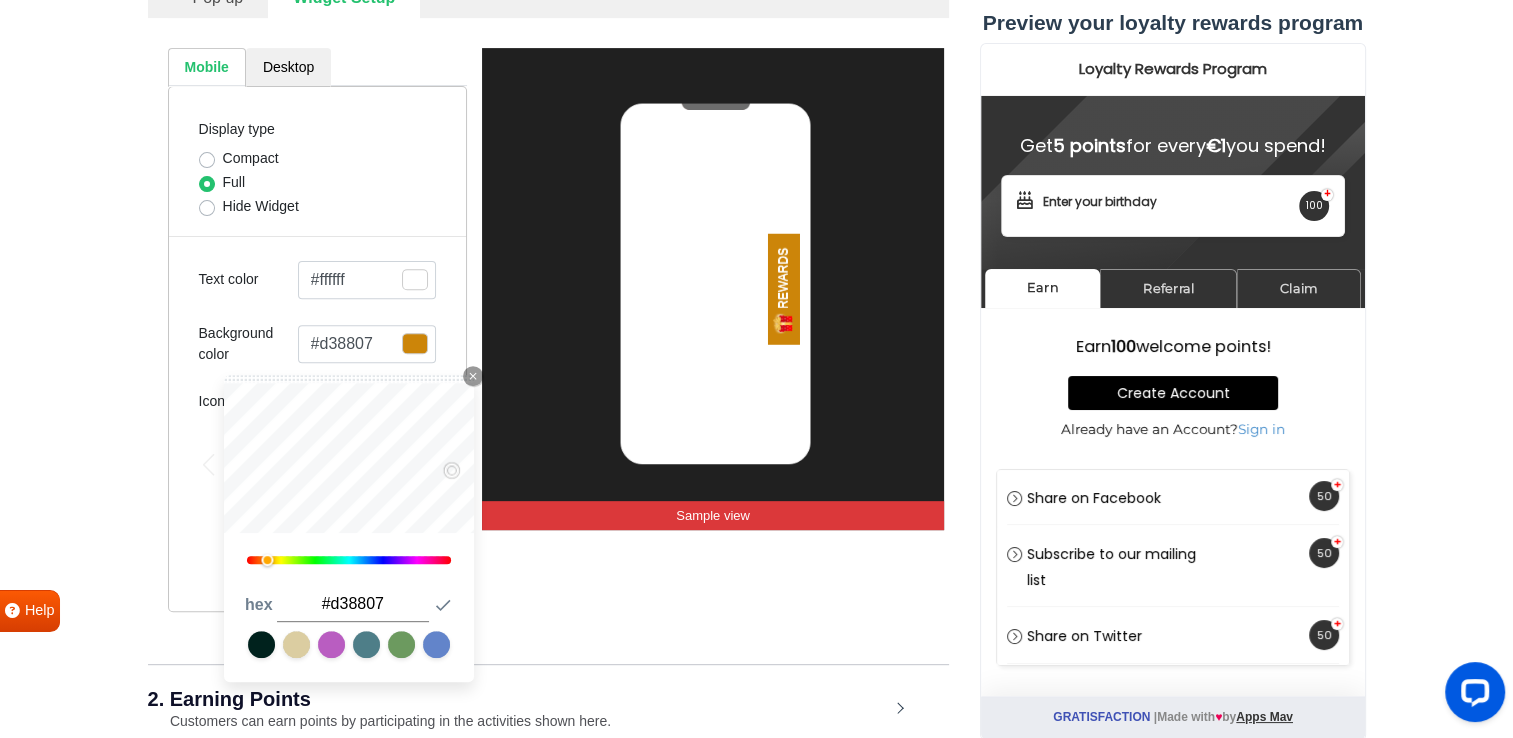 type on "#d88c07" 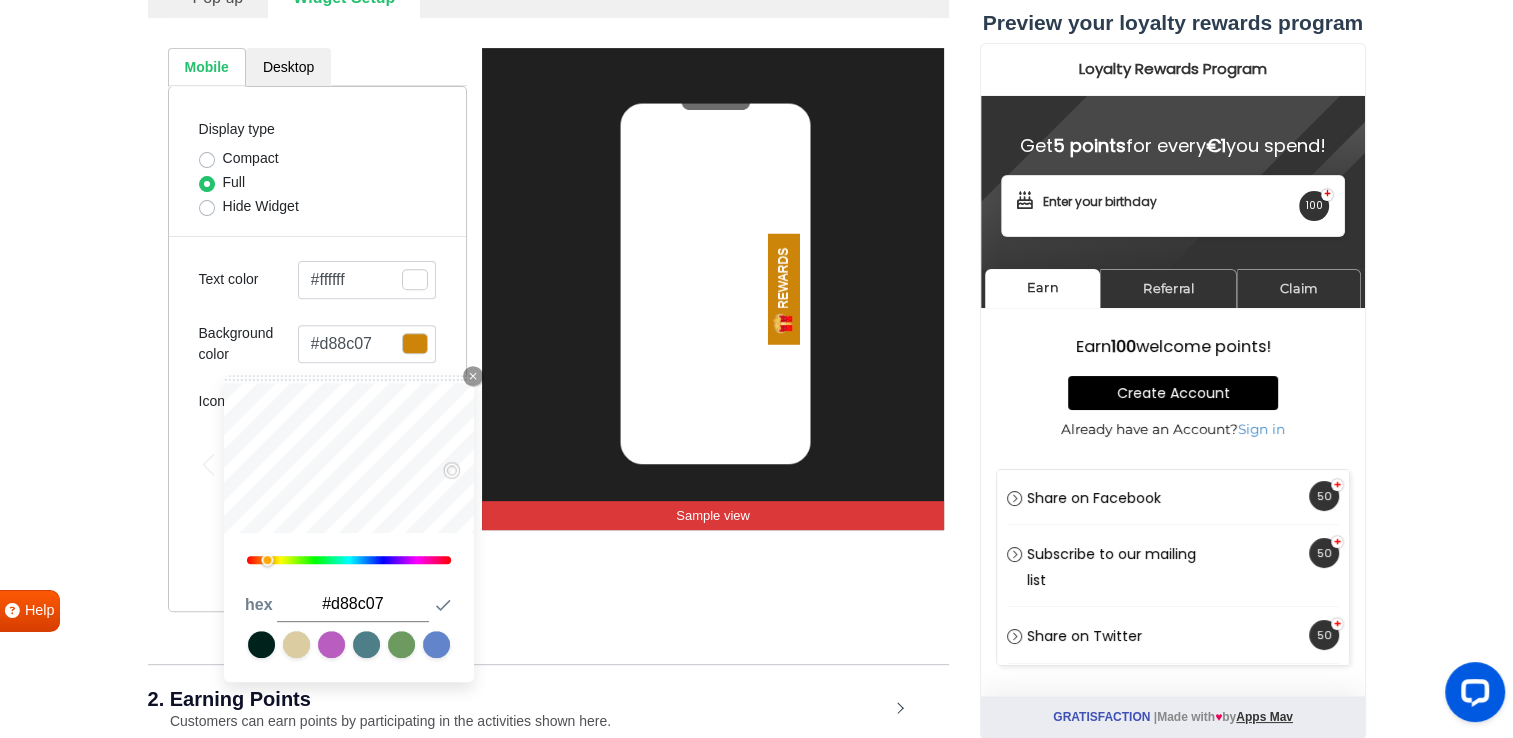 type on "#d98c06" 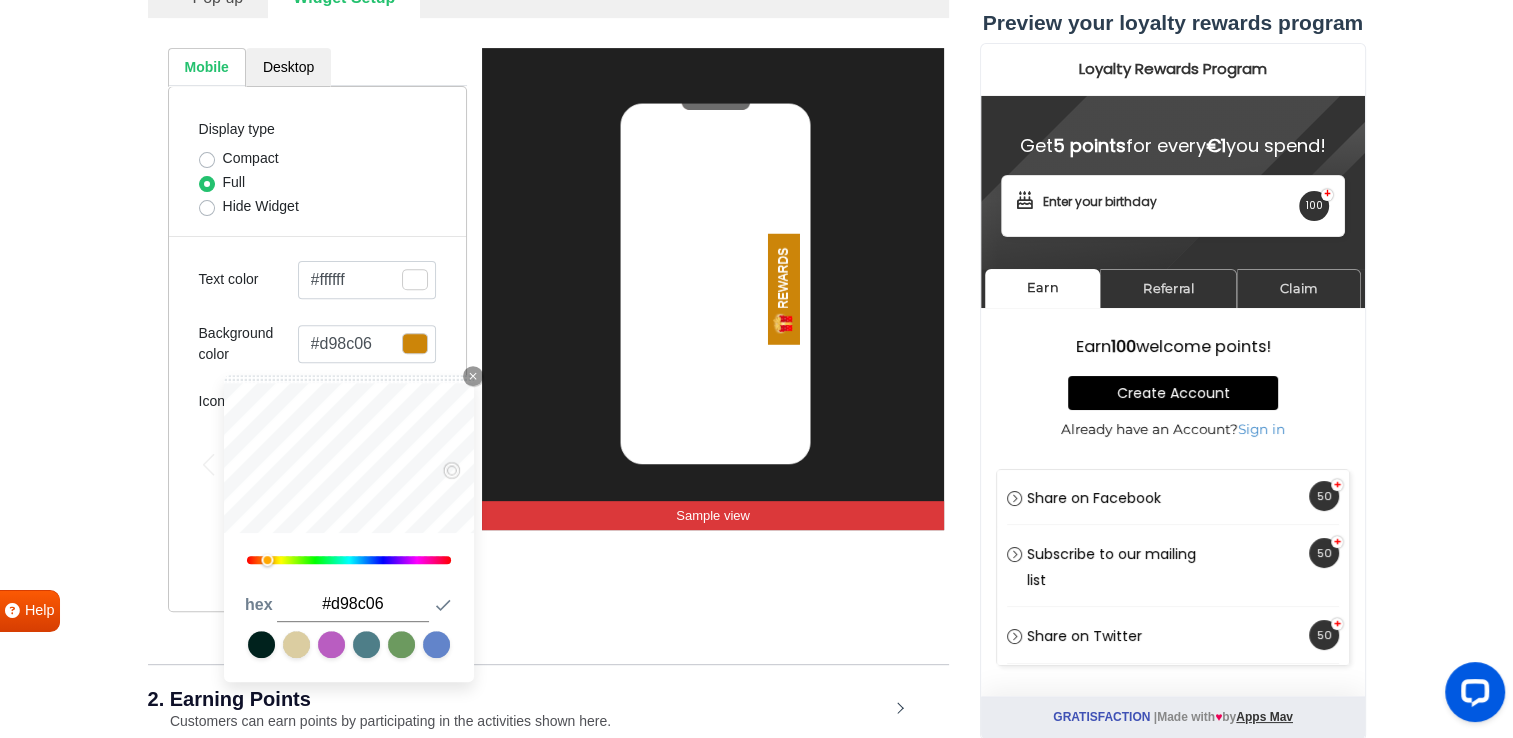 type on "#da8c05" 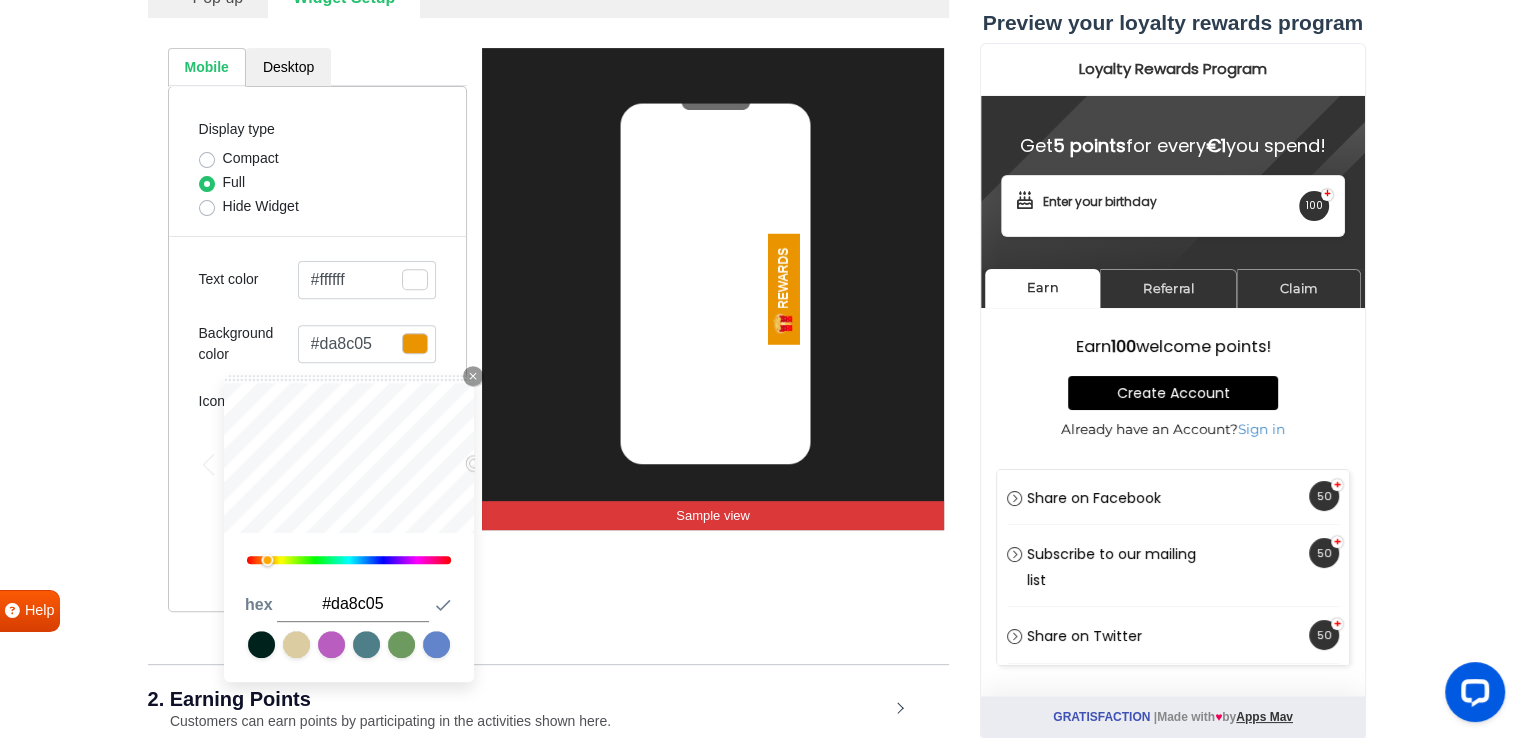 type on "#ea9400" 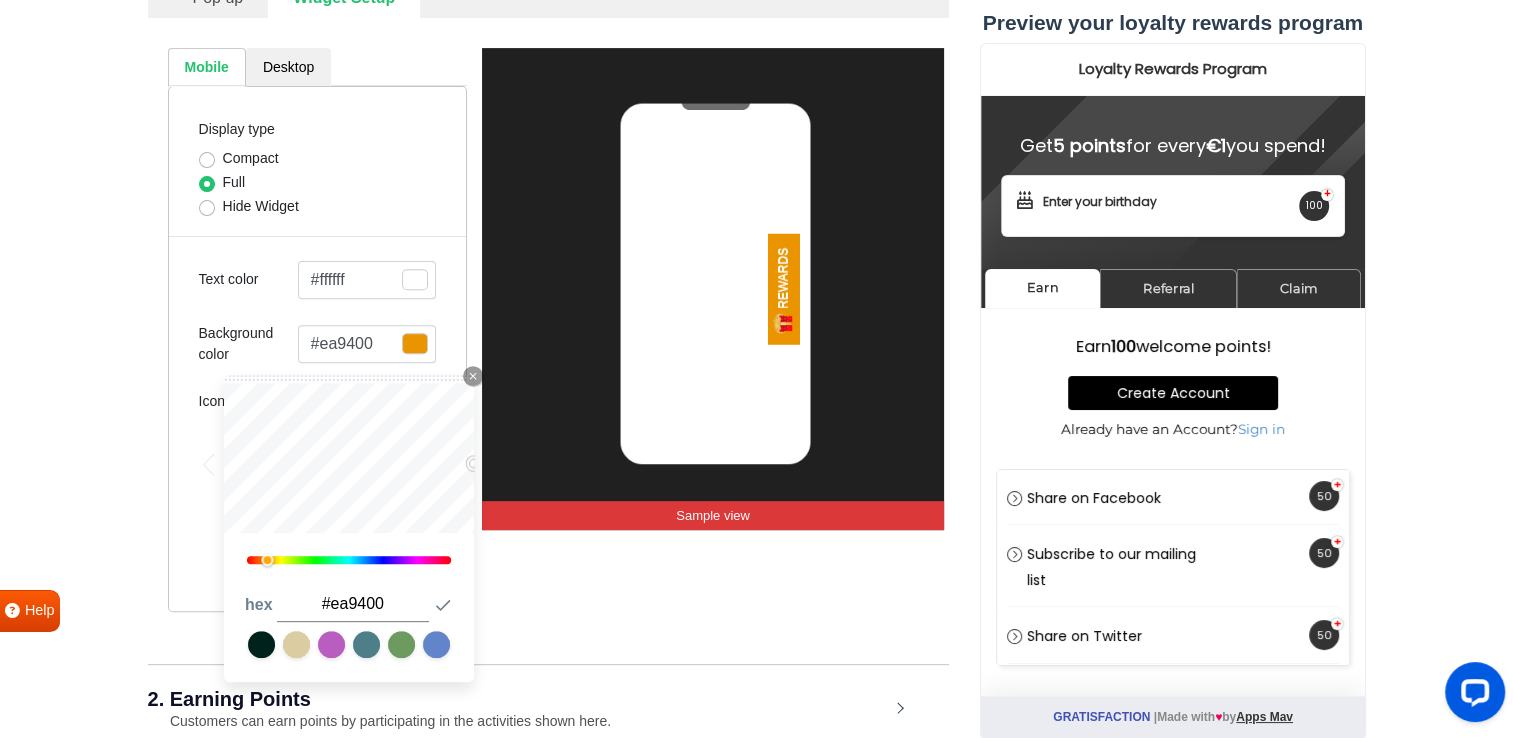 type on "#ef9700" 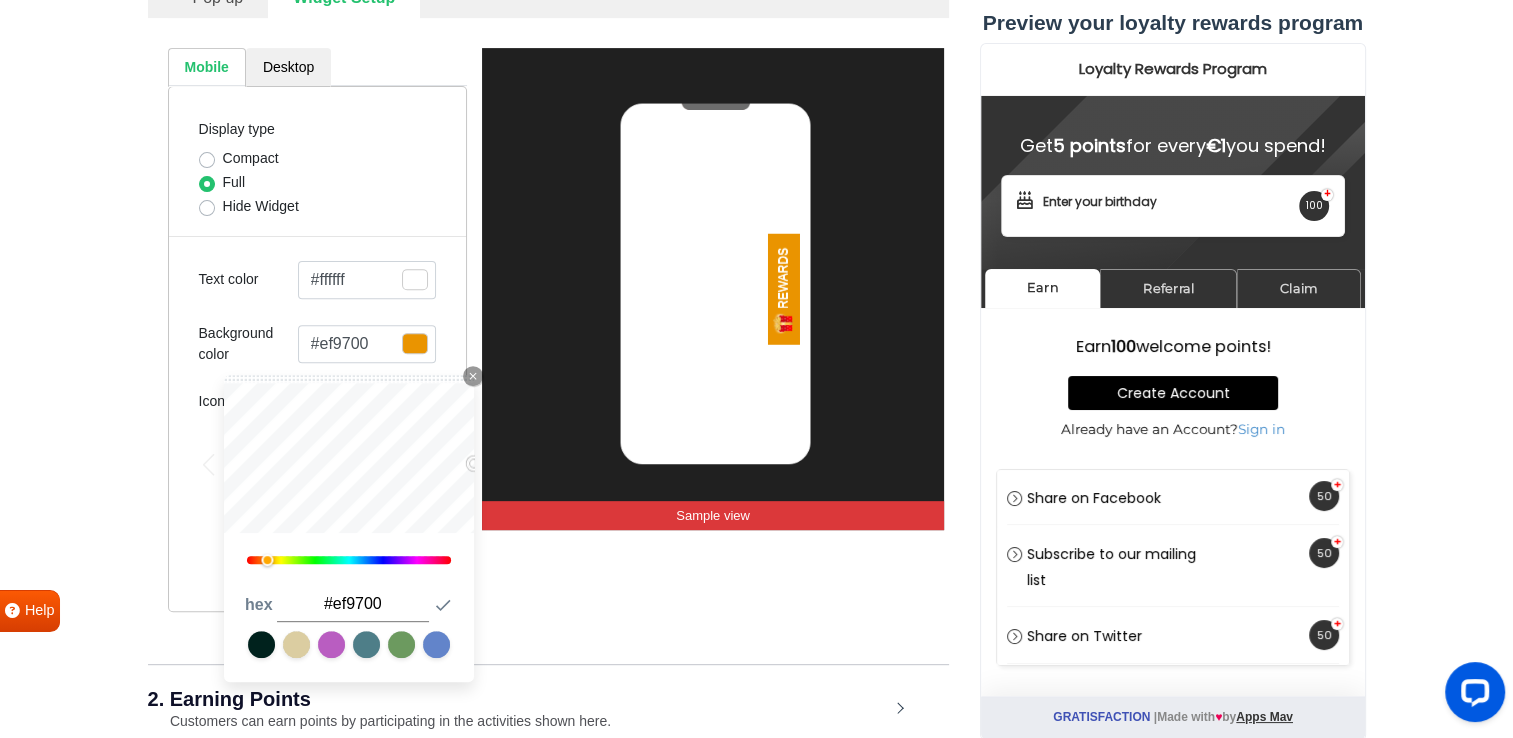 type on "#f49b00" 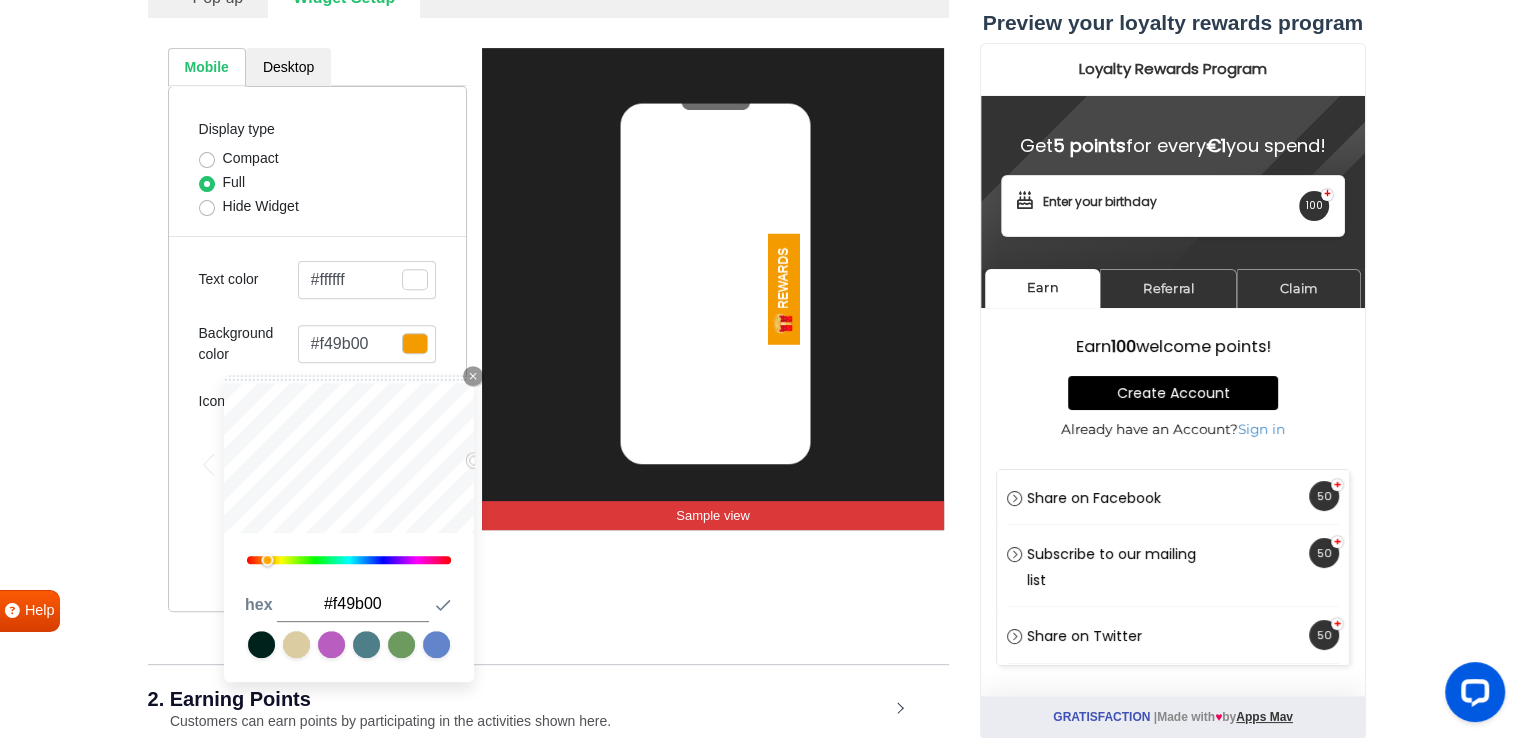type on "#ffa100" 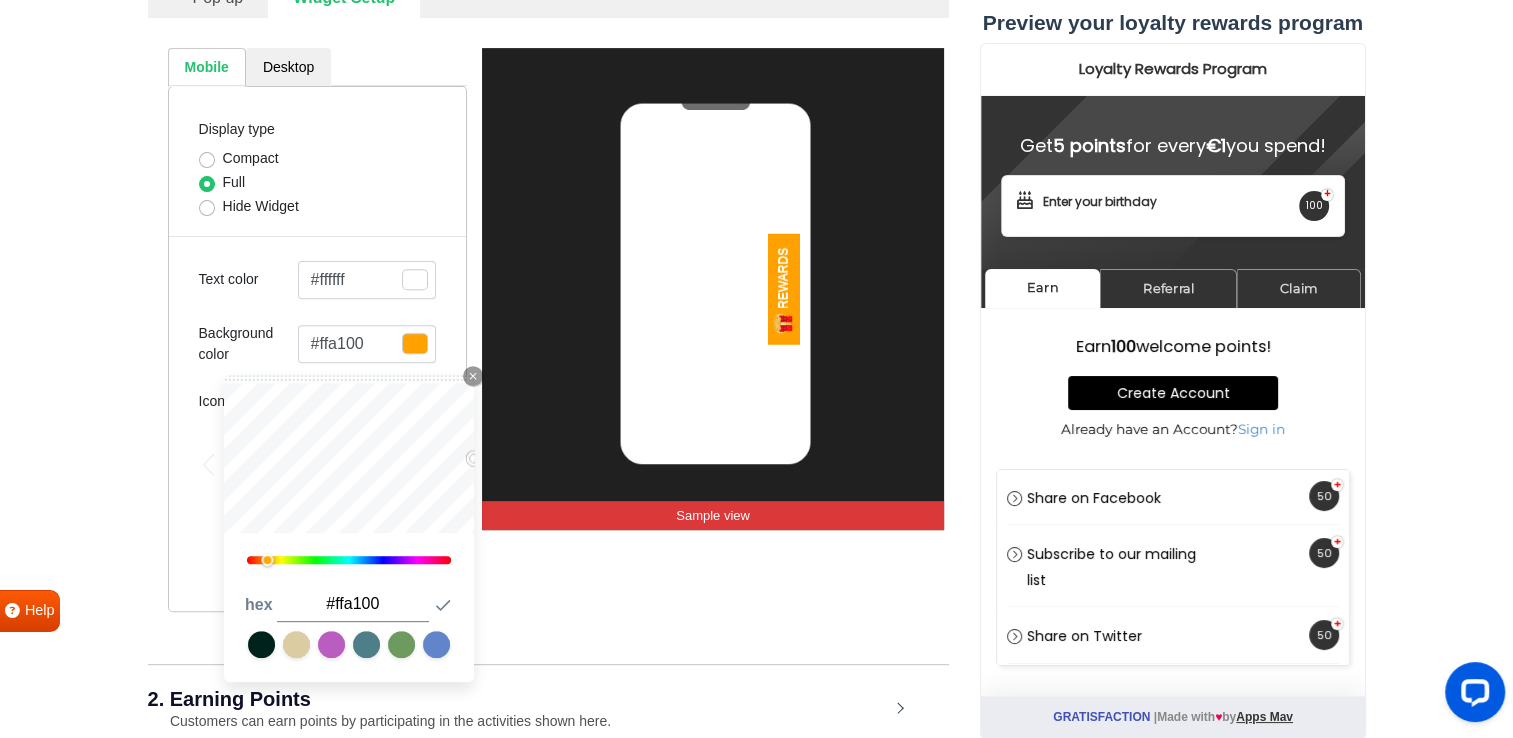 click on "Mobile Desktop Display type Compact Full Hide Widget Text color #ffffff Close Icon 0 hex #ffffff Submit Icon Background color #ffa100 Close Icon 38 hex #ffa100 Submit Icon Icon  Next  REWARDS Sample view" at bounding box center (548, 330) 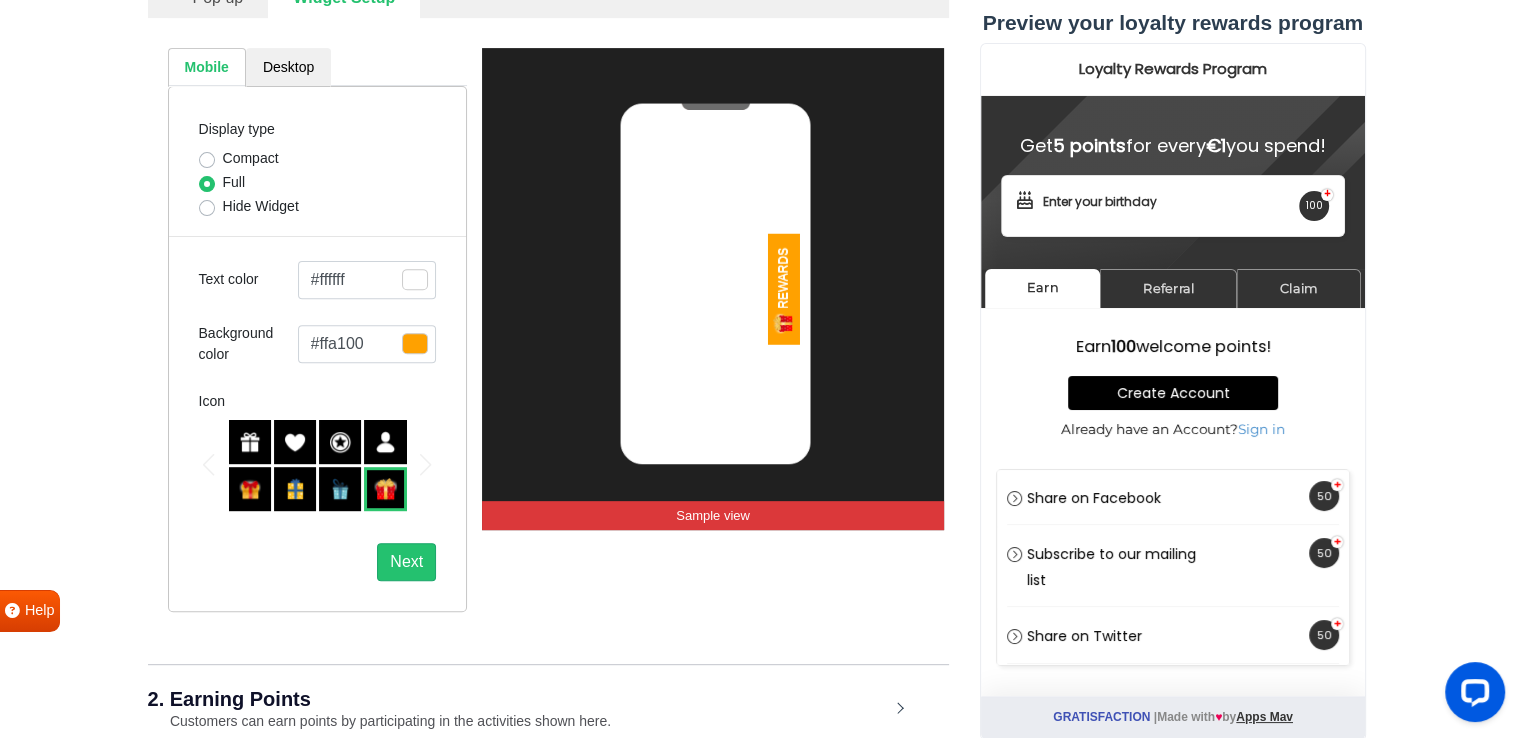 click on "Hide Widget" at bounding box center (318, 208) 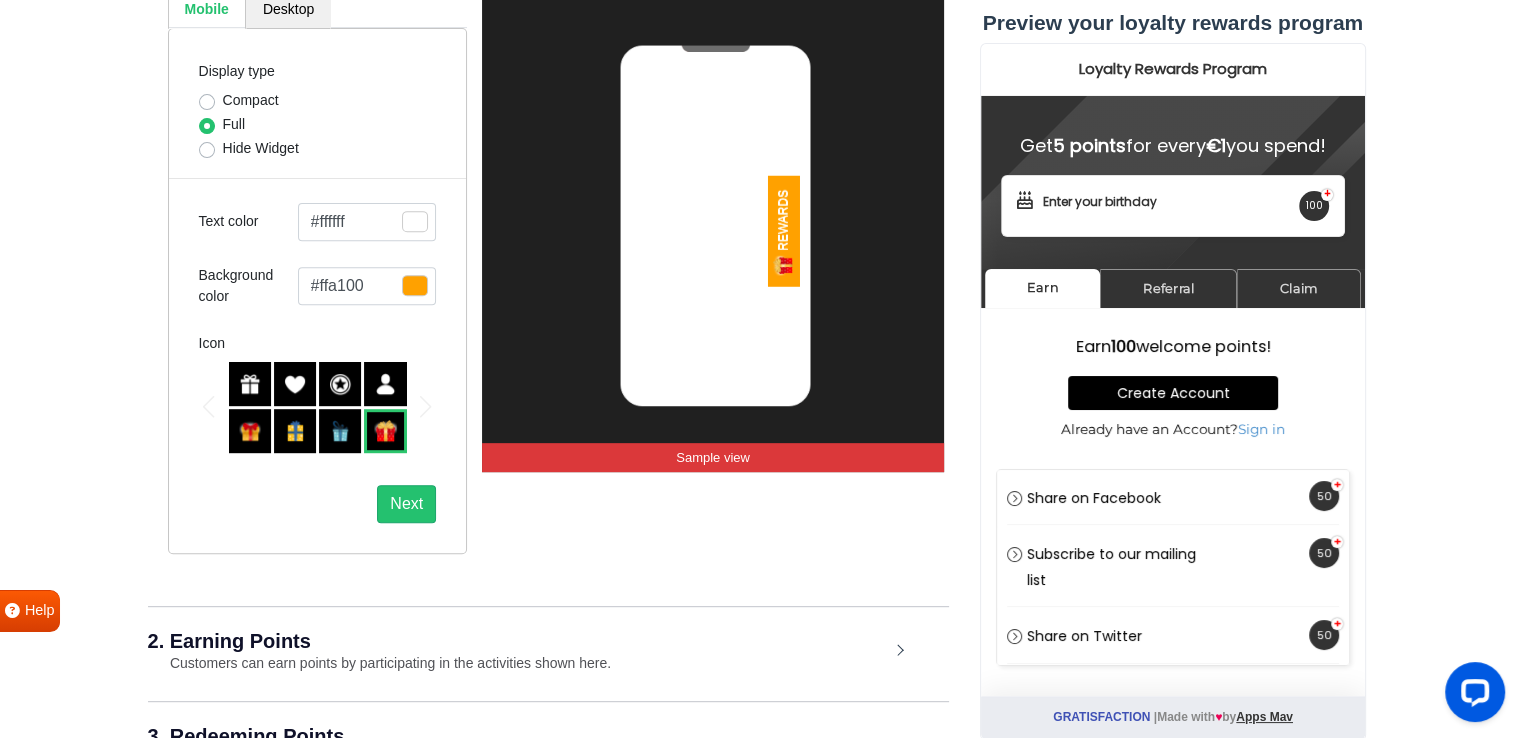 scroll, scrollTop: 781, scrollLeft: 0, axis: vertical 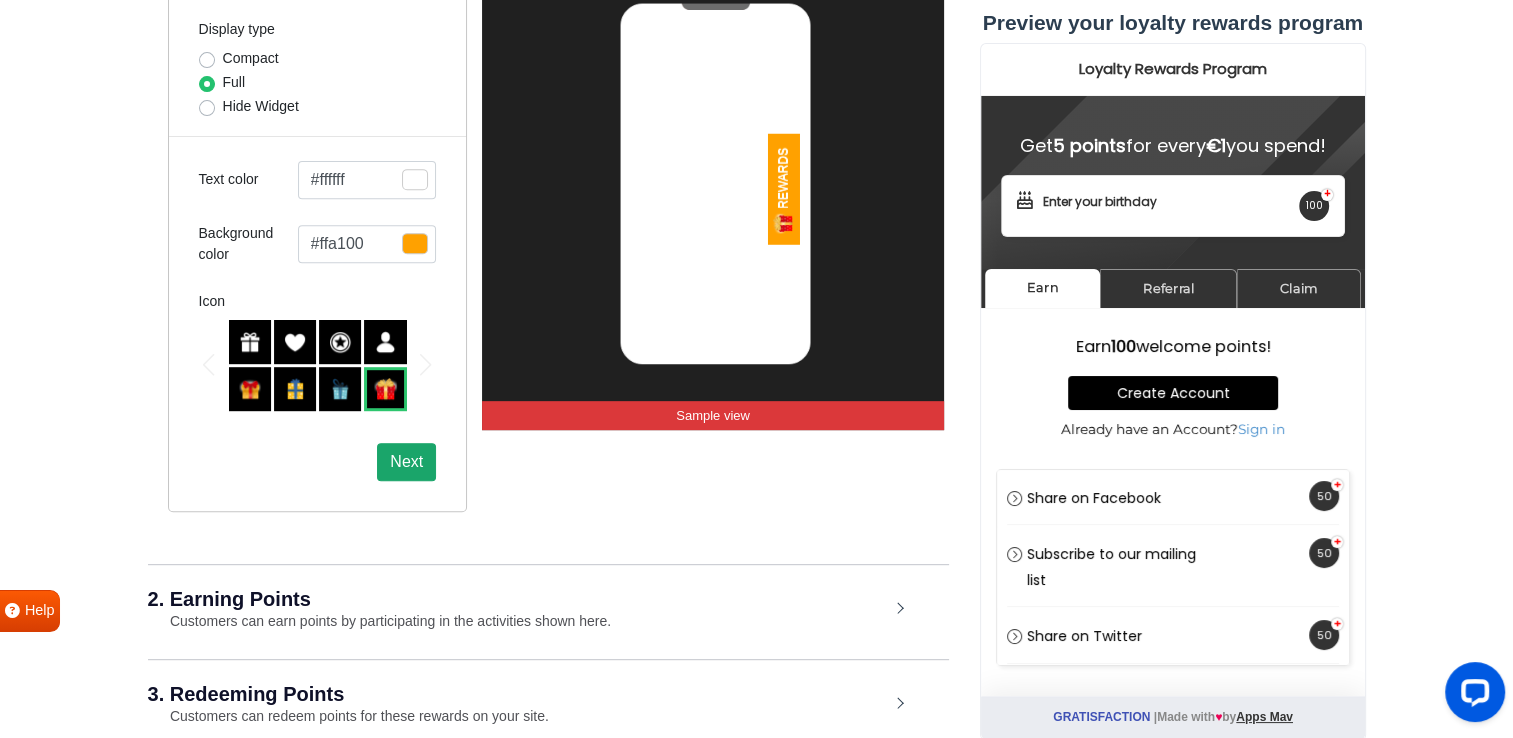 click on "Next" at bounding box center (406, 462) 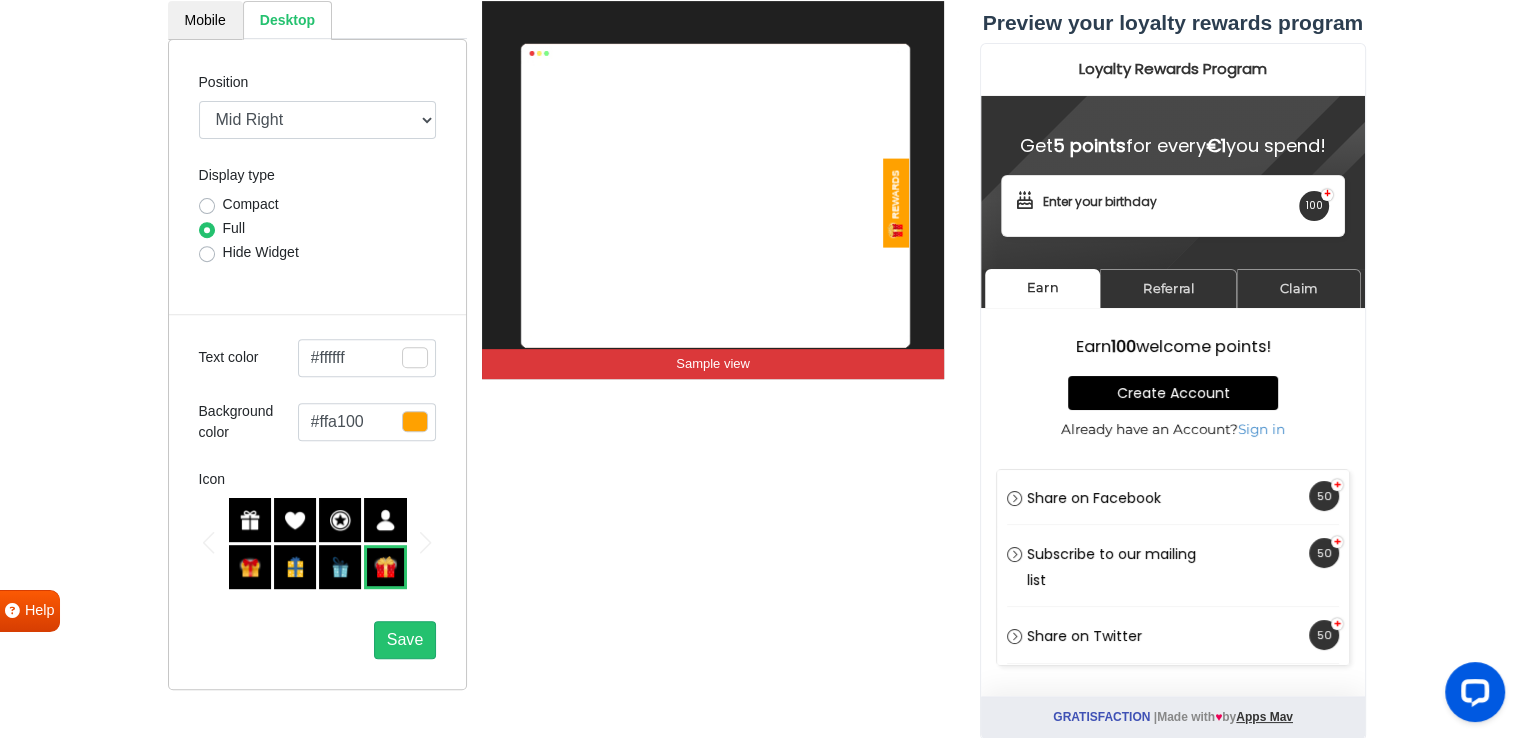scroll, scrollTop: 681, scrollLeft: 0, axis: vertical 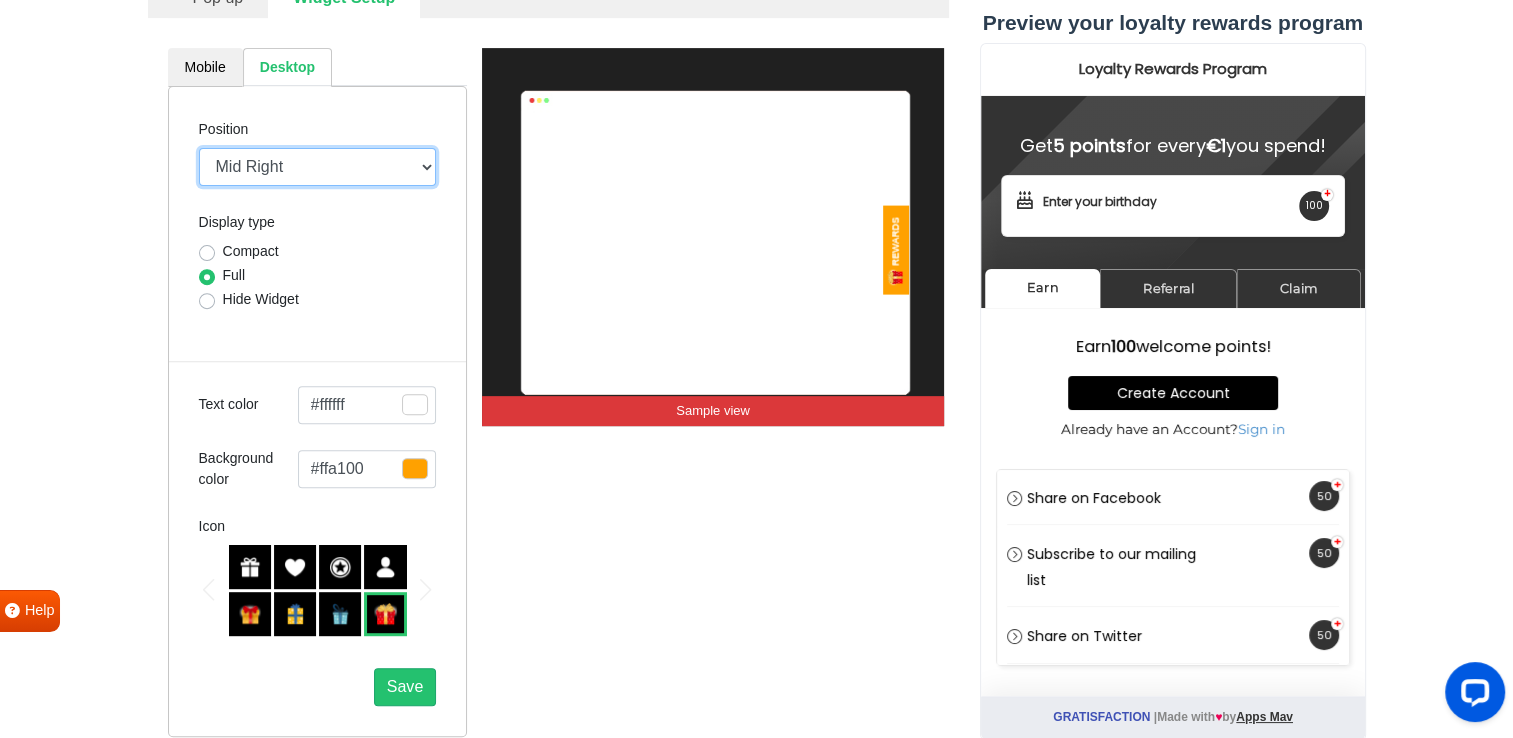 click on "Mid Right Mid Left Top Bar Top Left Top Right Top Center Bottom Bar Bottom Left Bottom Right Bottom Center" at bounding box center [318, 167] 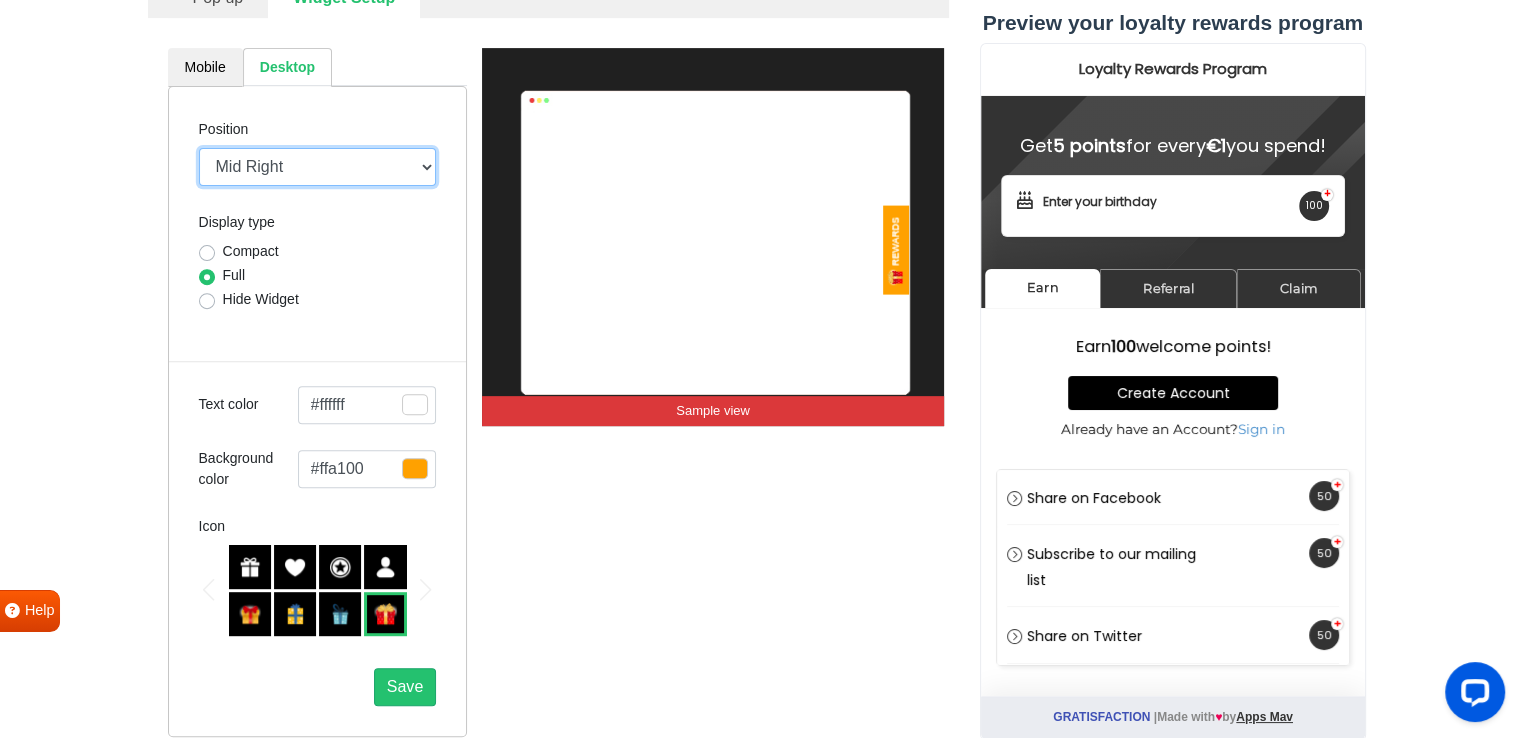 select on "top-left-corner" 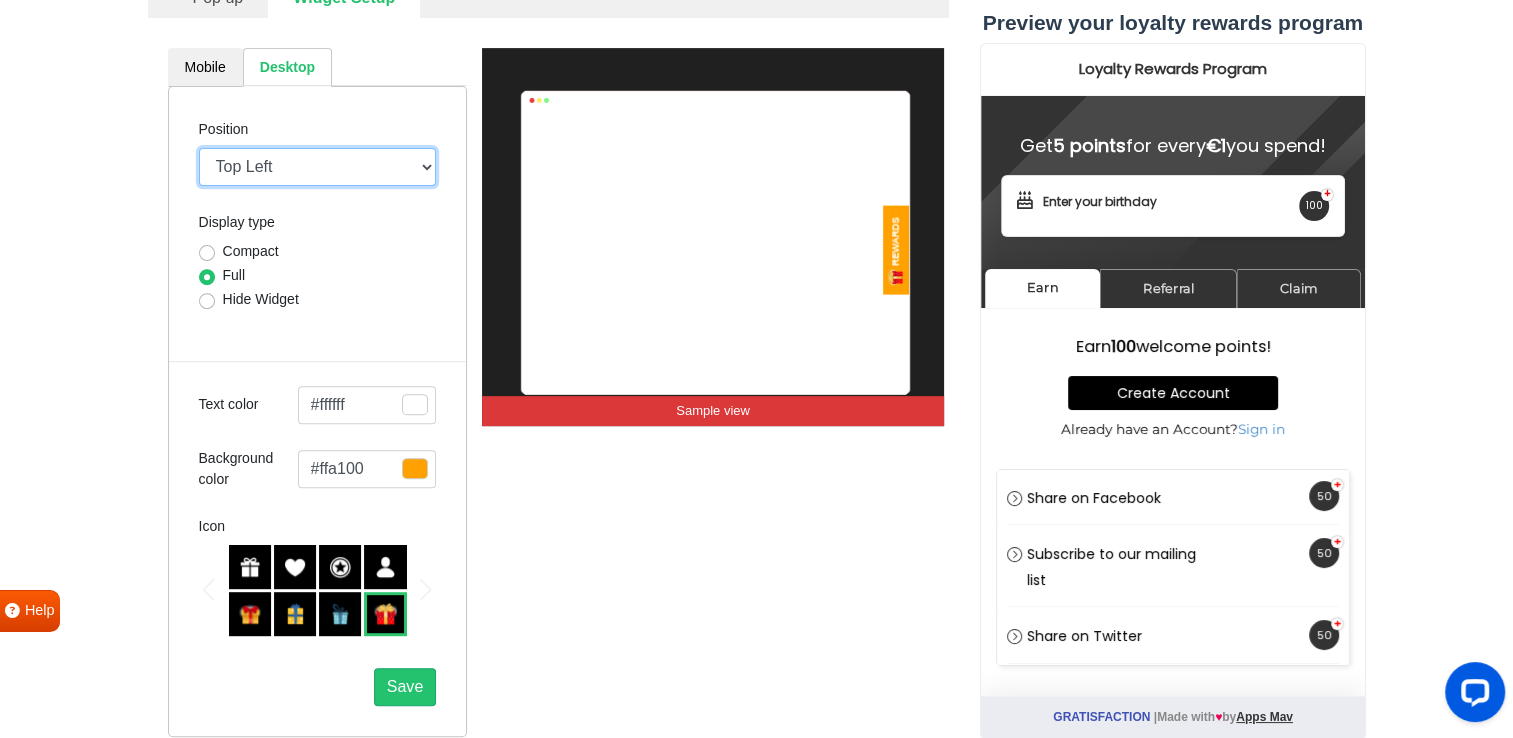 click on "Mid Right Mid Left Top Bar Top Left Top Right Top Center Bottom Bar Bottom Left Bottom Right Bottom Center" at bounding box center [318, 167] 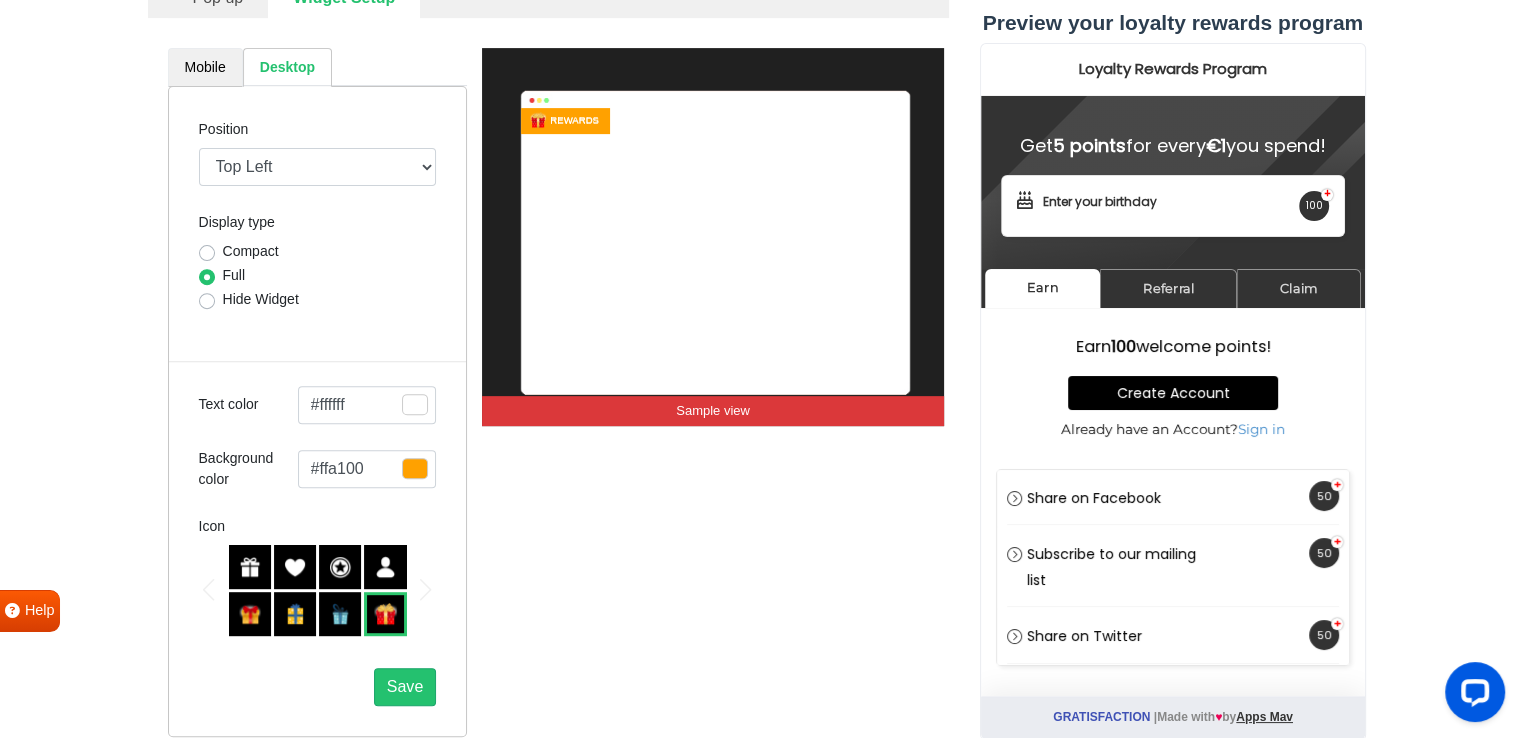 click on "Mobile" at bounding box center [205, 67] 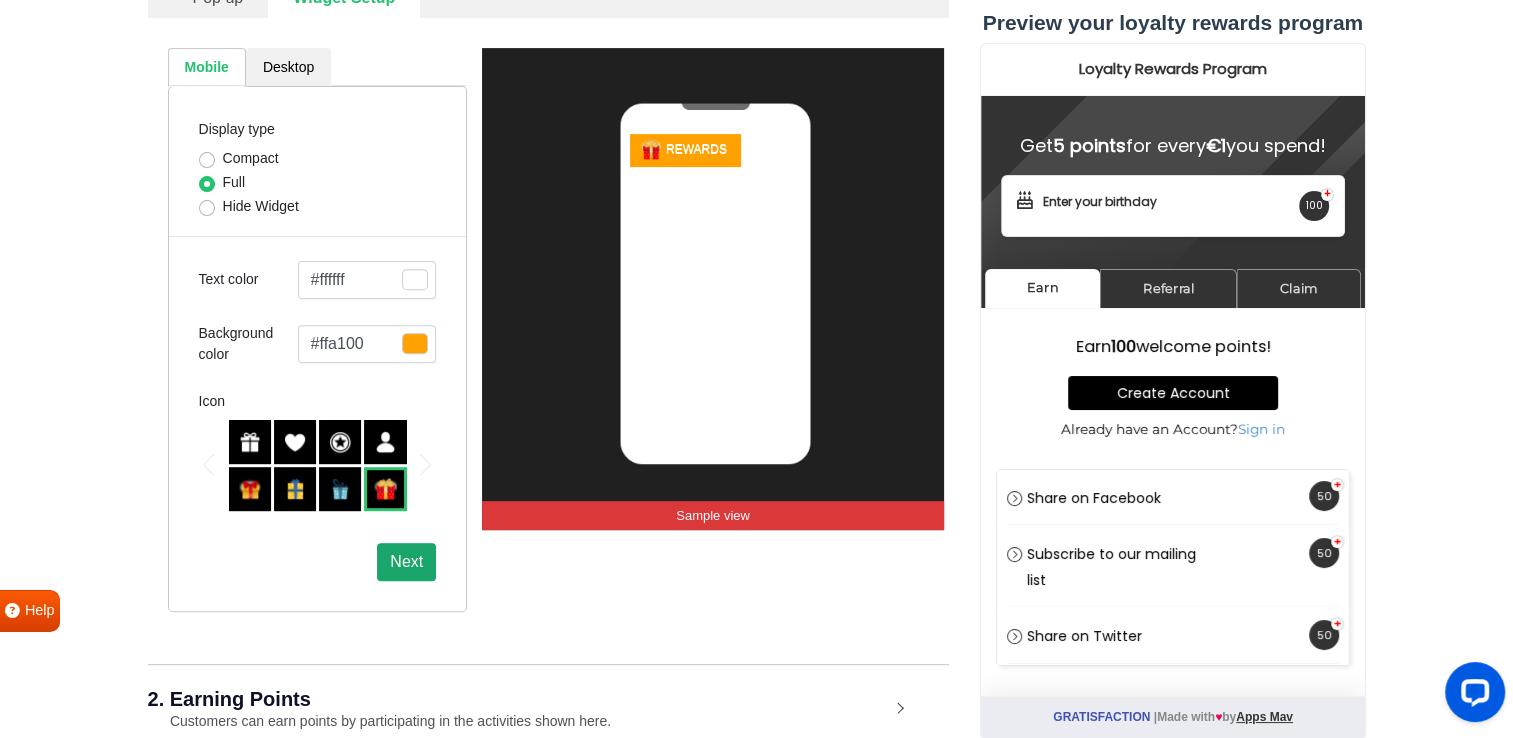 click on "Next" at bounding box center [406, 562] 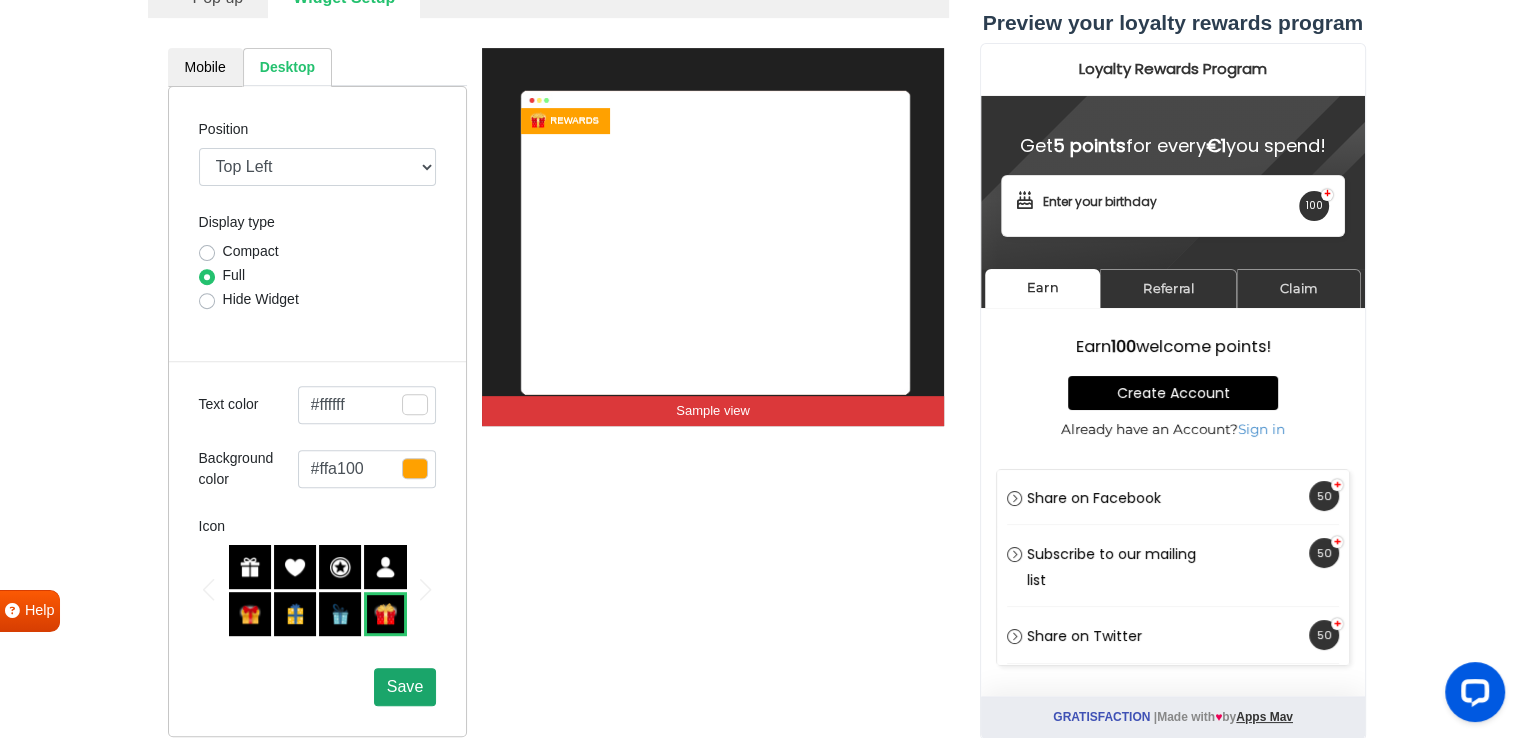 click on "Save" at bounding box center (405, 687) 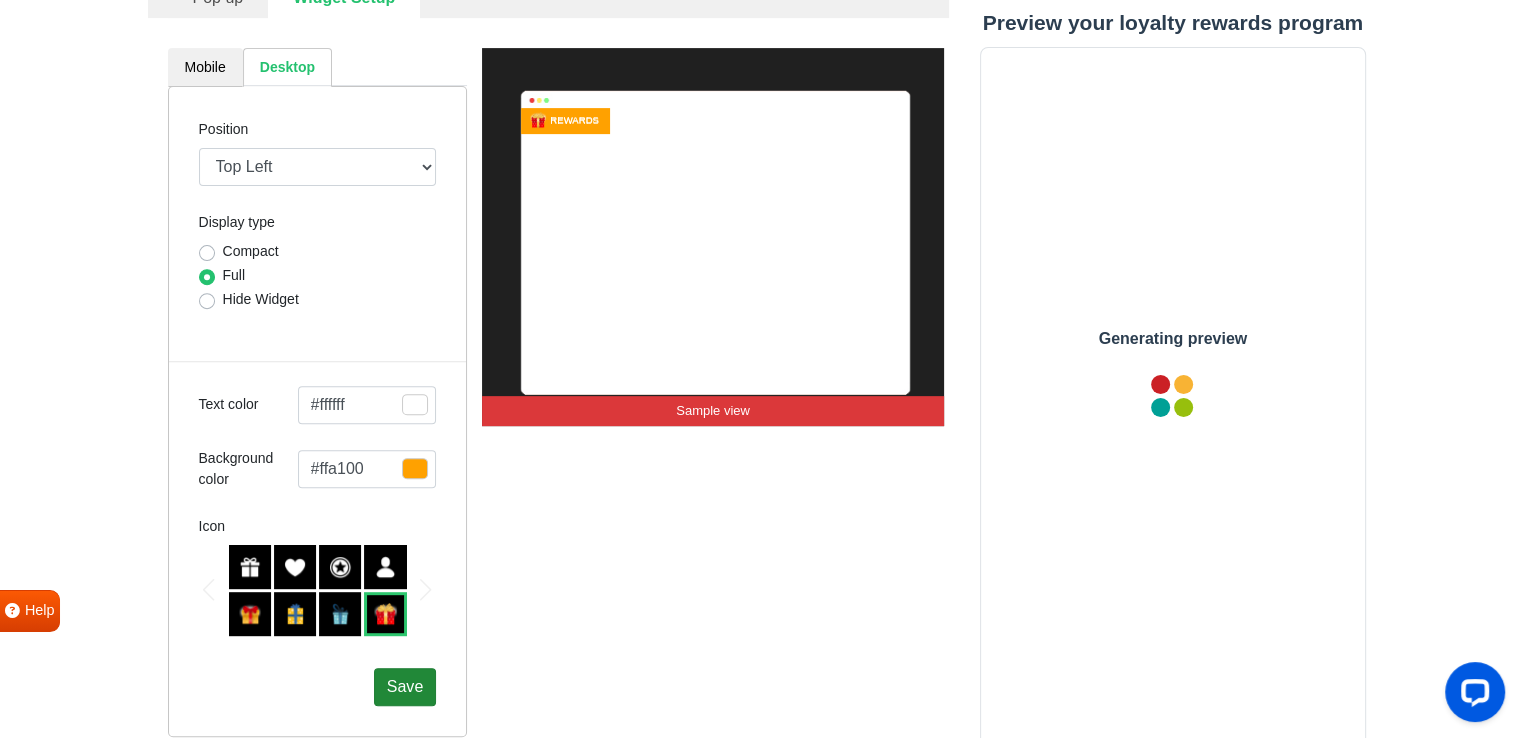 scroll, scrollTop: 0, scrollLeft: 0, axis: both 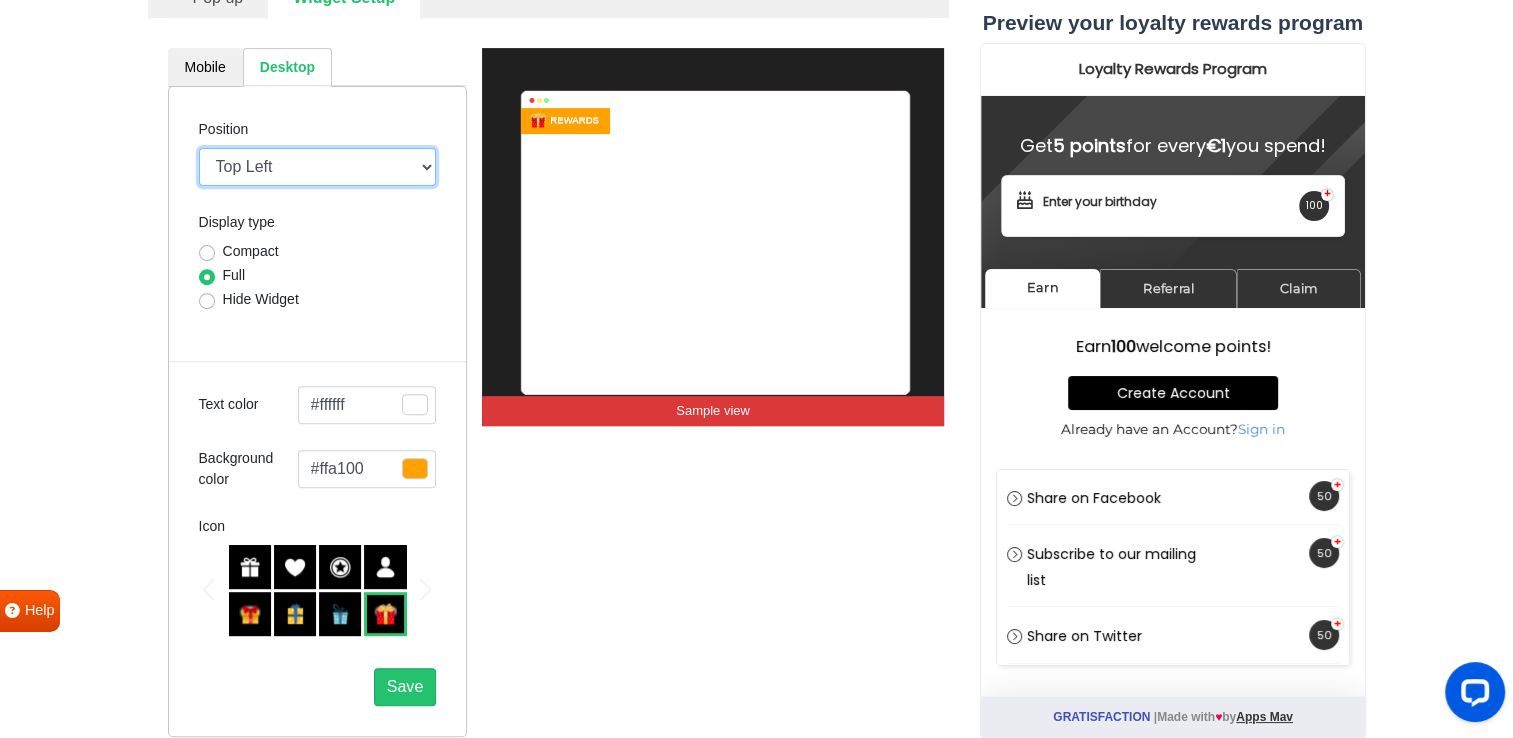 click on "Mid Right Mid Left Top Bar Top Left Top Right Top Center Bottom Bar Bottom Left Bottom Right Bottom Center" at bounding box center [318, 167] 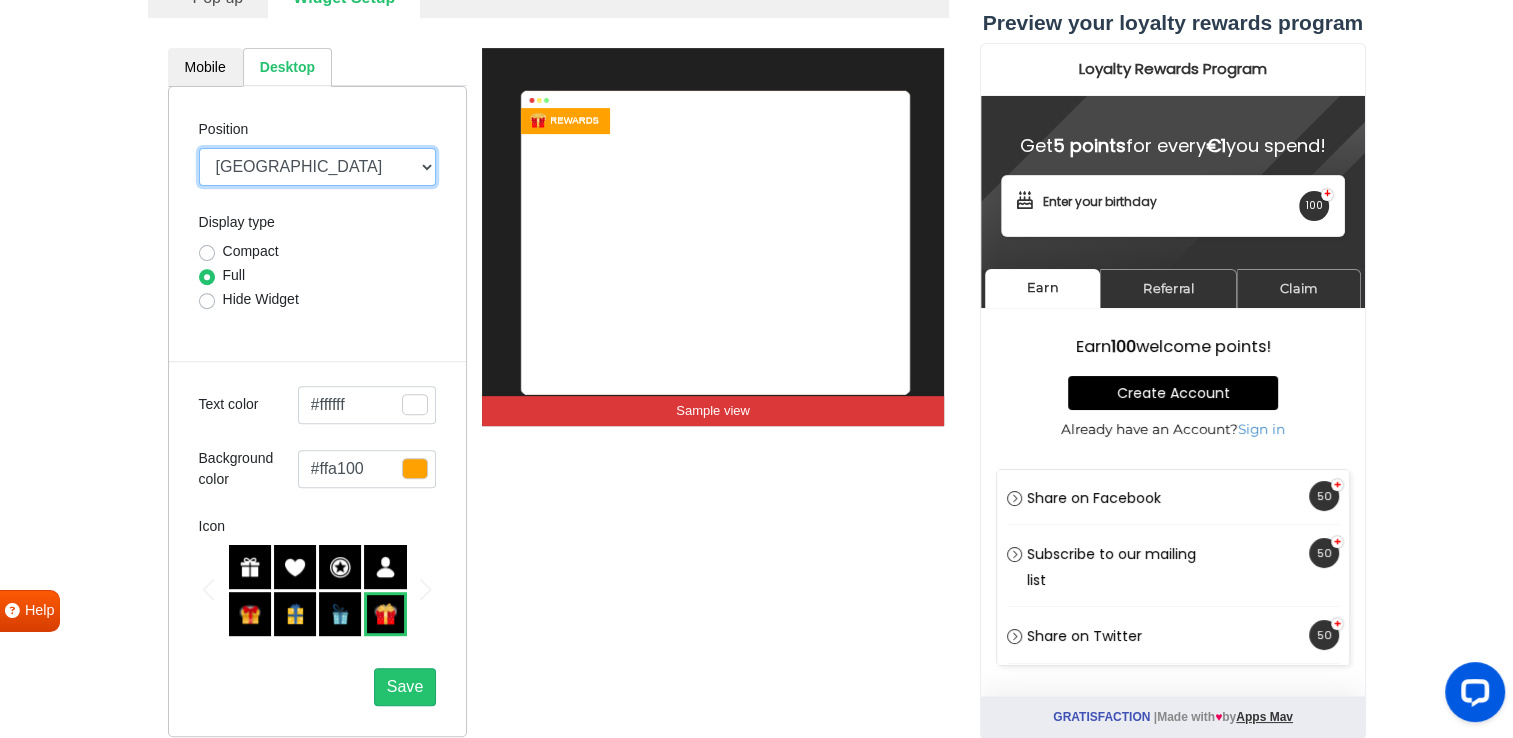 click on "Mid Right Mid Left Top Bar Top Left Top Right Top Center Bottom Bar Bottom Left Bottom Right Bottom Center" at bounding box center [318, 167] 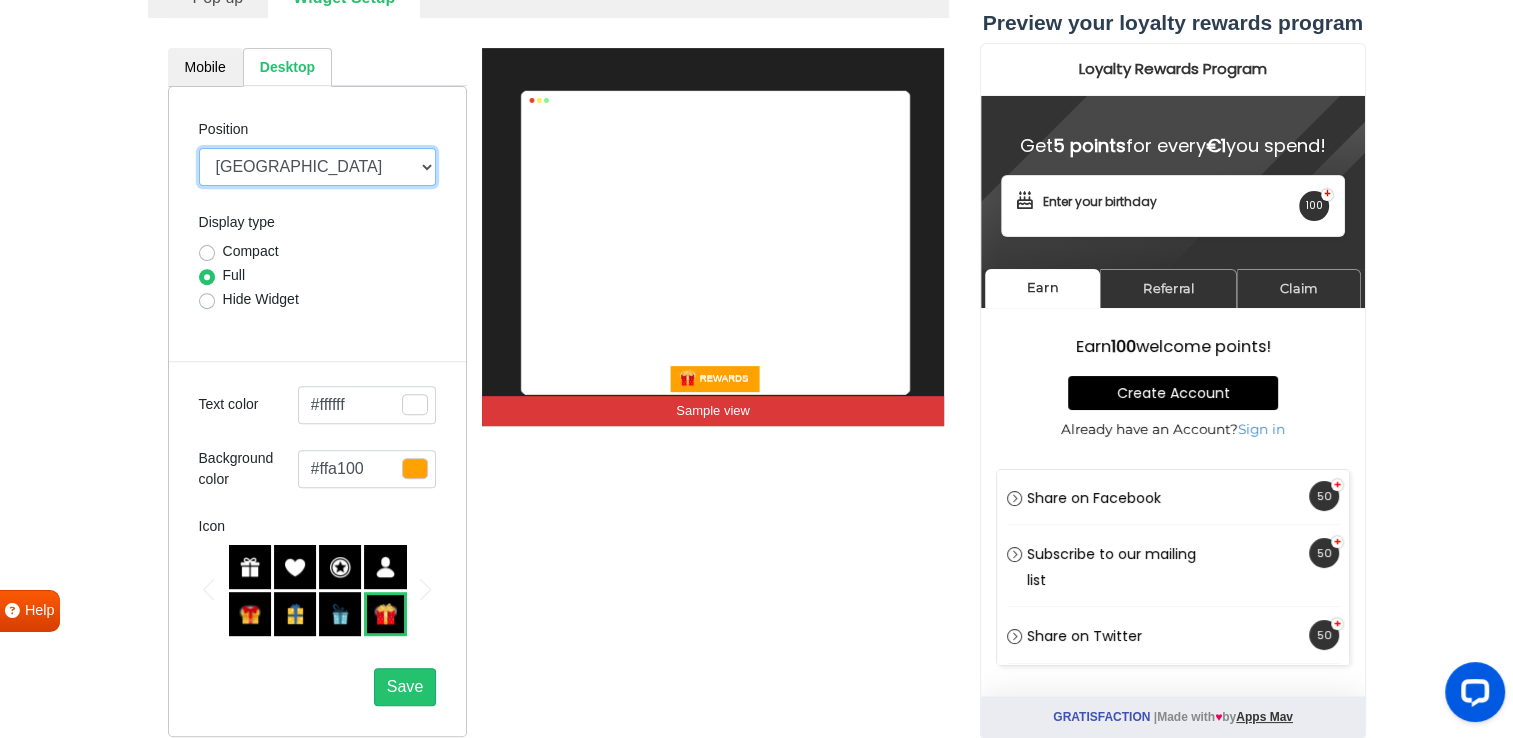 click on "Mid Right Mid Left Top Bar Top Left Top Right Top Center Bottom Bar Bottom Left Bottom Right Bottom Center" at bounding box center (318, 167) 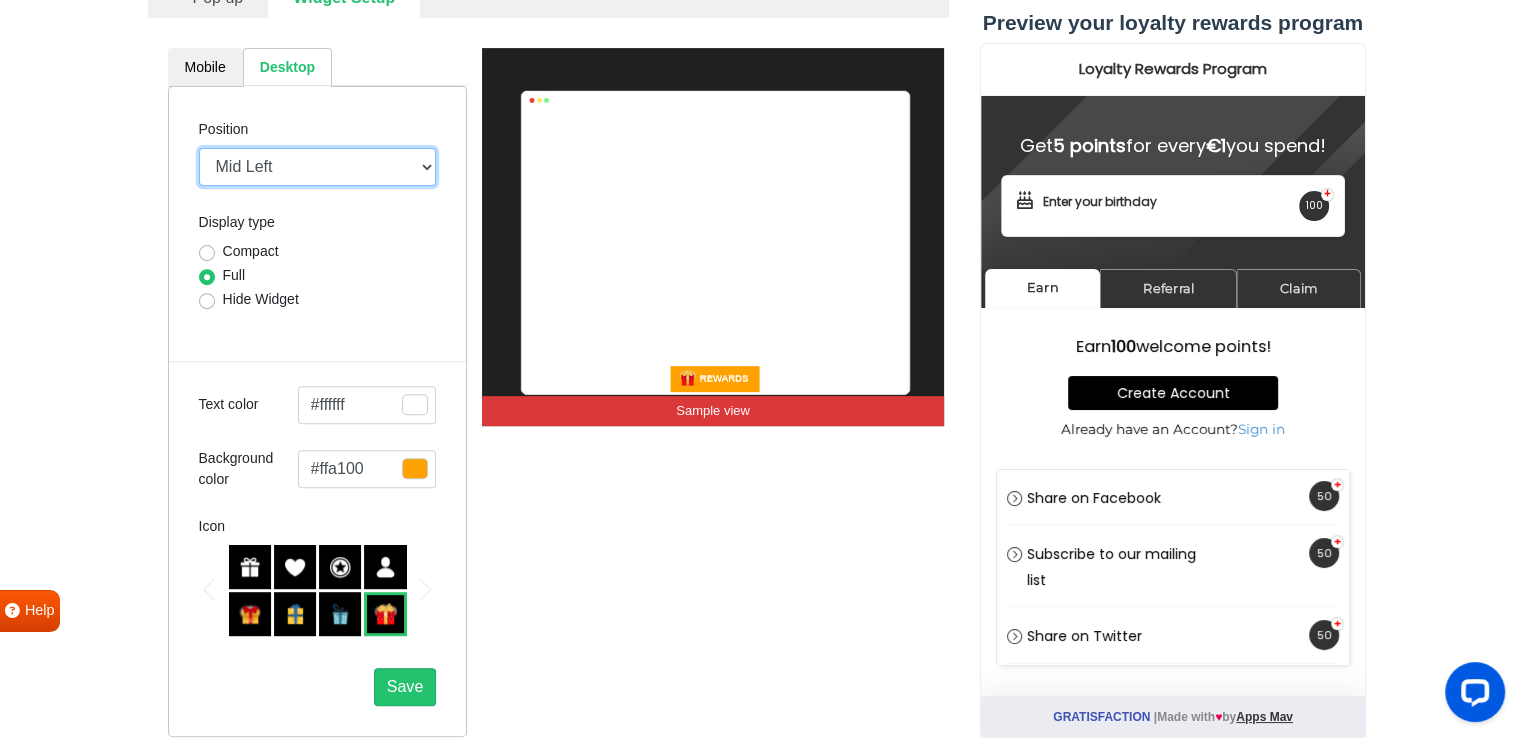 click on "Mid Right Mid Left Top Bar Top Left Top Right Top Center Bottom Bar Bottom Left Bottom Right Bottom Center" at bounding box center [318, 167] 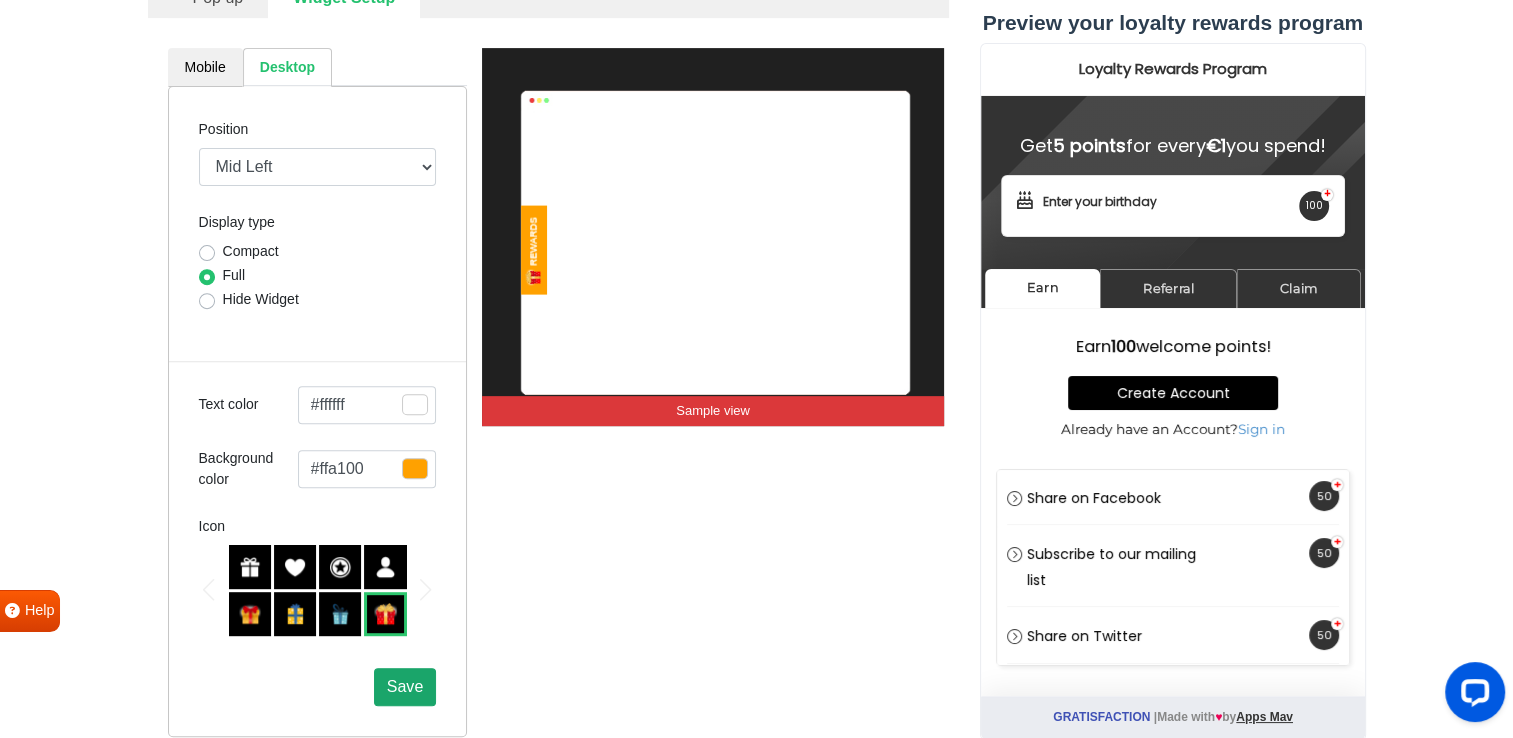 click on "Save" at bounding box center [405, 686] 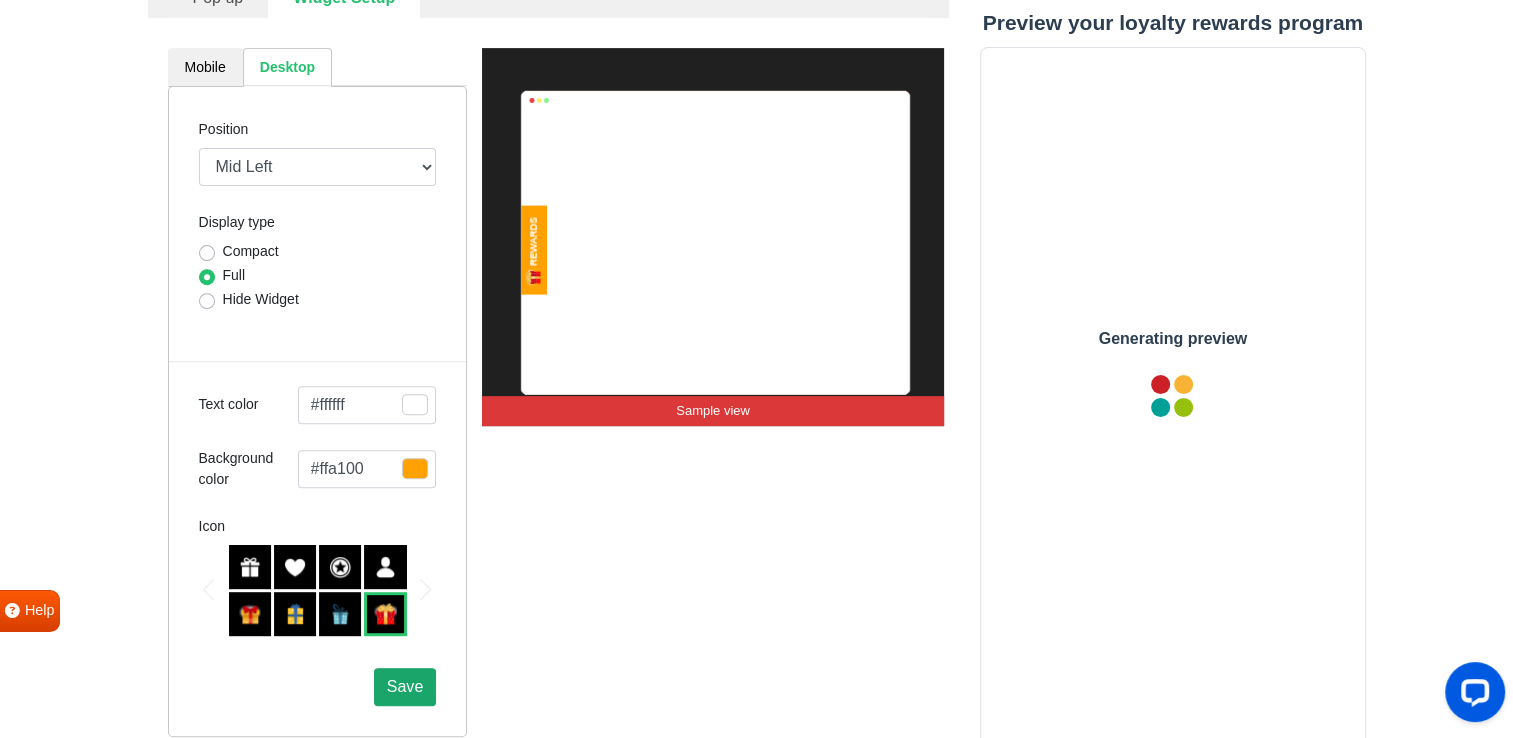 scroll, scrollTop: 0, scrollLeft: 0, axis: both 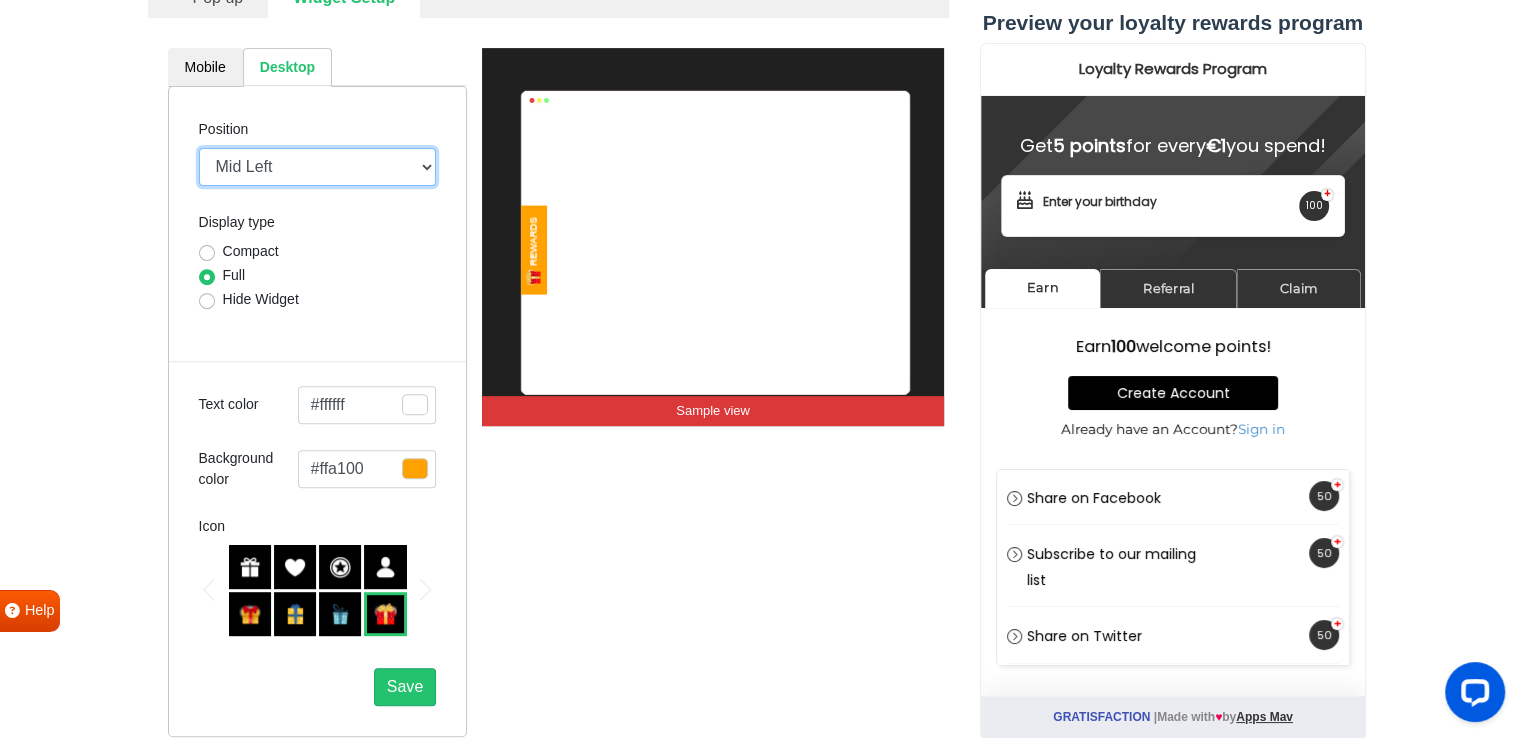 click on "Mid Right Mid Left Top Bar Top Left Top Right Top Center Bottom Bar Bottom Left Bottom Right Bottom Center" at bounding box center [318, 167] 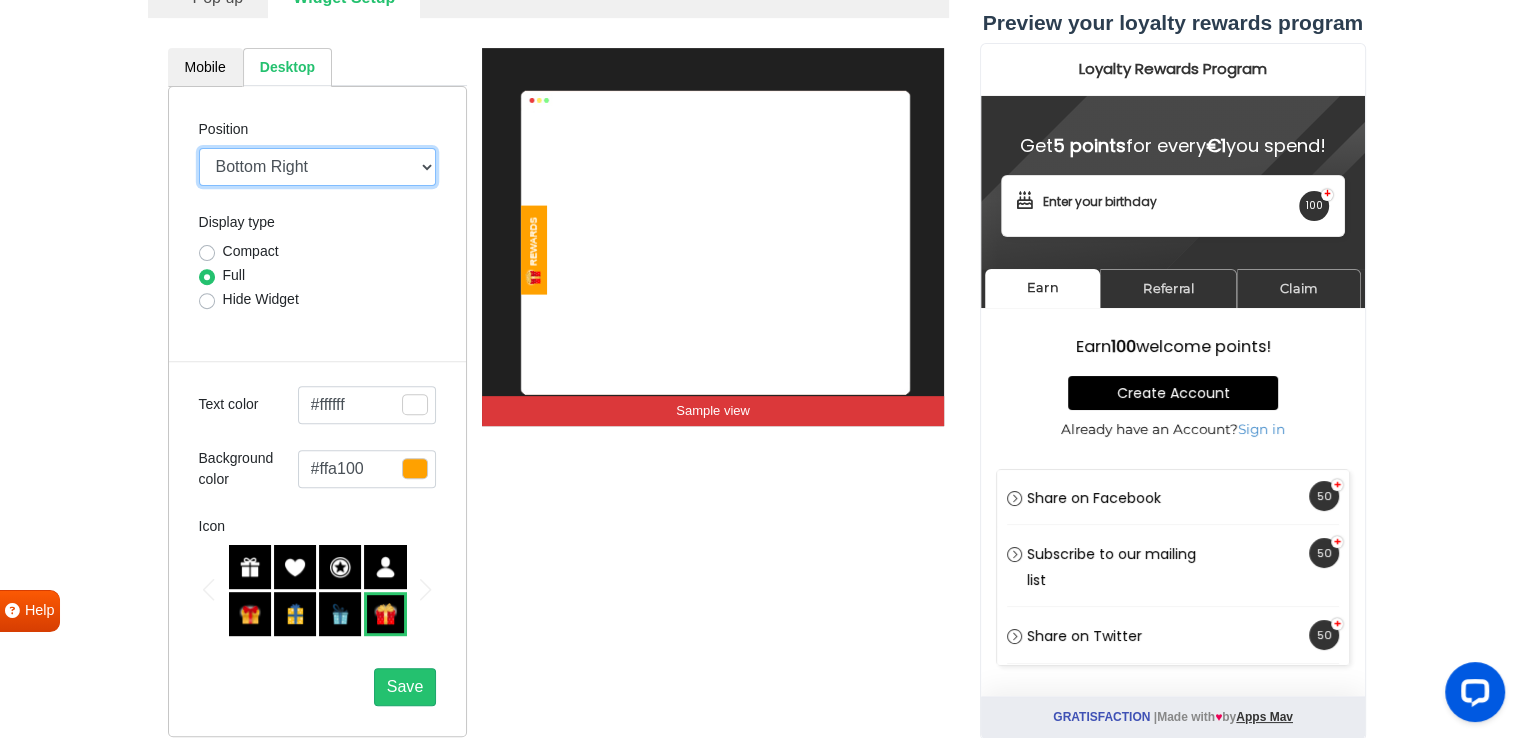 click on "Mid Right Mid Left Top Bar Top Left Top Right Top Center Bottom Bar Bottom Left Bottom Right Bottom Center" at bounding box center [318, 167] 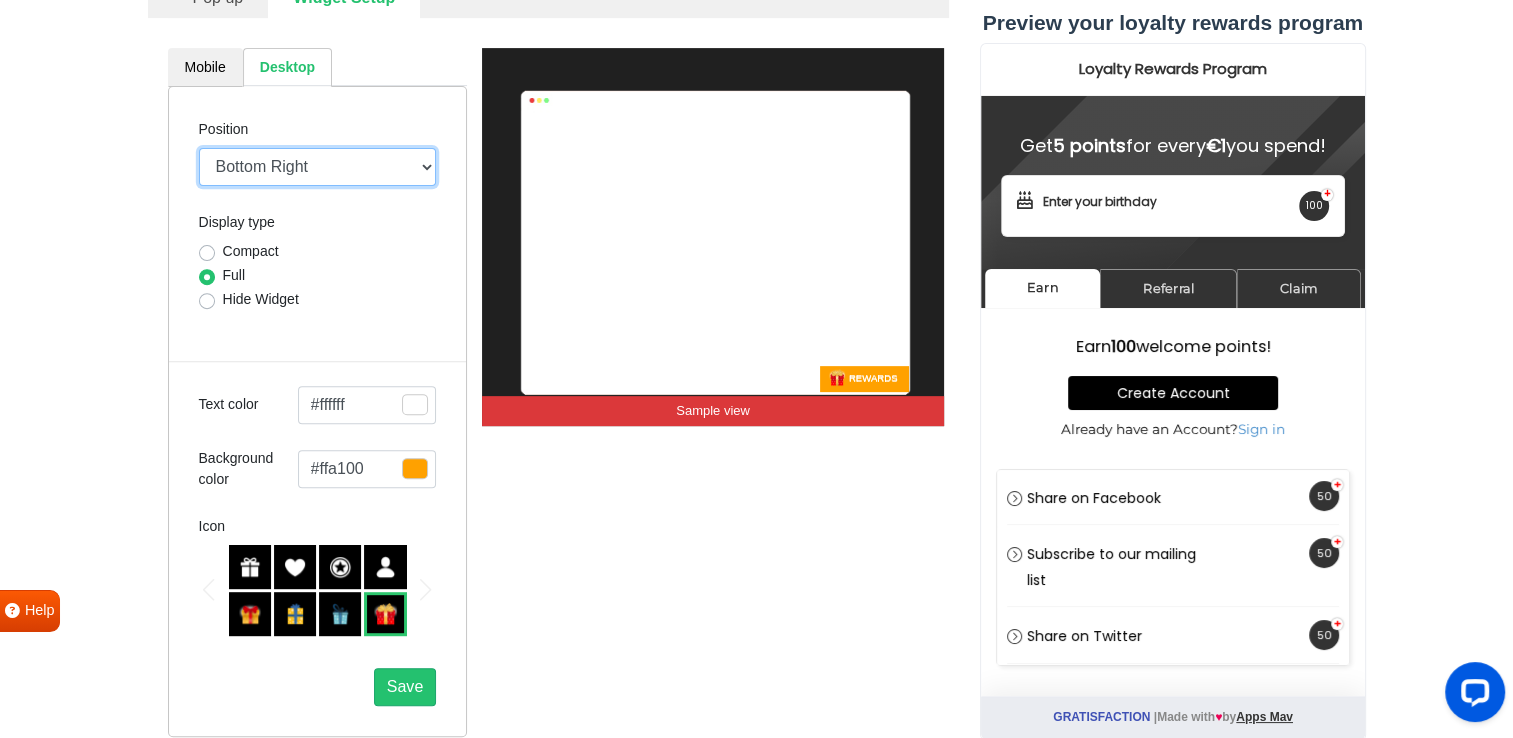drag, startPoint x: 320, startPoint y: 157, endPoint x: 325, endPoint y: 186, distance: 29.427877 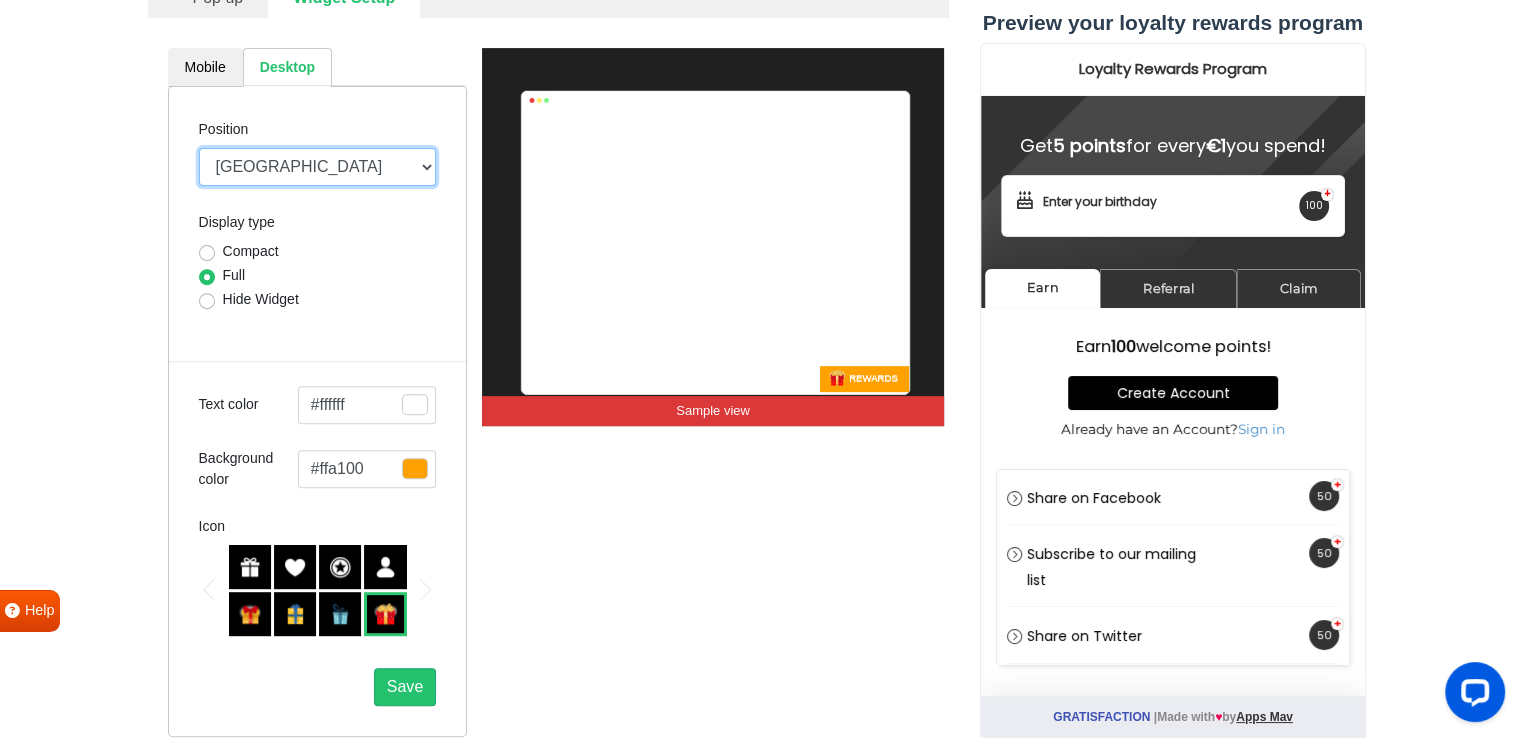 click on "Mid Right Mid Left Top Bar Top Left Top Right Top Center Bottom Bar Bottom Left Bottom Right Bottom Center" at bounding box center [318, 167] 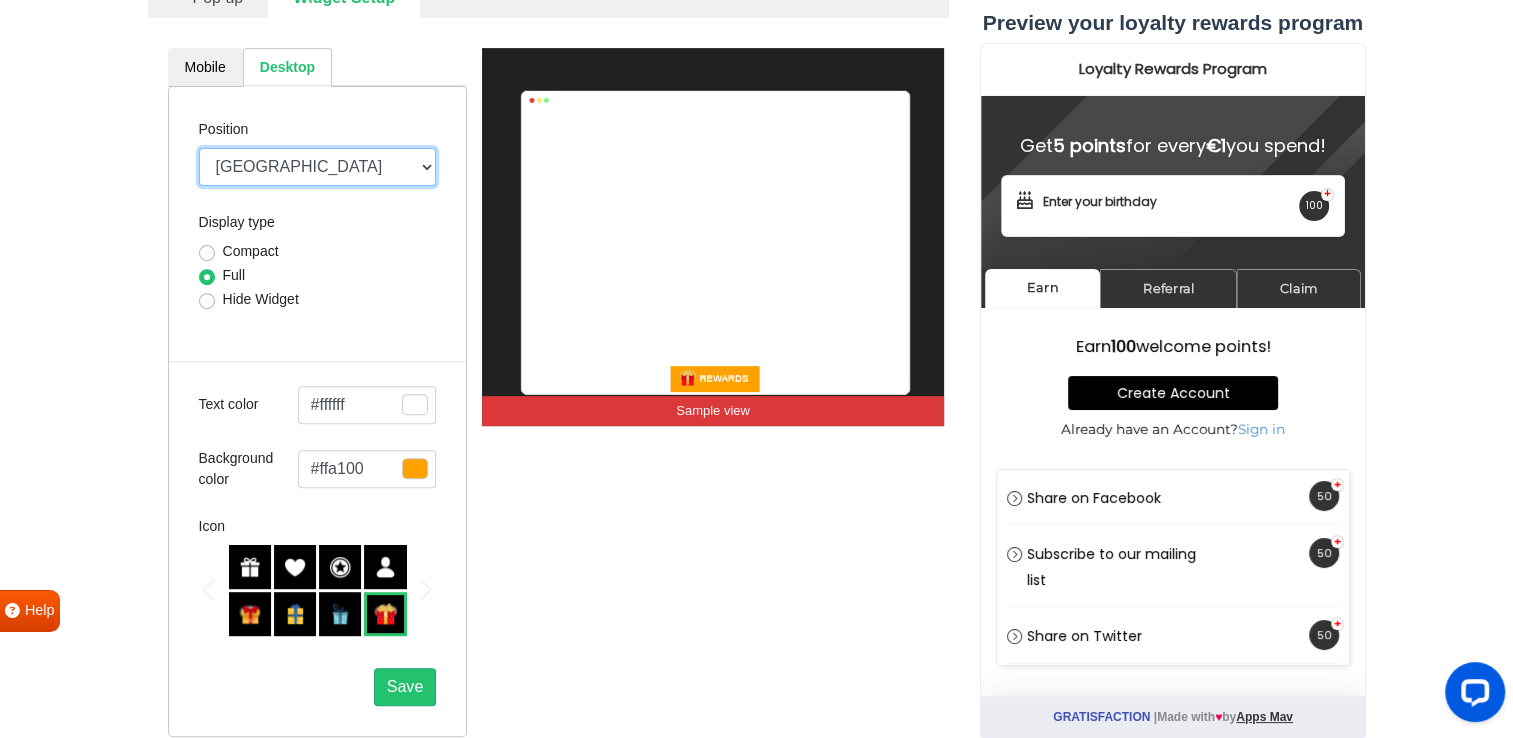 drag, startPoint x: 343, startPoint y: 150, endPoint x: 342, endPoint y: 186, distance: 36.013885 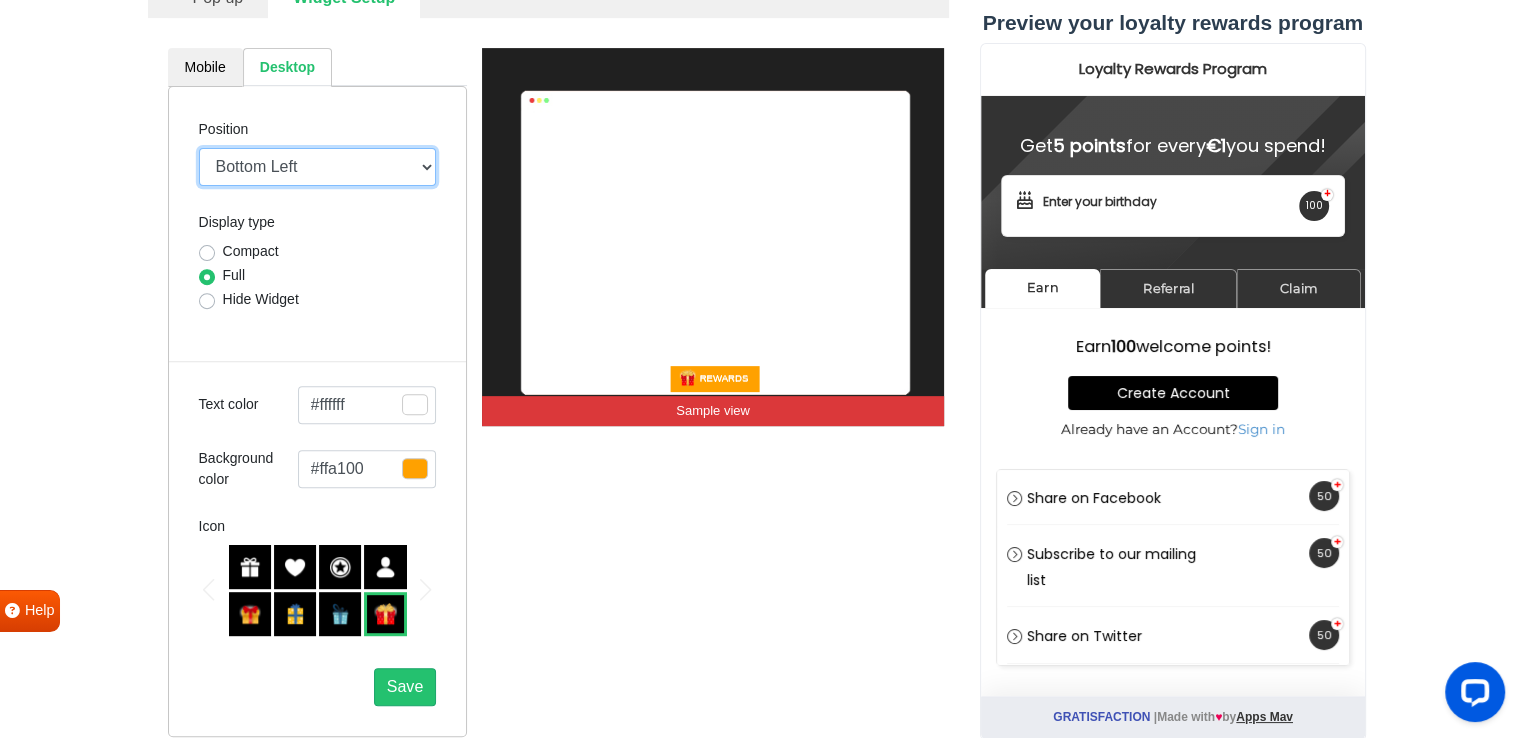 click on "Mid Right Mid Left Top Bar Top Left Top Right Top Center Bottom Bar Bottom Left Bottom Right Bottom Center" at bounding box center [318, 167] 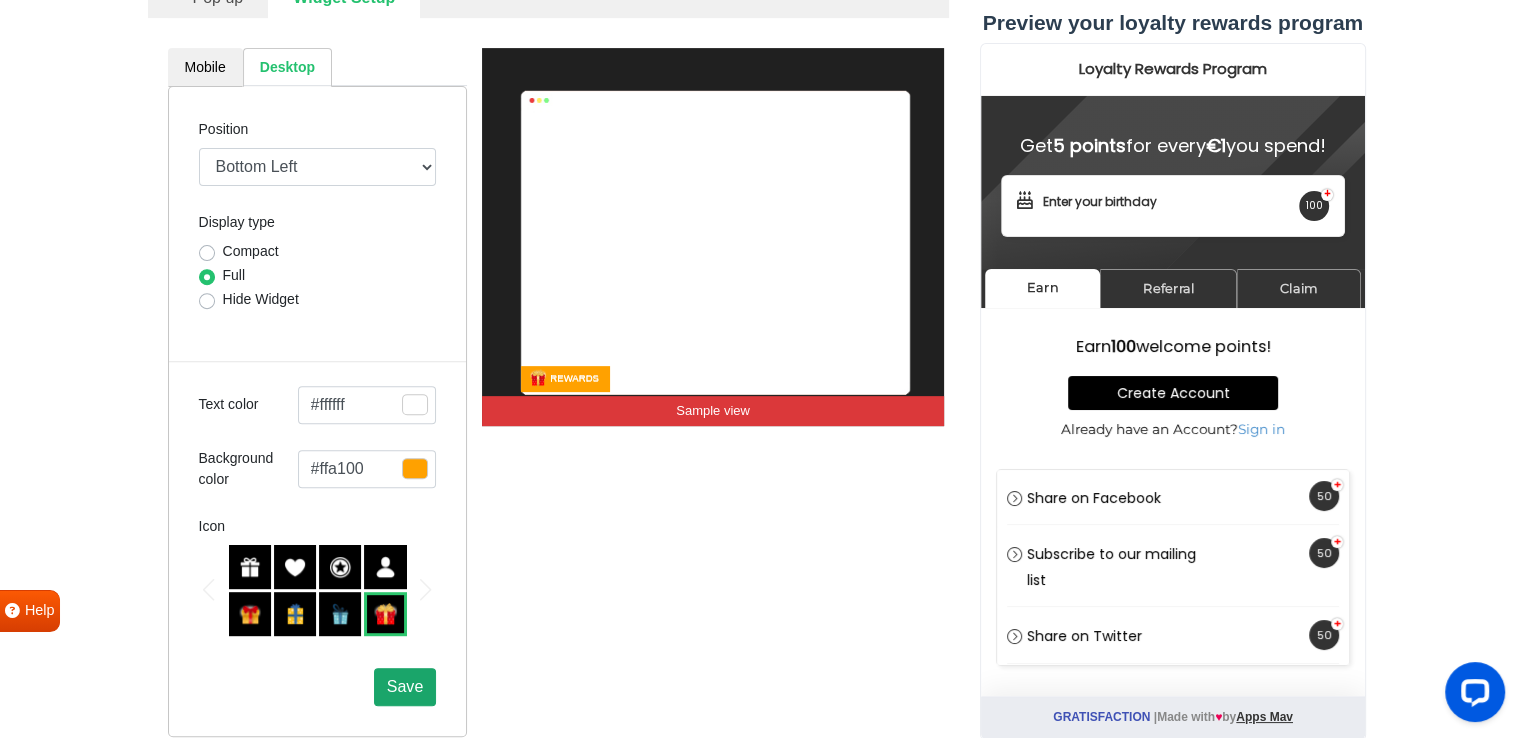 click on "Save" at bounding box center (405, 687) 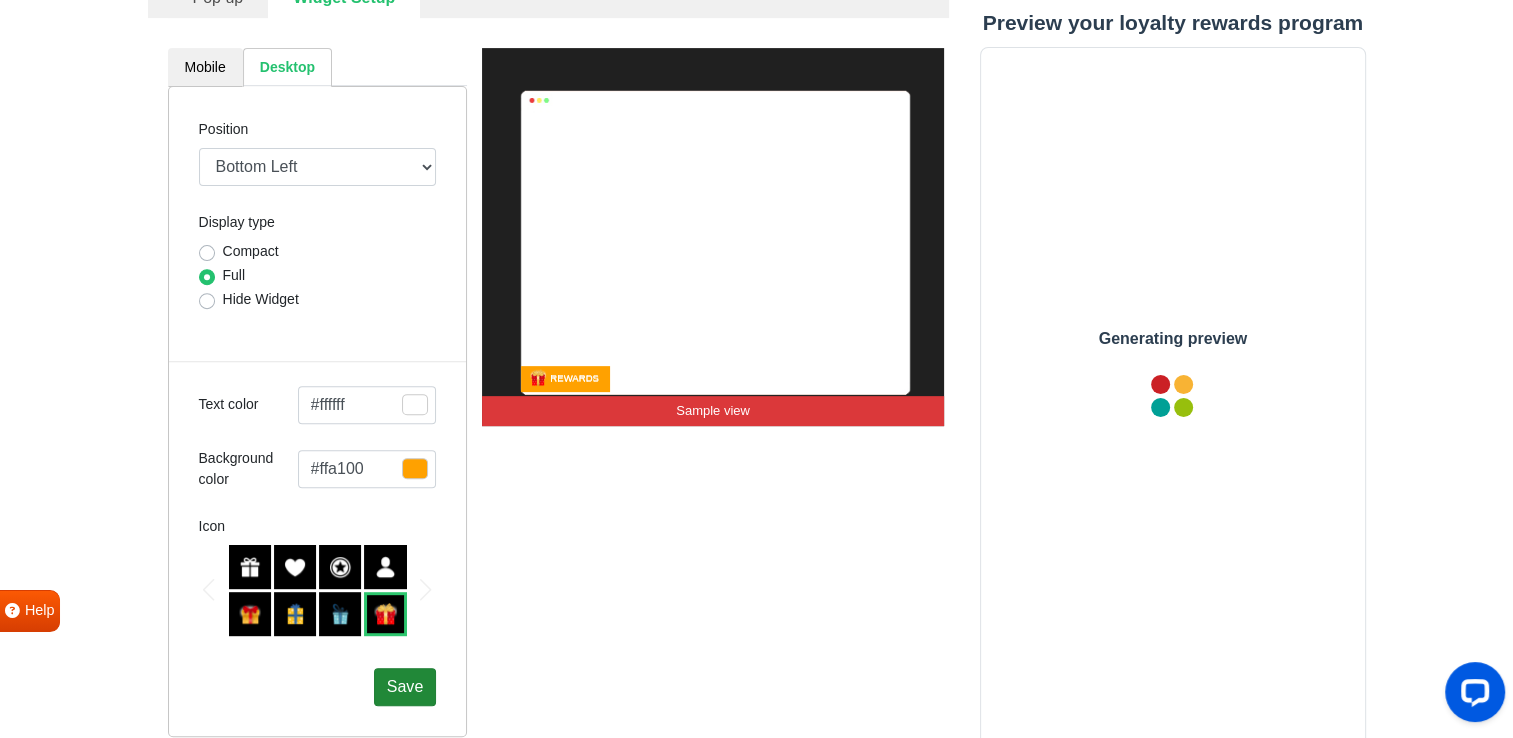 scroll, scrollTop: 0, scrollLeft: 0, axis: both 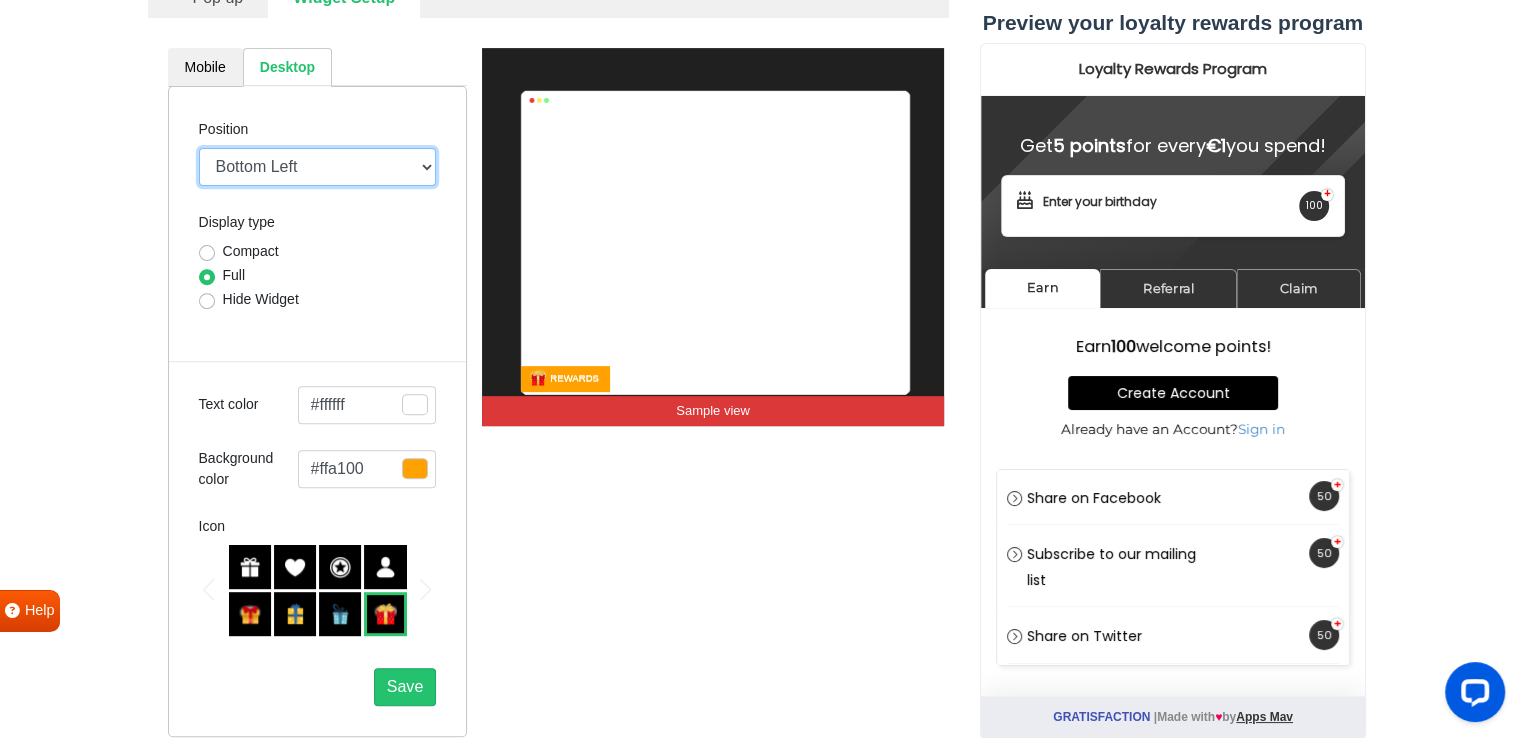 click on "Mid Right Mid Left Top Bar Top Left Top Right Top Center Bottom Bar Bottom Left Bottom Right Bottom Center" at bounding box center (318, 167) 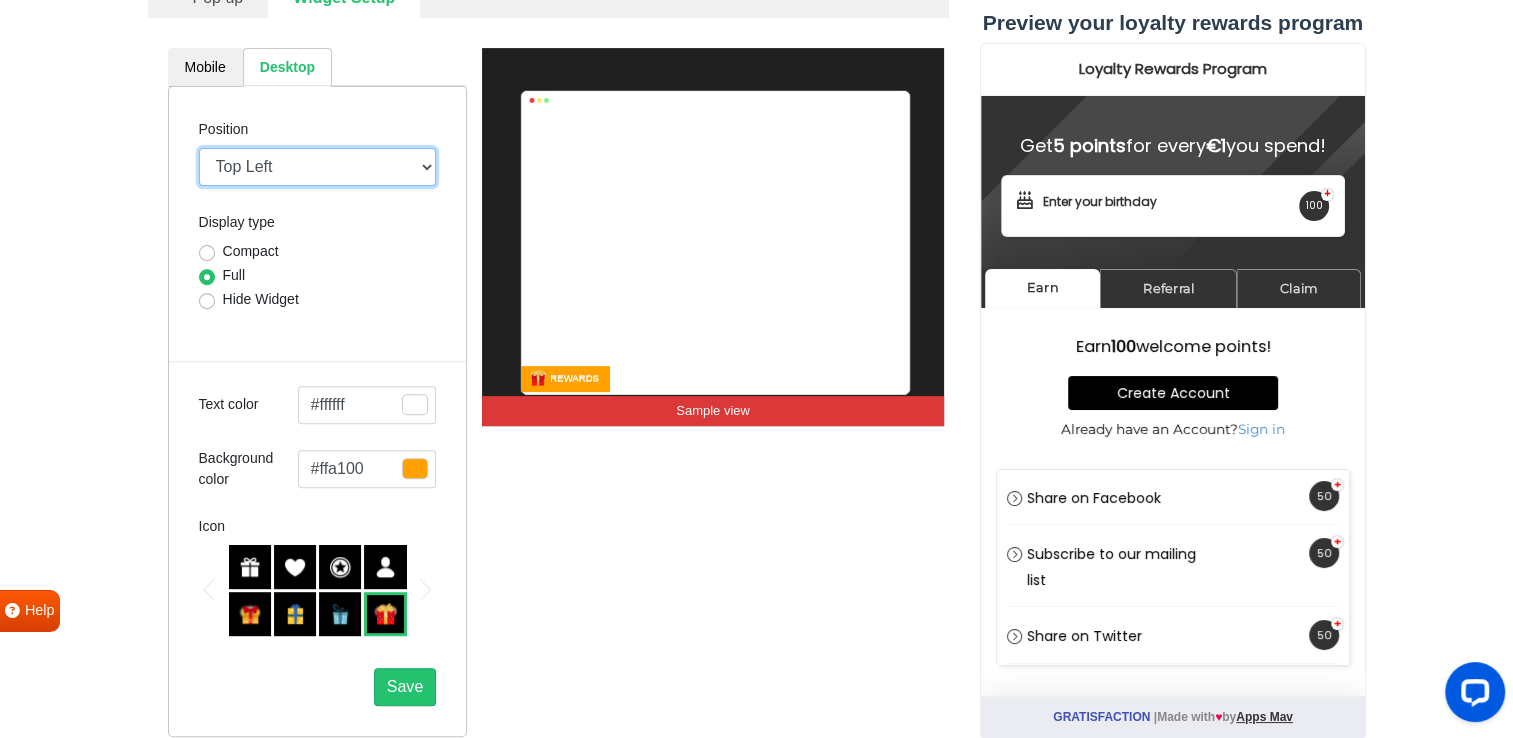 click on "Mid Right Mid Left Top Bar Top Left Top Right Top Center Bottom Bar Bottom Left Bottom Right Bottom Center" at bounding box center (318, 167) 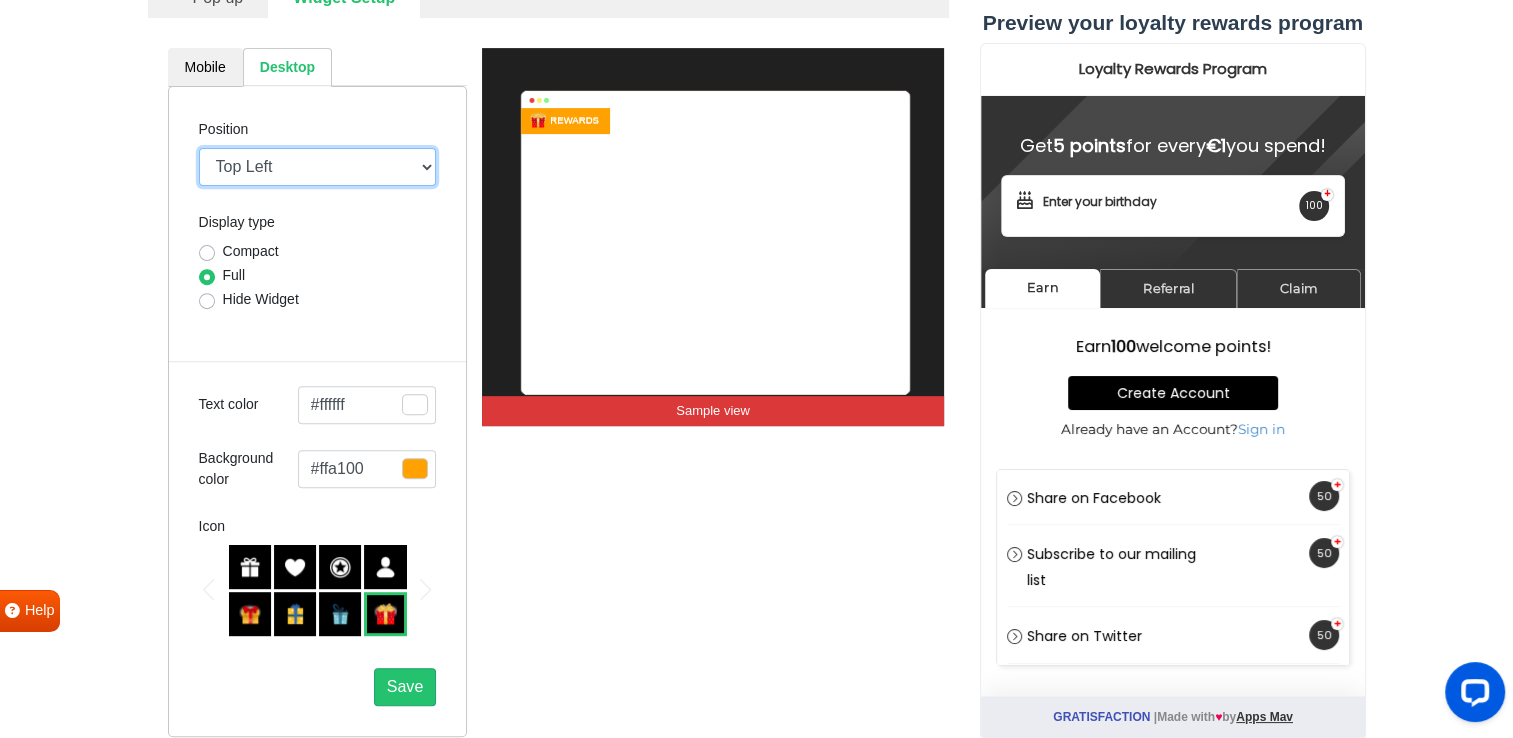drag, startPoint x: 323, startPoint y: 170, endPoint x: 330, endPoint y: 185, distance: 16.552946 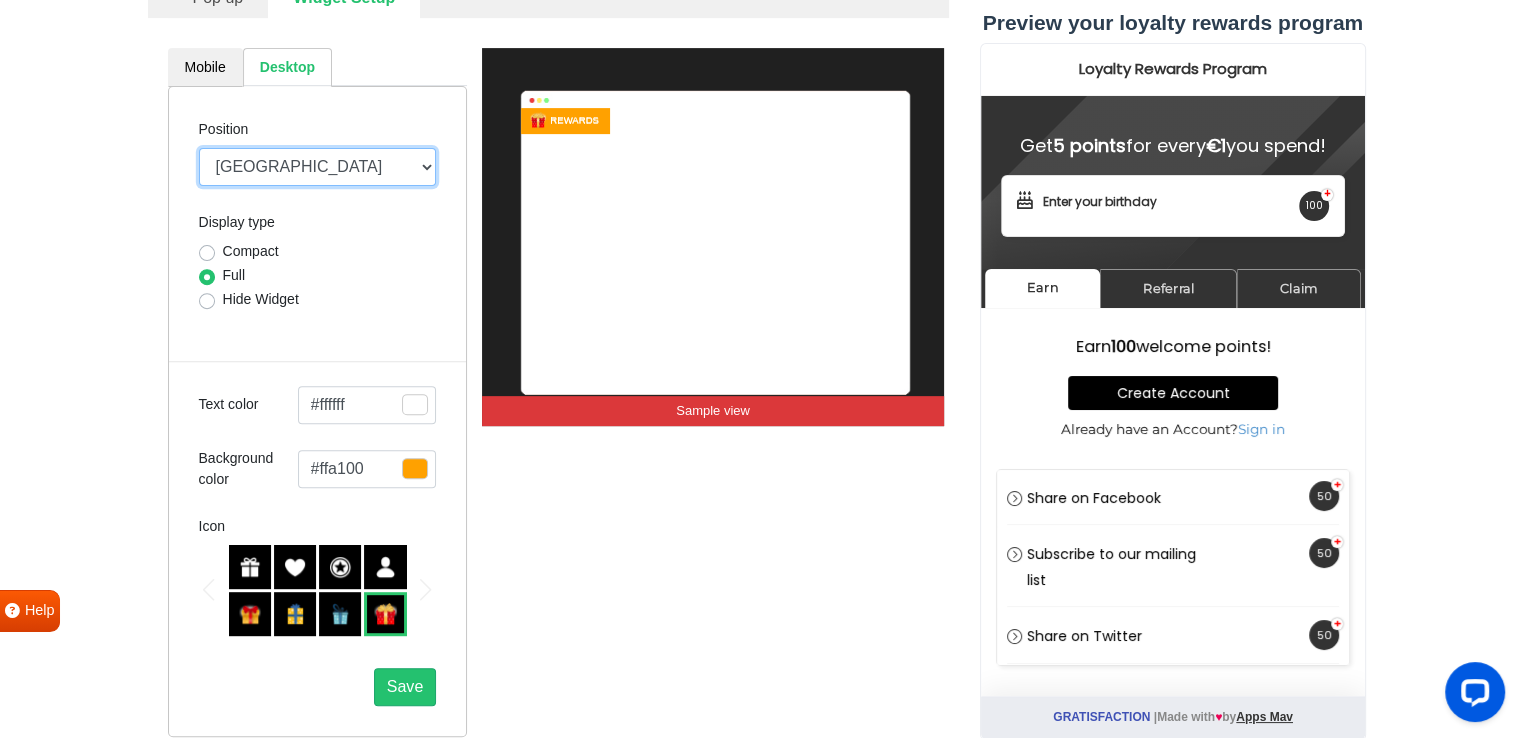 click on "Mid Right Mid Left Top Bar Top Left Top Right Top Center Bottom Bar Bottom Left Bottom Right Bottom Center" at bounding box center [318, 167] 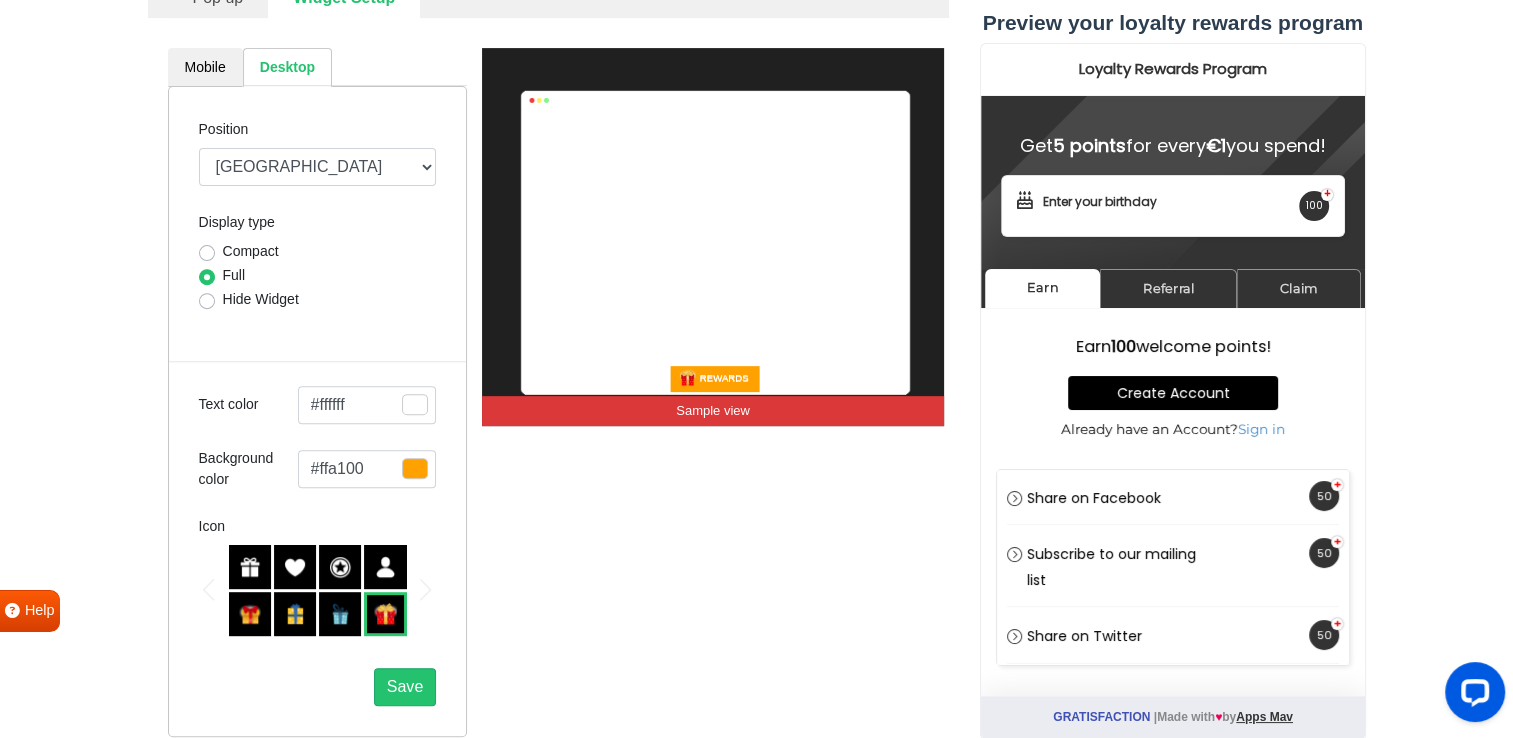 drag, startPoint x: 265, startPoint y: 136, endPoint x: 268, endPoint y: 147, distance: 11.401754 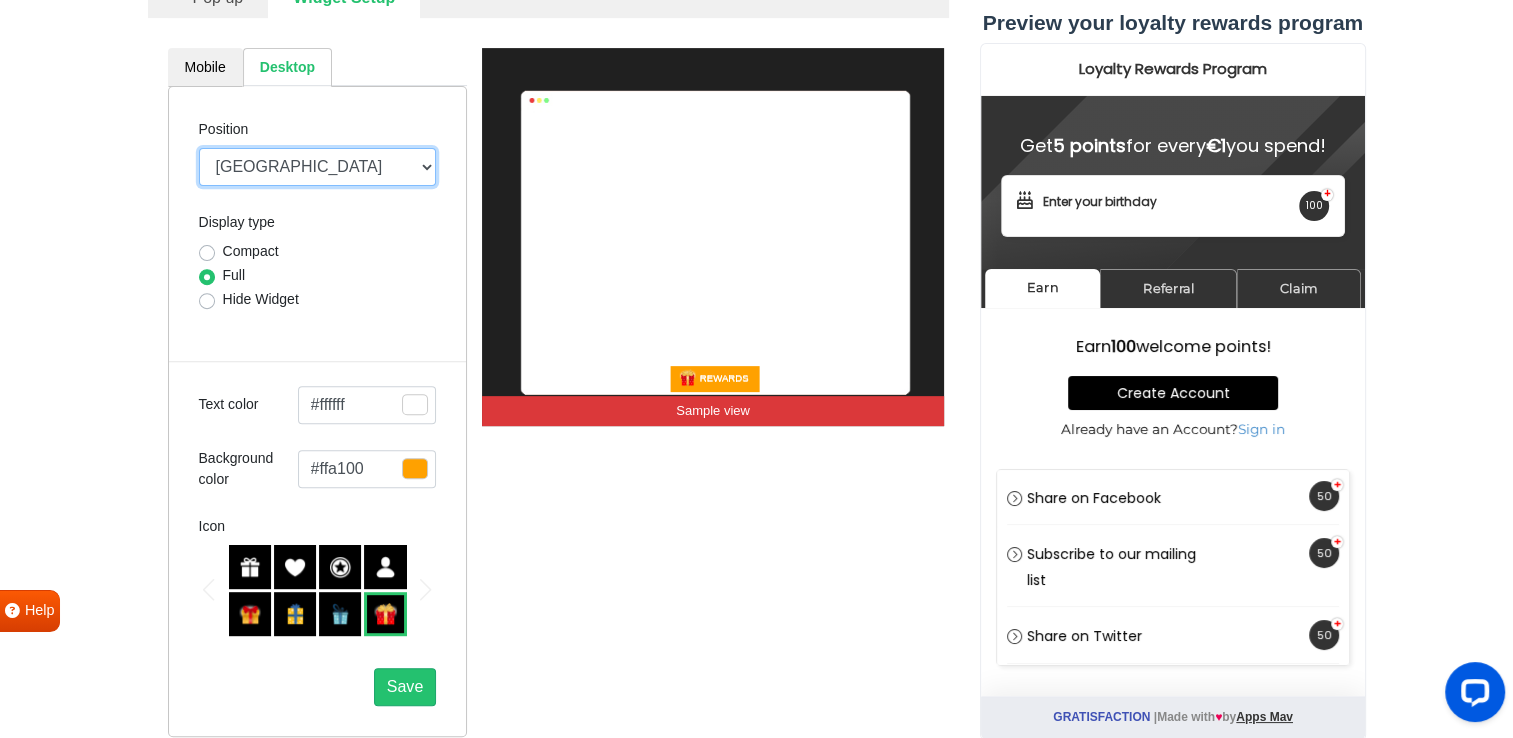 click on "Mid Right Mid Left Top Bar Top Left Top Right Top Center Bottom Bar Bottom Left Bottom Right Bottom Center" at bounding box center (318, 167) 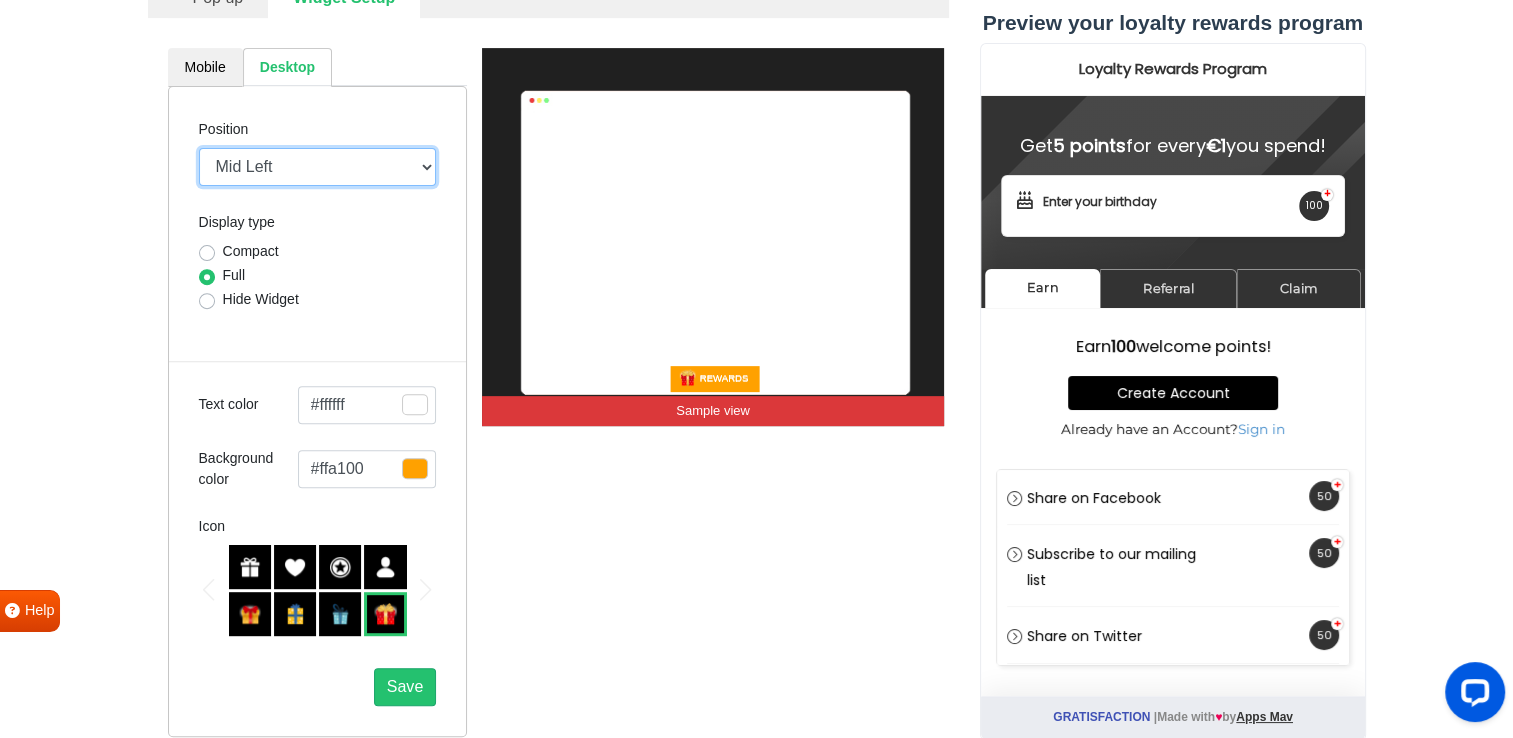 click on "Mid Right Mid Left Top Bar Top Left Top Right Top Center Bottom Bar Bottom Left Bottom Right Bottom Center" at bounding box center [318, 167] 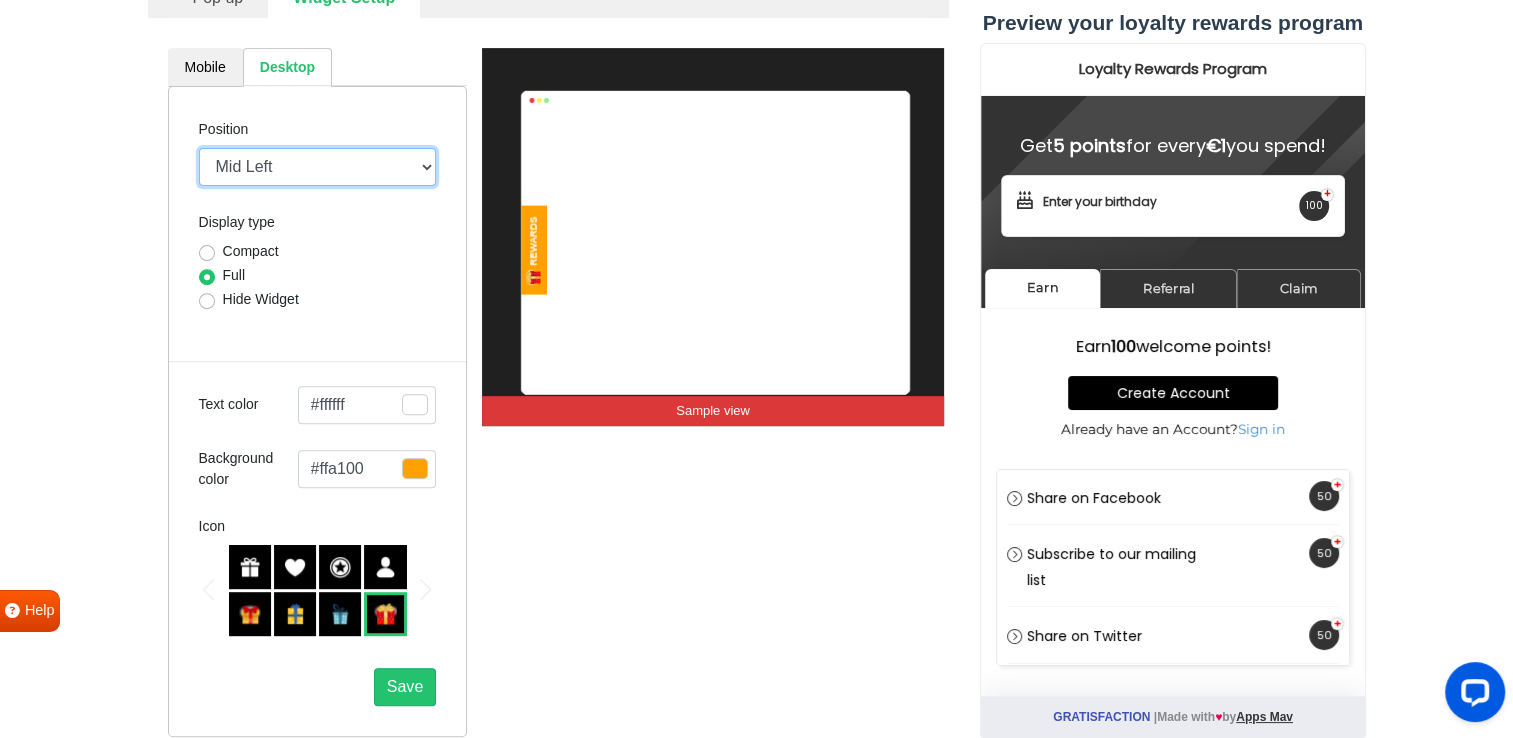 click on "Mid Right Mid Left Top Bar Top Left Top Right Top Center Bottom Bar Bottom Left Bottom Right Bottom Center" at bounding box center (318, 167) 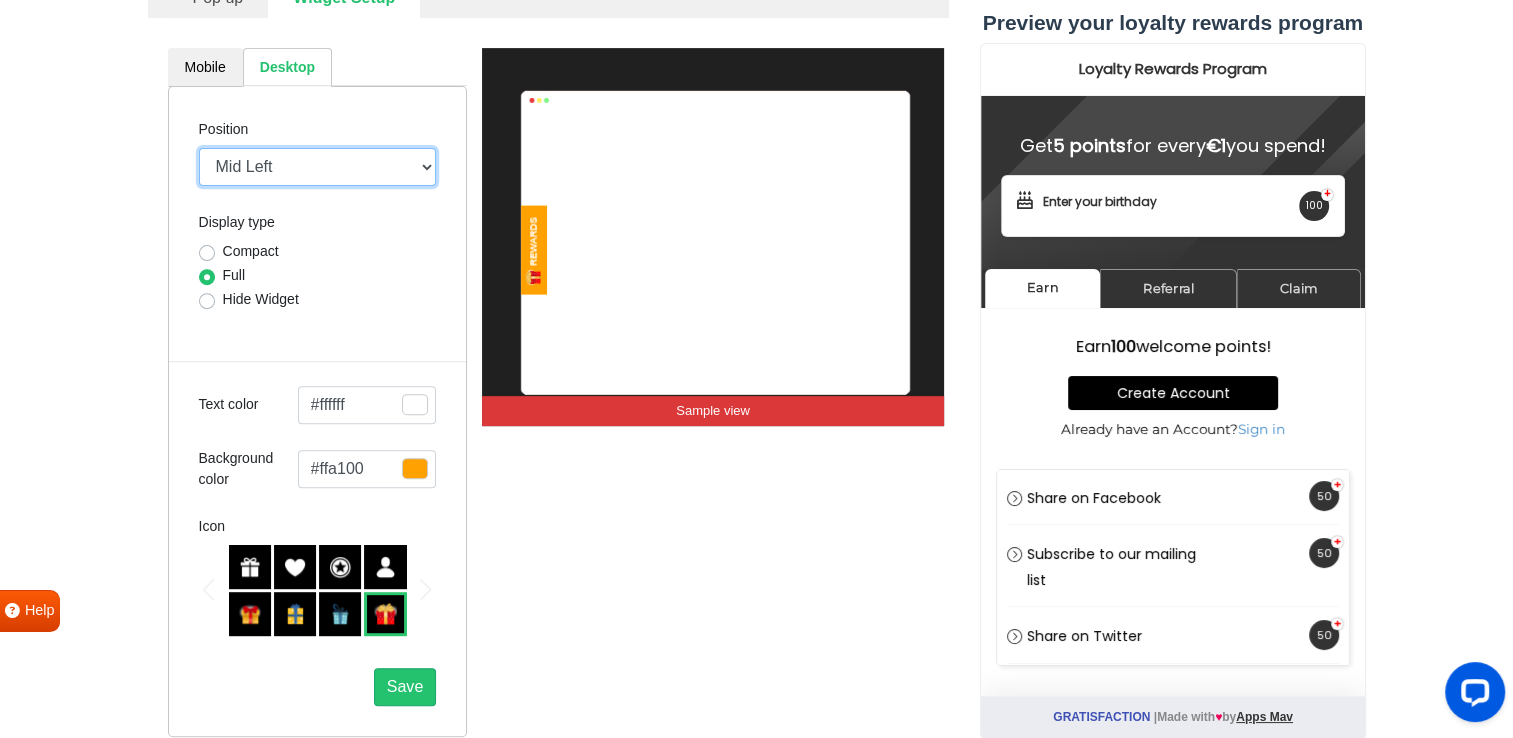 click on "Mid Right Mid Left Top Bar Top Left Top Right Top Center Bottom Bar Bottom Left Bottom Right Bottom Center" at bounding box center [318, 167] 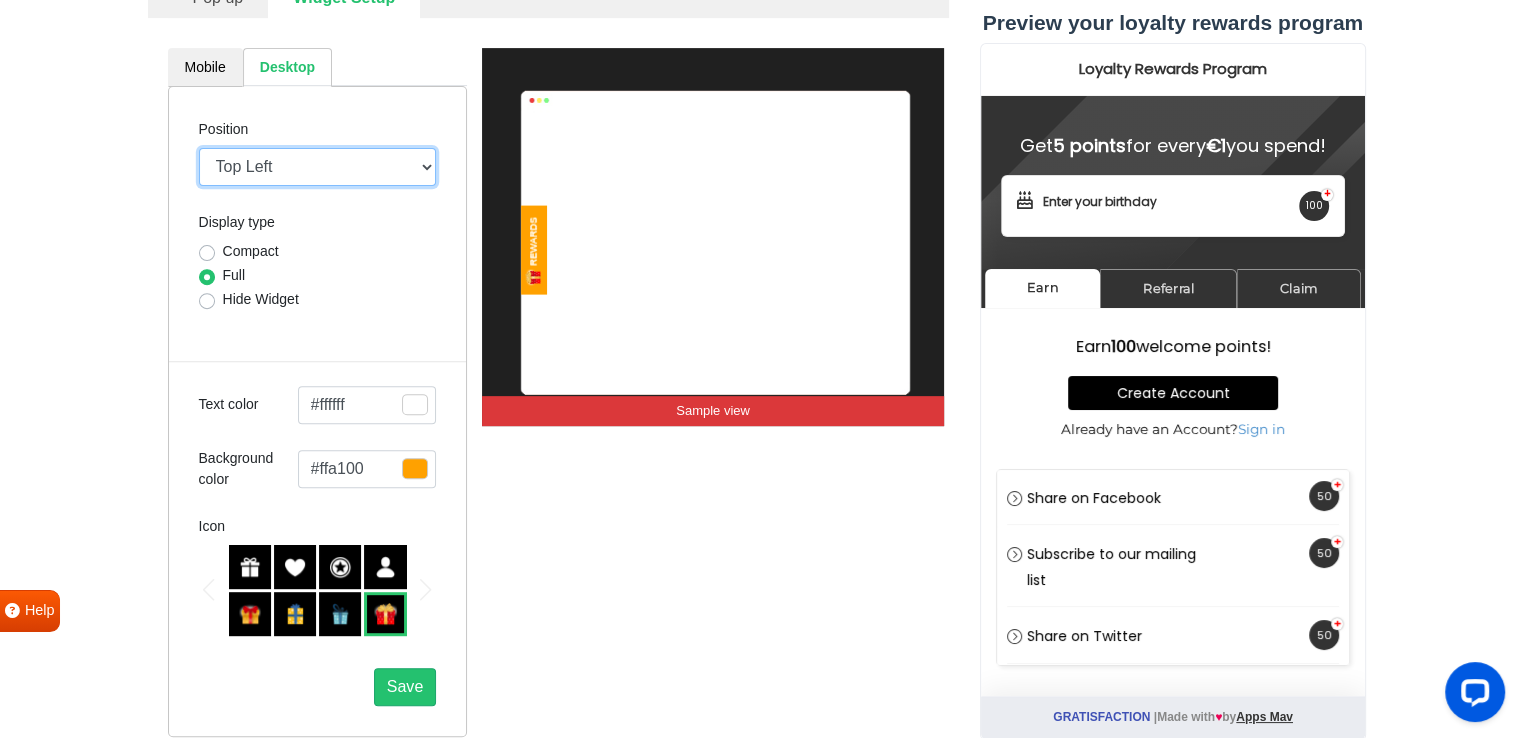 click on "Mid Right Mid Left Top Bar Top Left Top Right Top Center Bottom Bar Bottom Left Bottom Right Bottom Center" at bounding box center [318, 167] 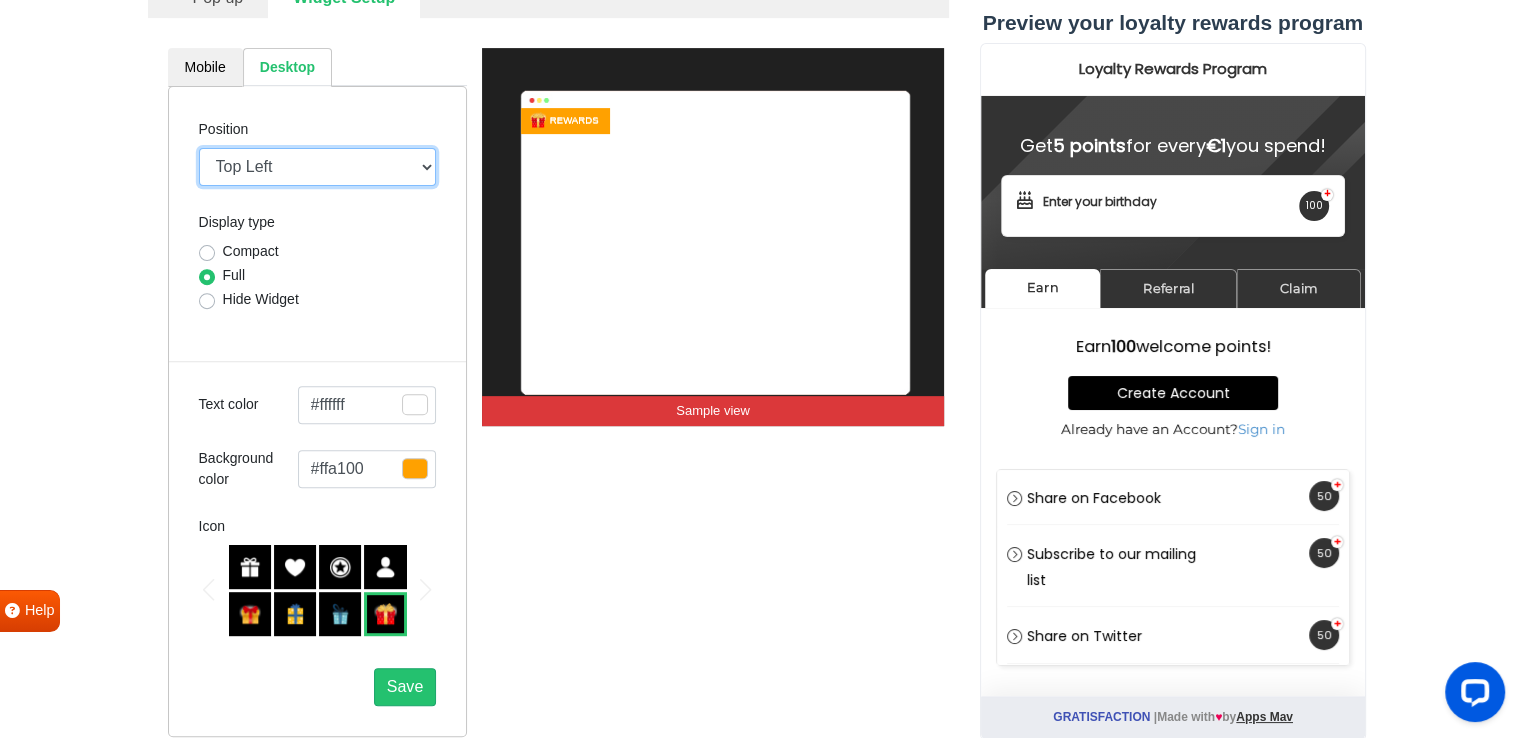 click on "Mid Right Mid Left Top Bar Top Left Top Right Top Center Bottom Bar Bottom Left Bottom Right Bottom Center" at bounding box center [318, 167] 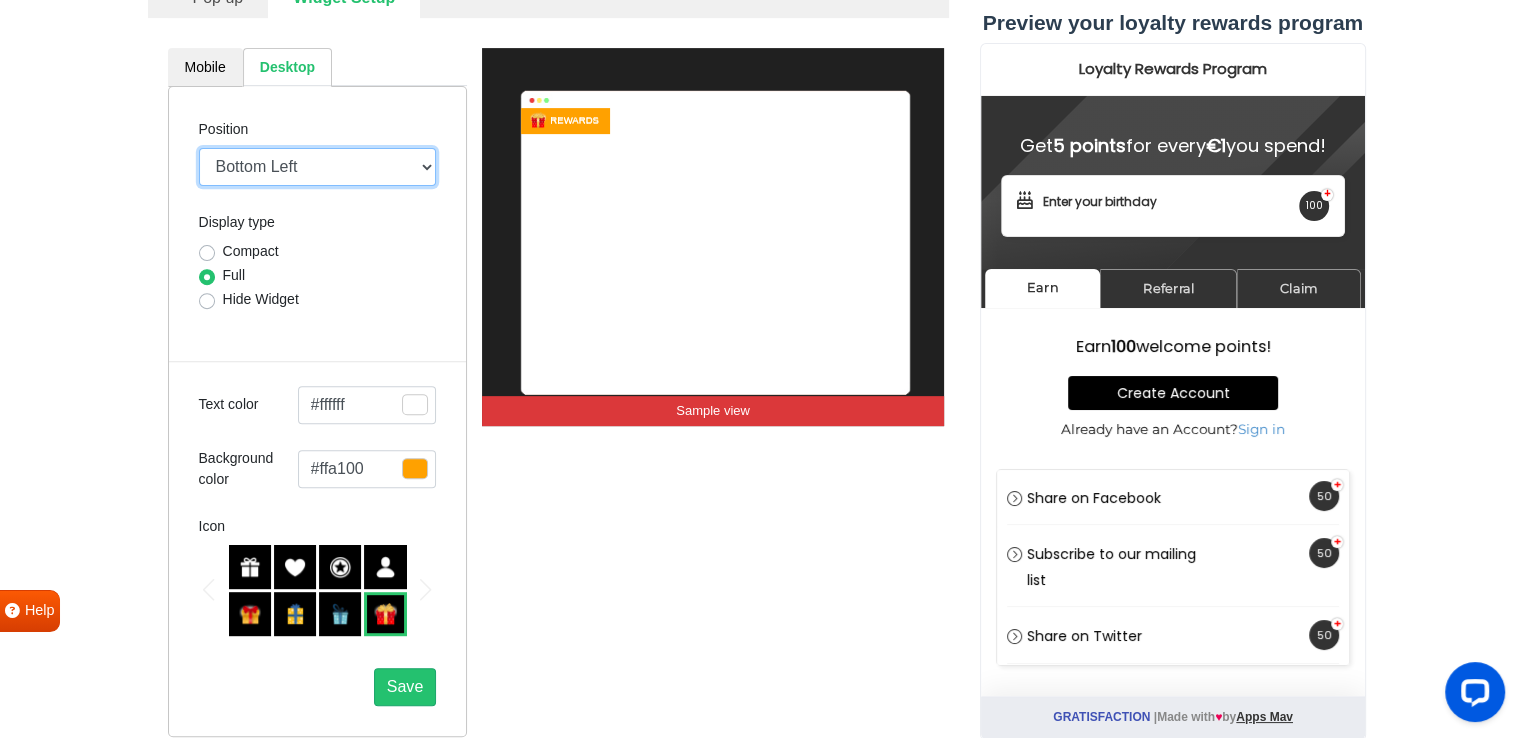 click on "Mid Right Mid Left Top Bar Top Left Top Right Top Center Bottom Bar Bottom Left Bottom Right Bottom Center" at bounding box center (318, 167) 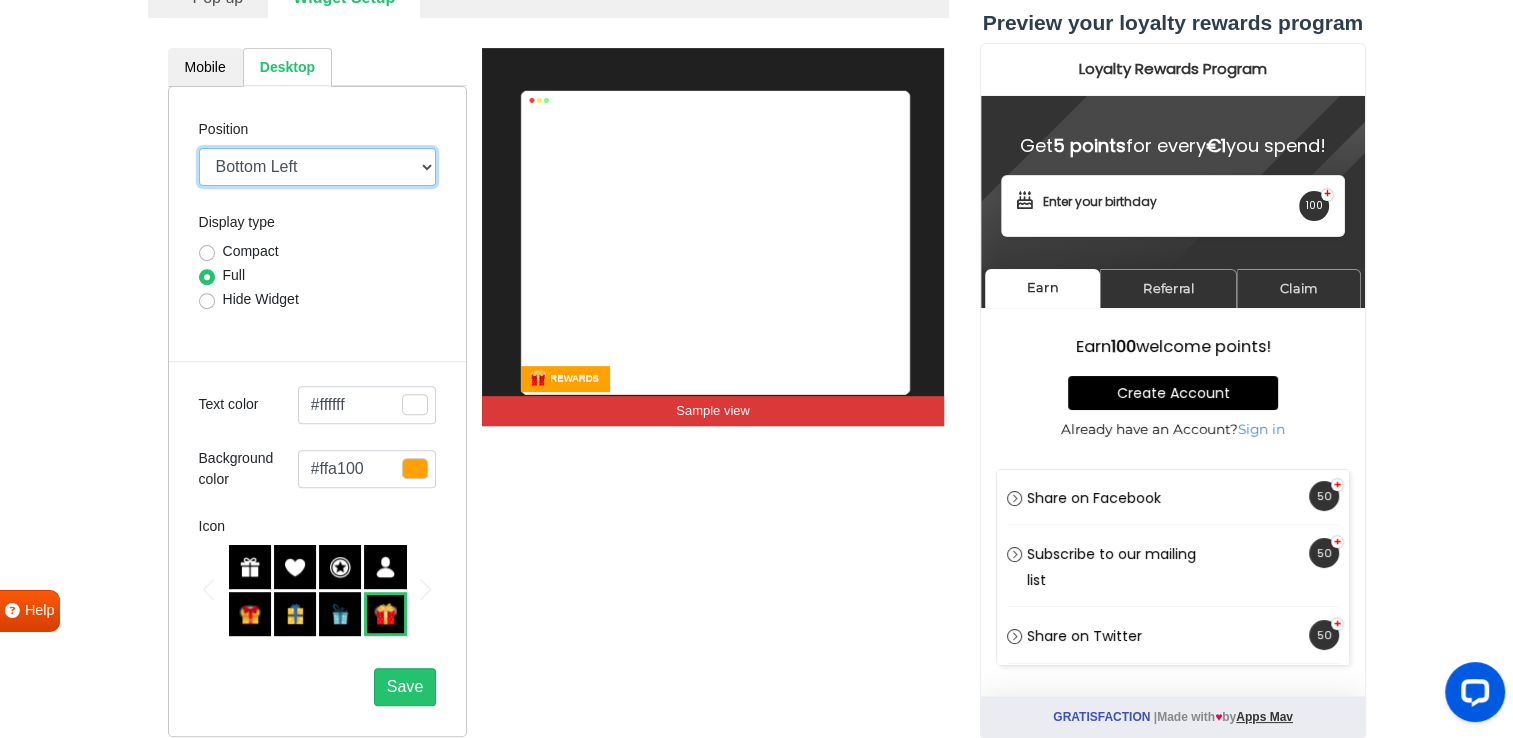 click on "Mid Right Mid Left Top Bar Top Left Top Right Top Center Bottom Bar Bottom Left Bottom Right Bottom Center" at bounding box center (318, 167) 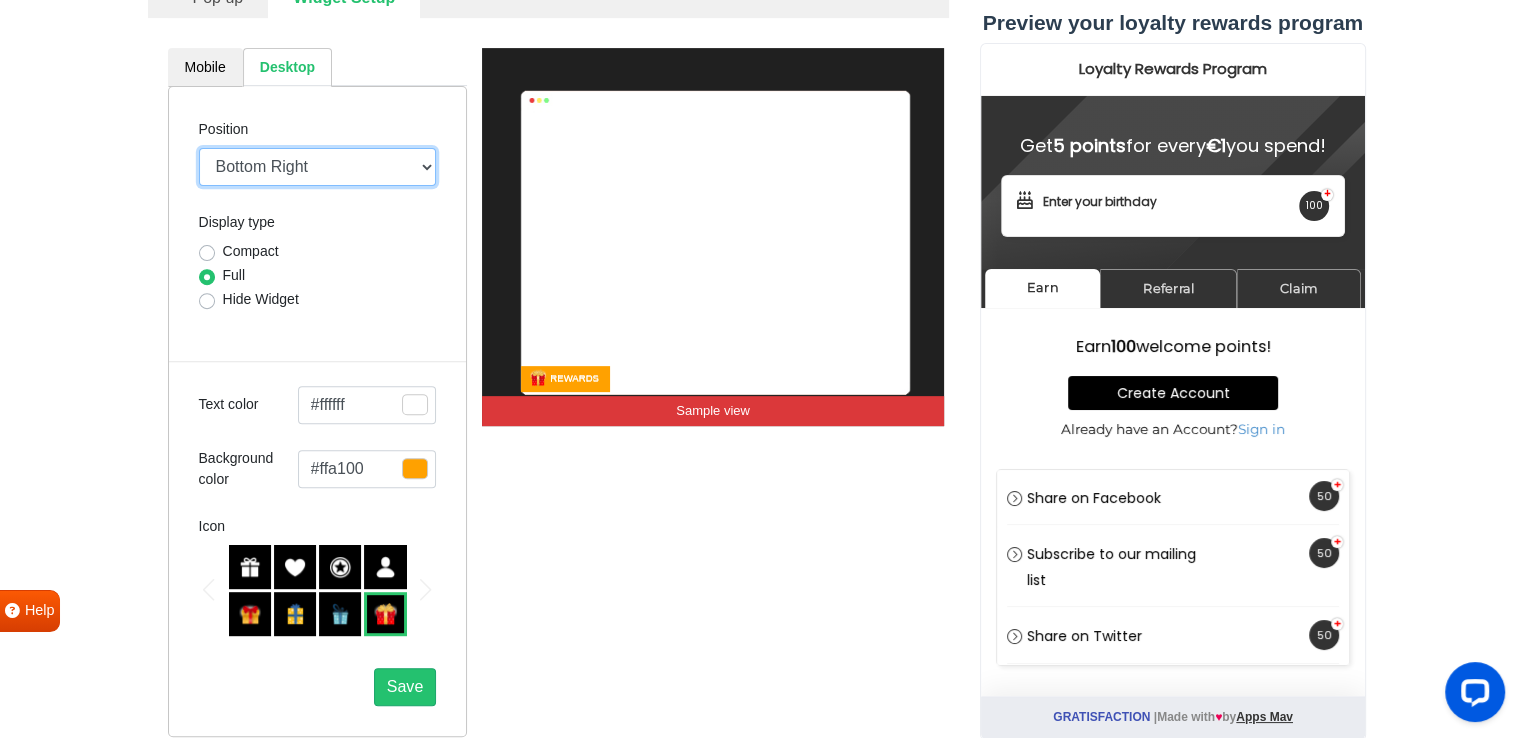 click on "Mid Right Mid Left Top Bar Top Left Top Right Top Center Bottom Bar Bottom Left Bottom Right Bottom Center" at bounding box center [318, 167] 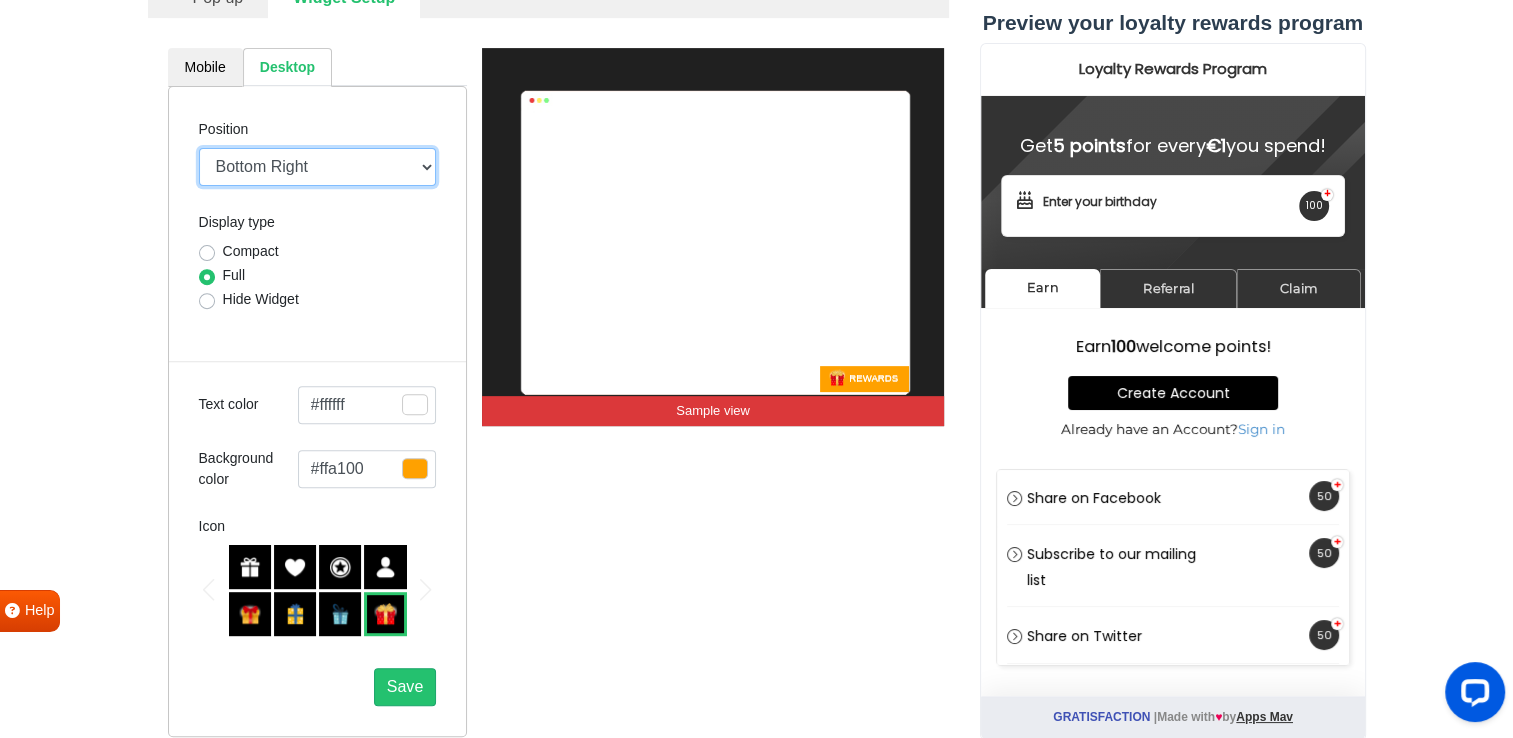 drag, startPoint x: 364, startPoint y: 160, endPoint x: 372, endPoint y: 185, distance: 26.24881 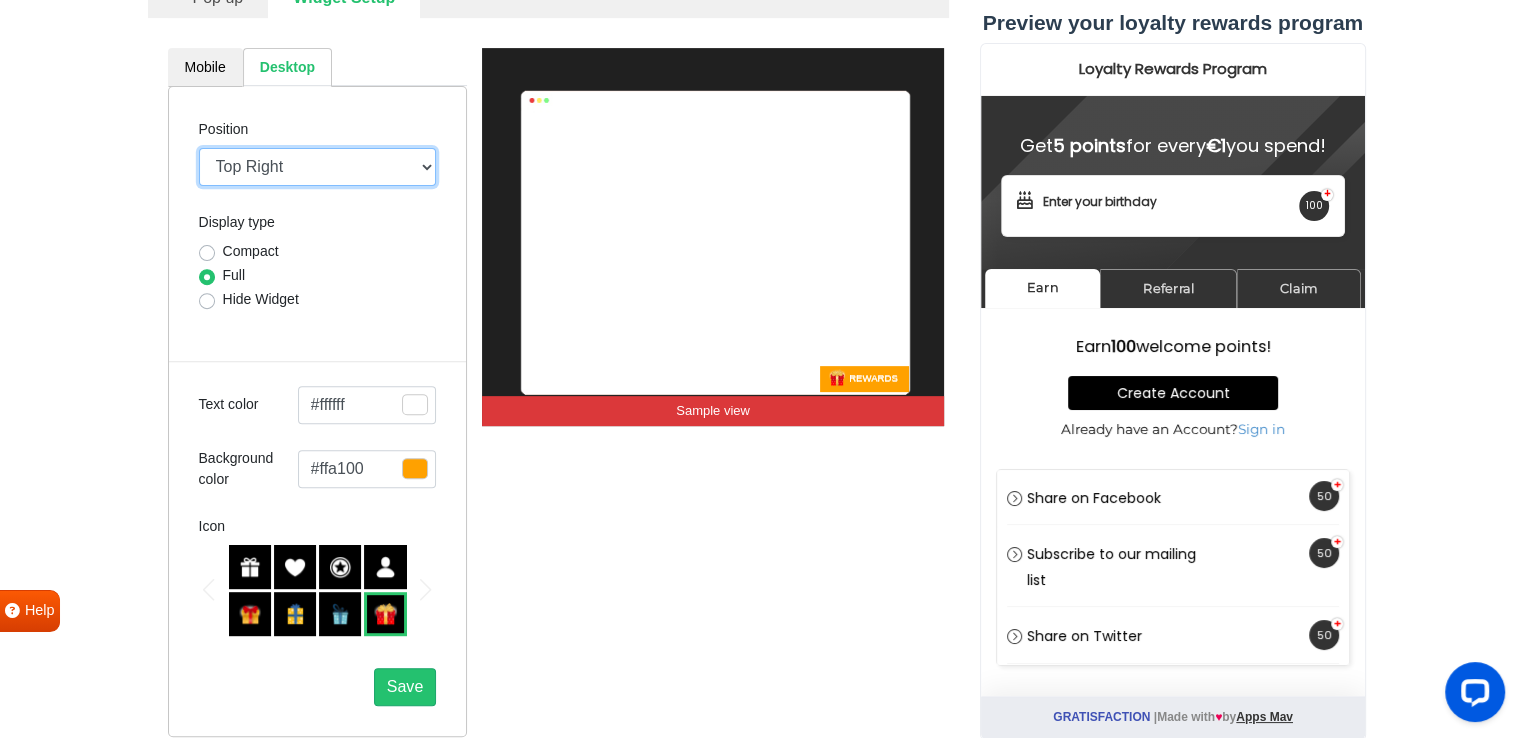 click on "Mid Right Mid Left Top Bar Top Left Top Right Top Center Bottom Bar Bottom Left Bottom Right Bottom Center" at bounding box center [318, 167] 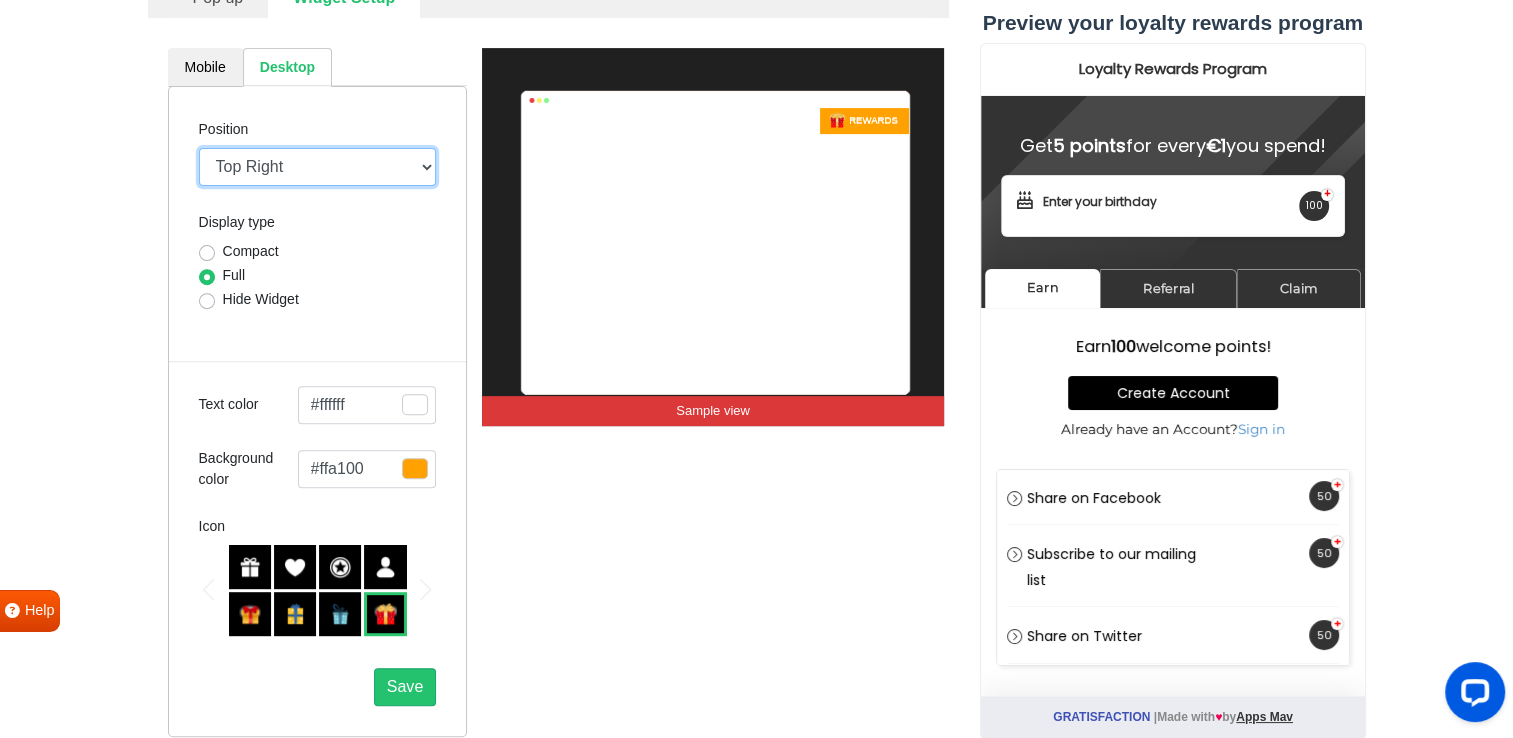 click on "Mid Right Mid Left Top Bar Top Left Top Right Top Center Bottom Bar Bottom Left Bottom Right Bottom Center" at bounding box center (318, 167) 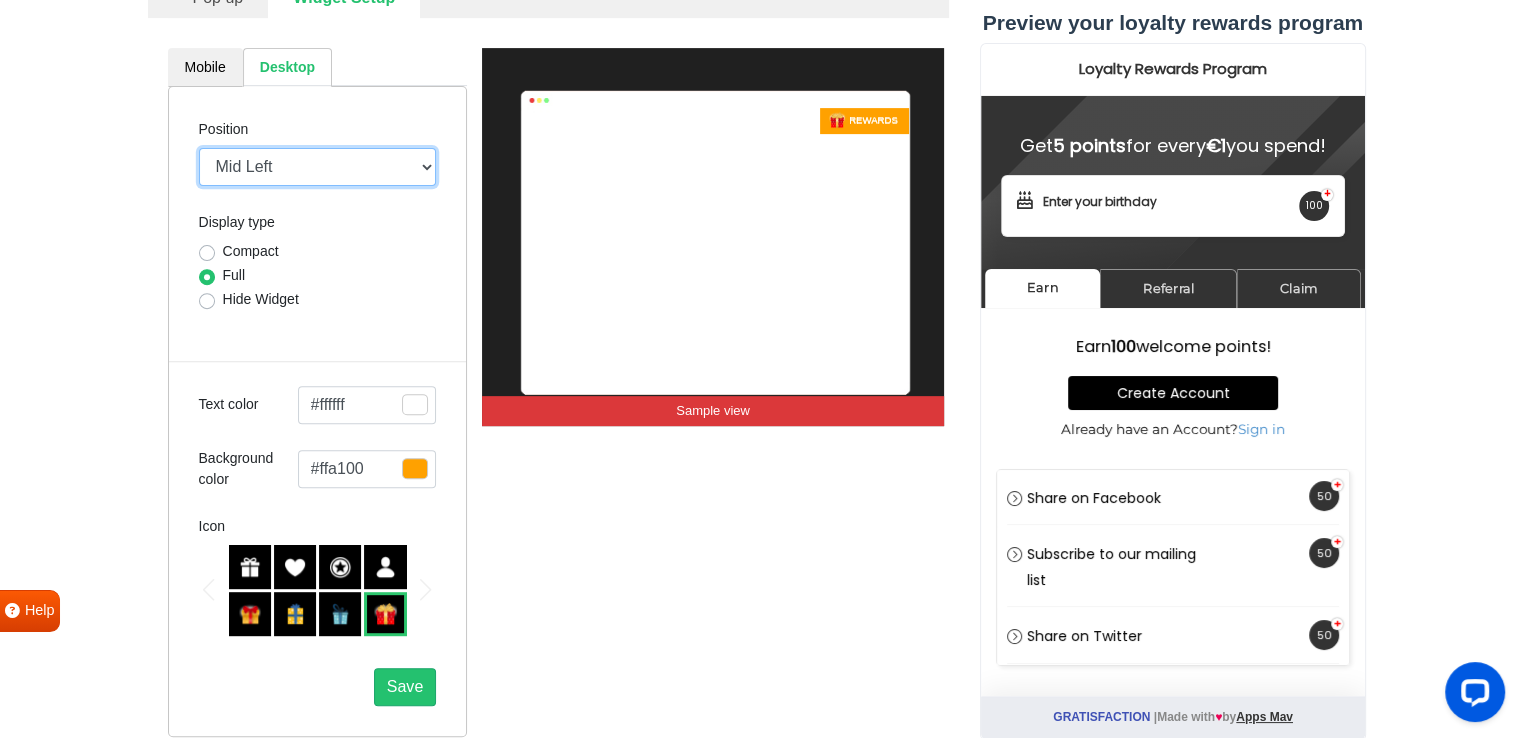 click on "Mid Right Mid Left Top Bar Top Left Top Right Top Center Bottom Bar Bottom Left Bottom Right Bottom Center" at bounding box center (318, 167) 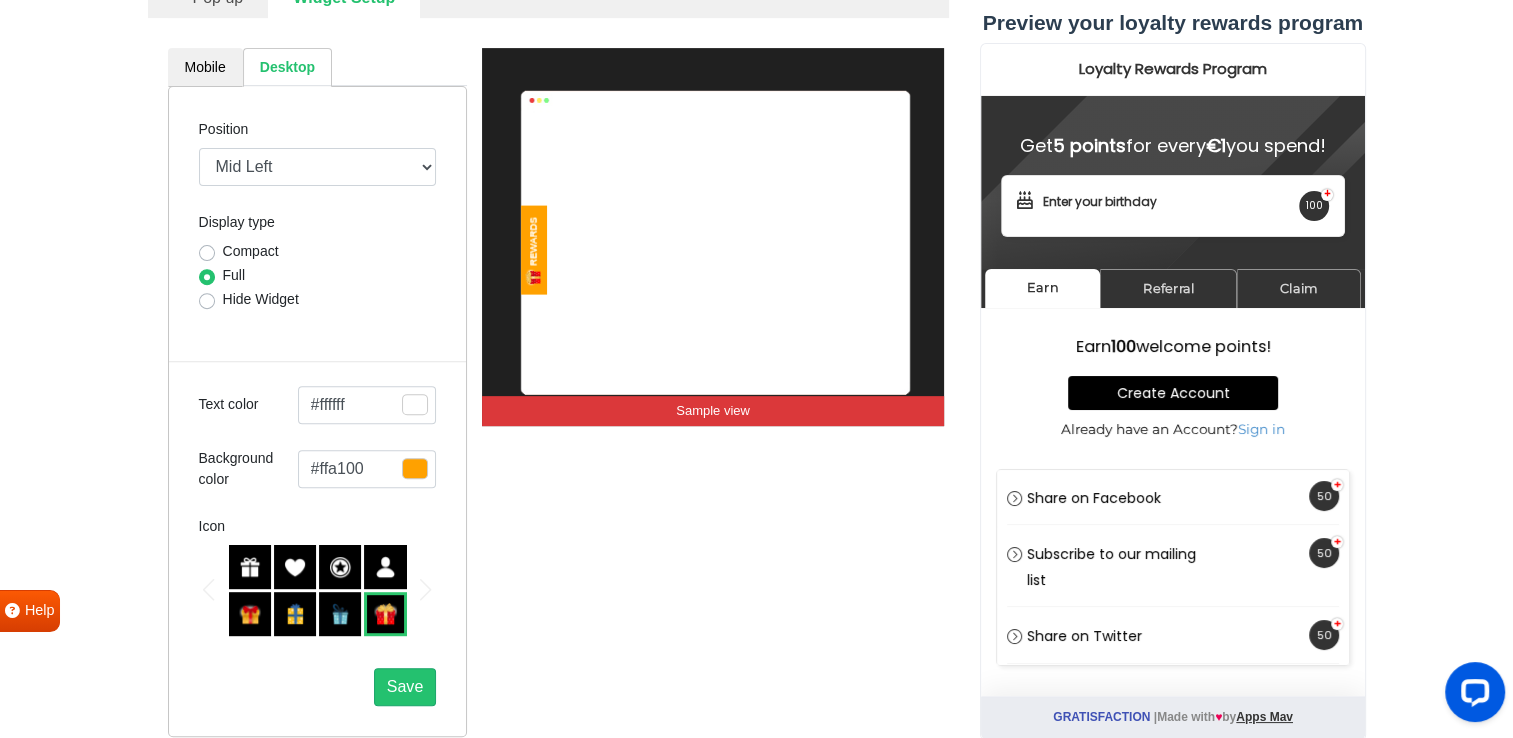 click at bounding box center (250, 614) 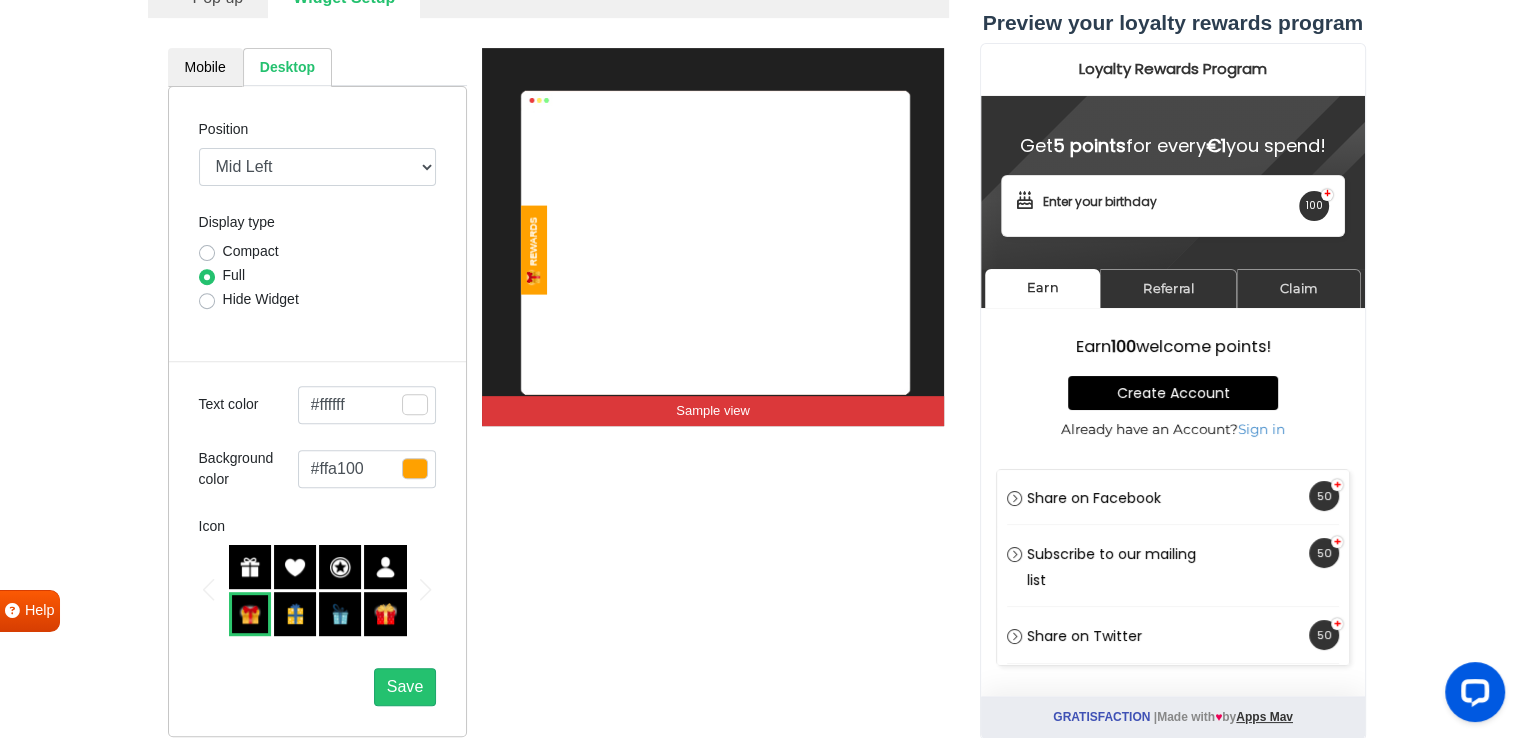 click at bounding box center (340, 614) 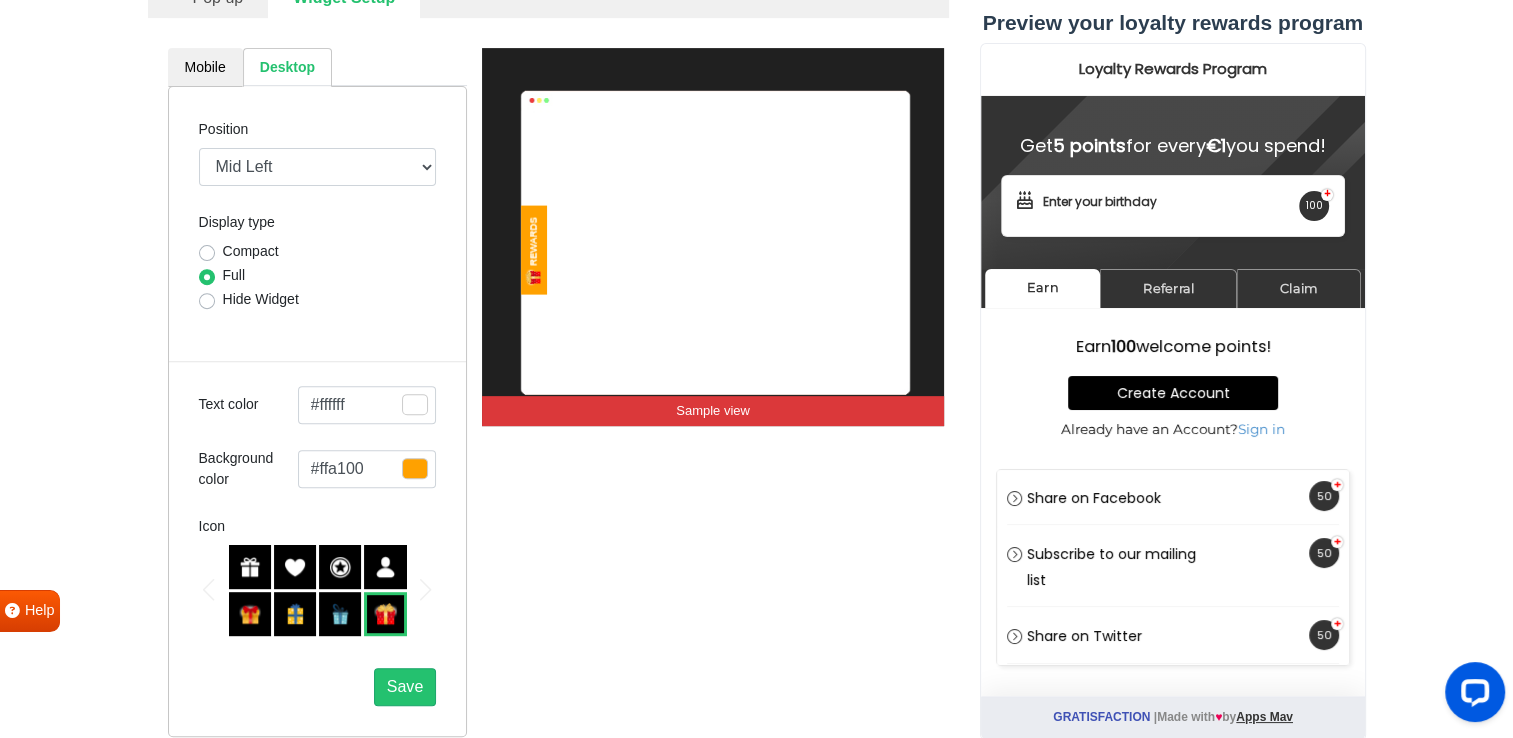 click at bounding box center [385, 614] 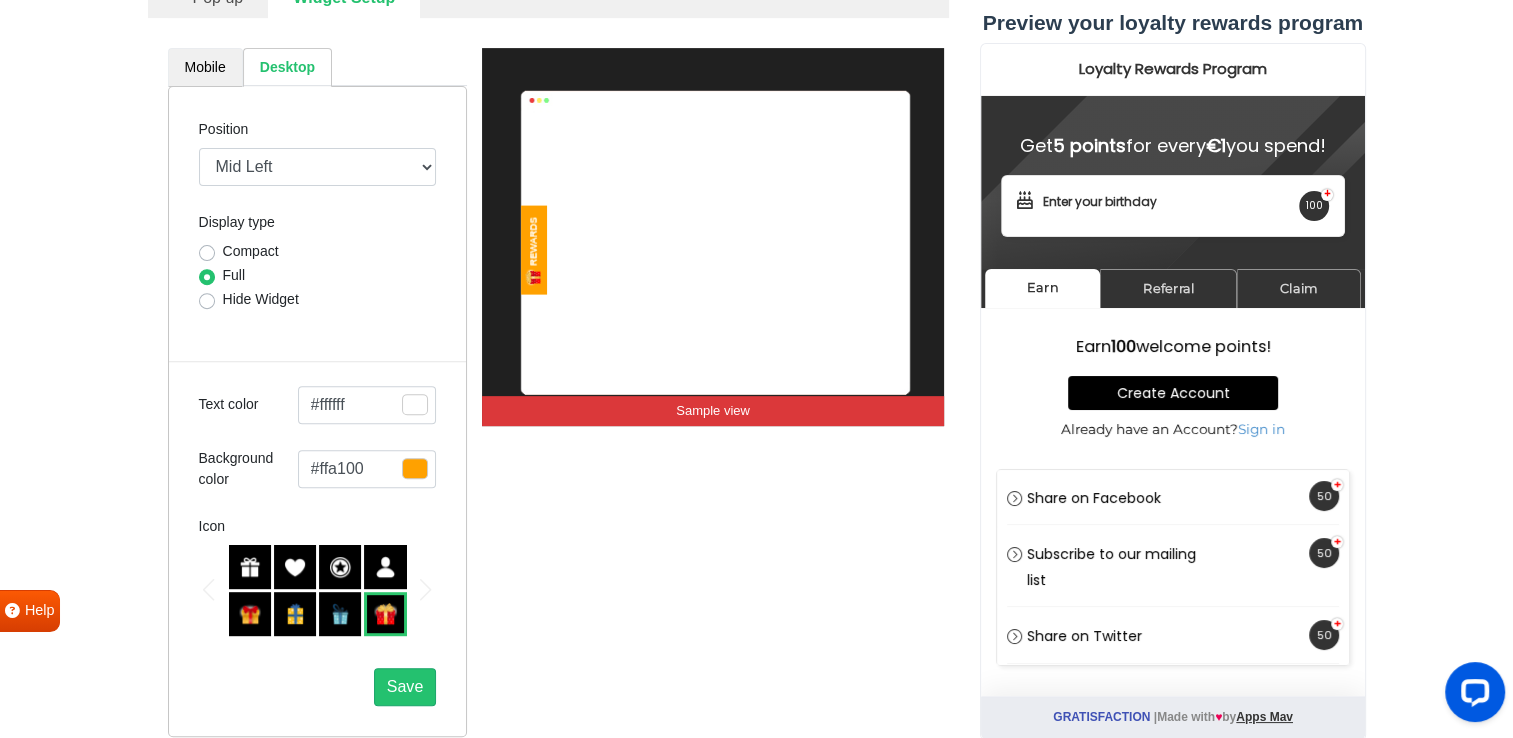 click on "Mobile" at bounding box center (205, 67) 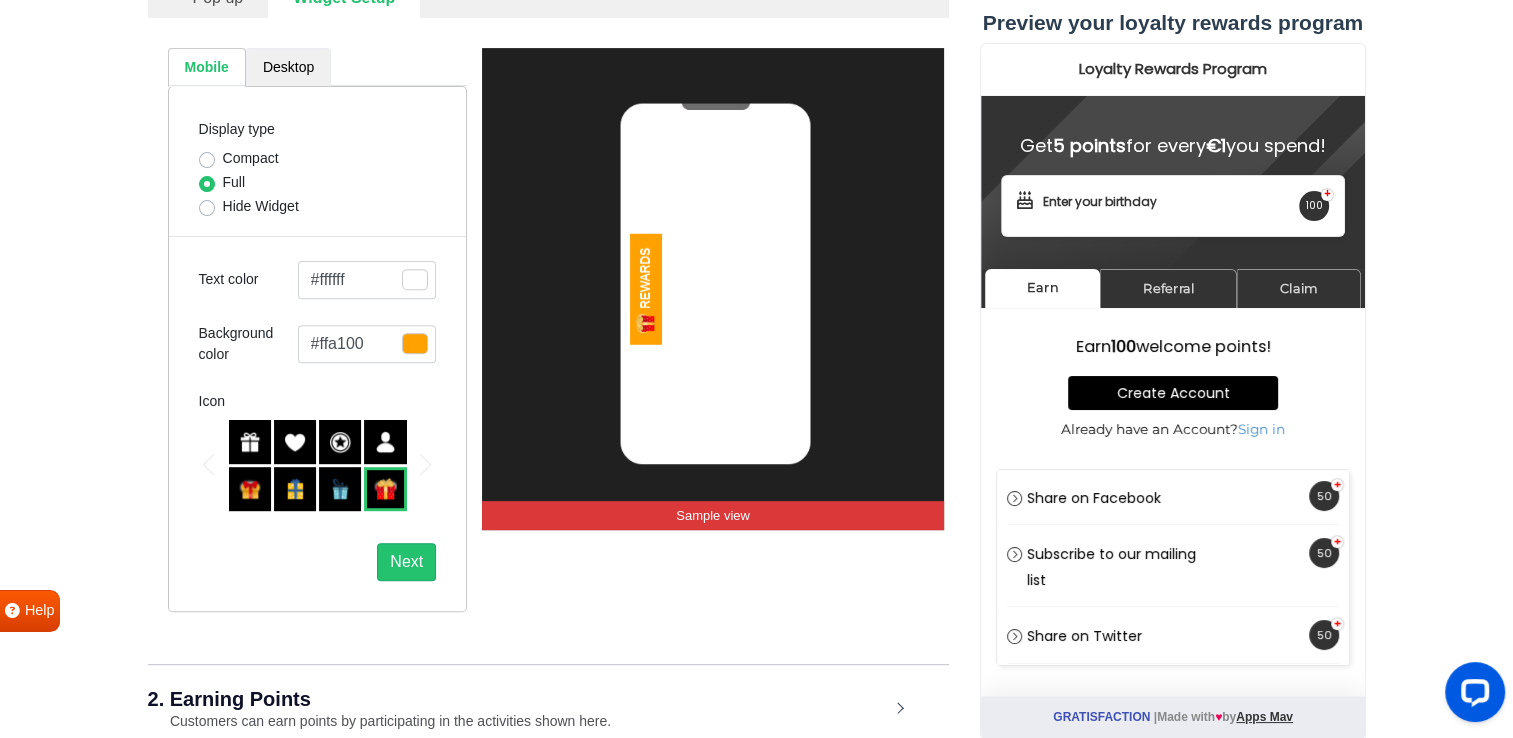 click on "Desktop" at bounding box center [288, 67] 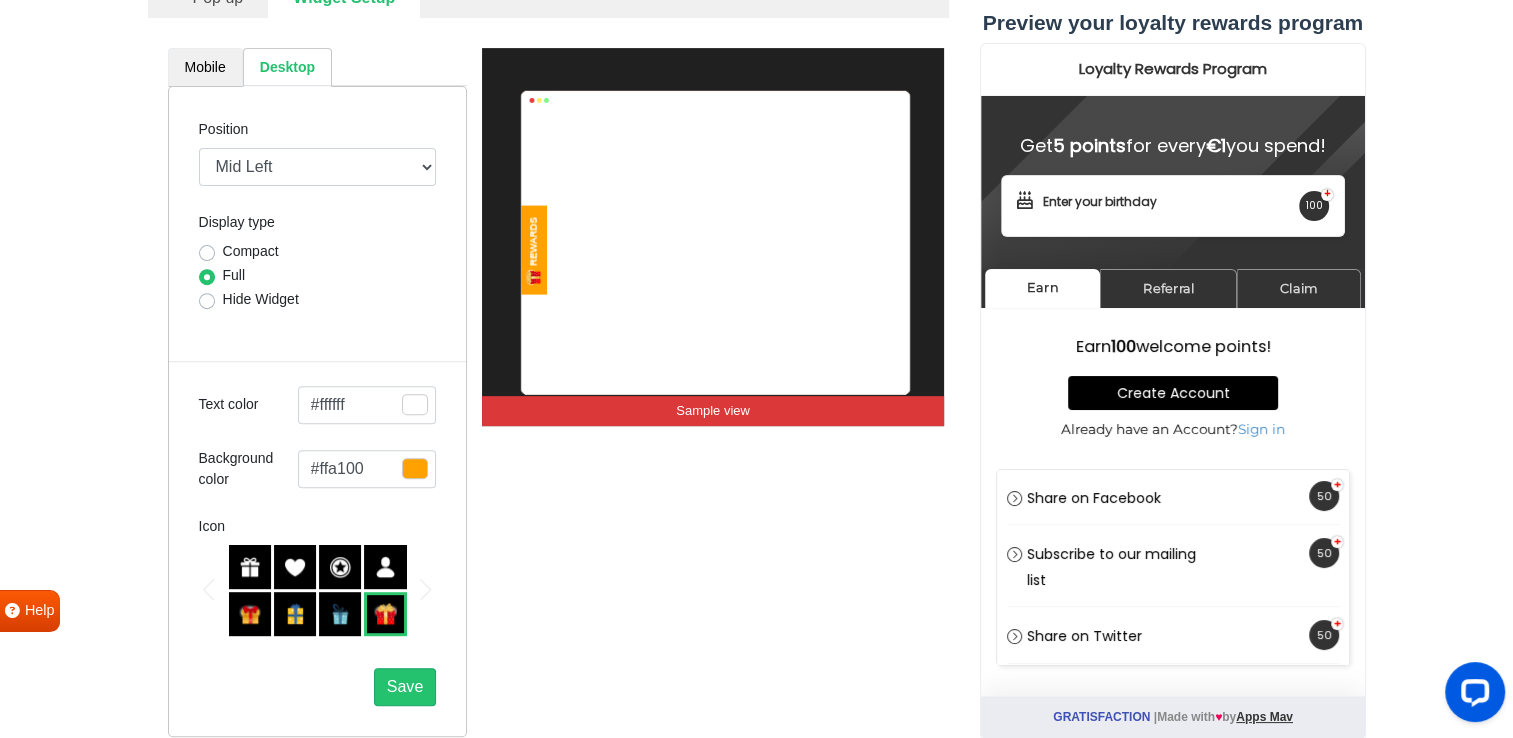 click on "Mobile" at bounding box center (205, 67) 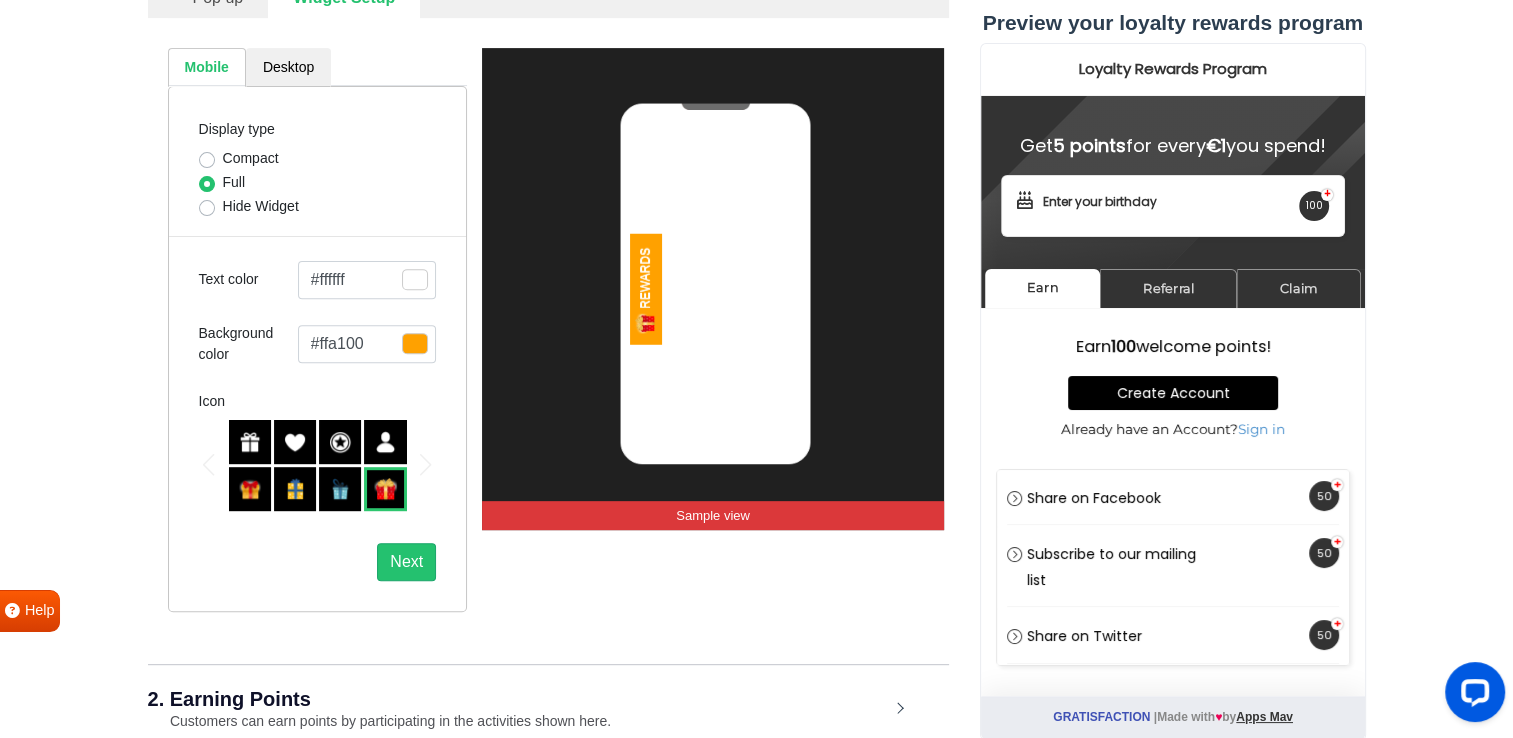 click on "Compact" at bounding box center (251, 158) 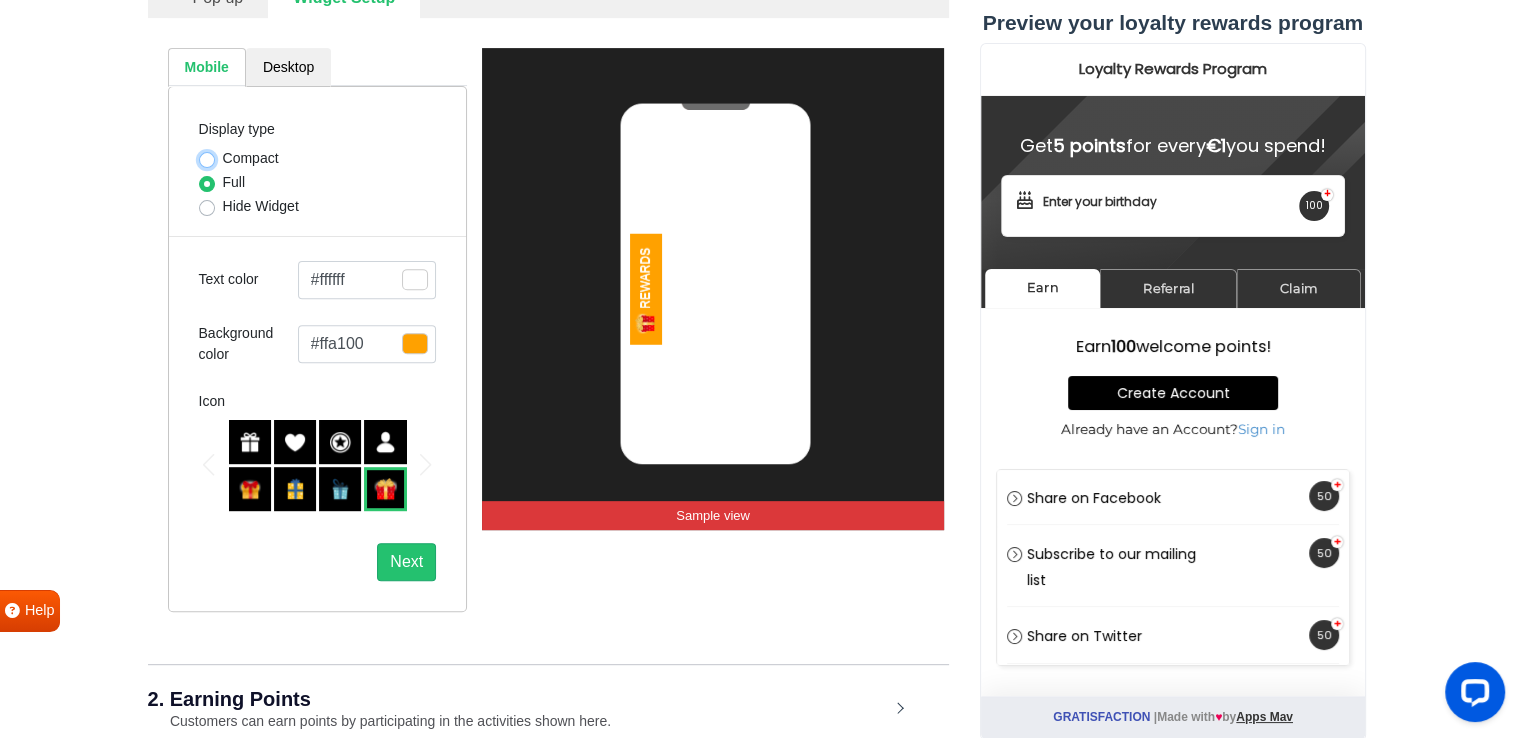 click on "Compact" at bounding box center (207, 158) 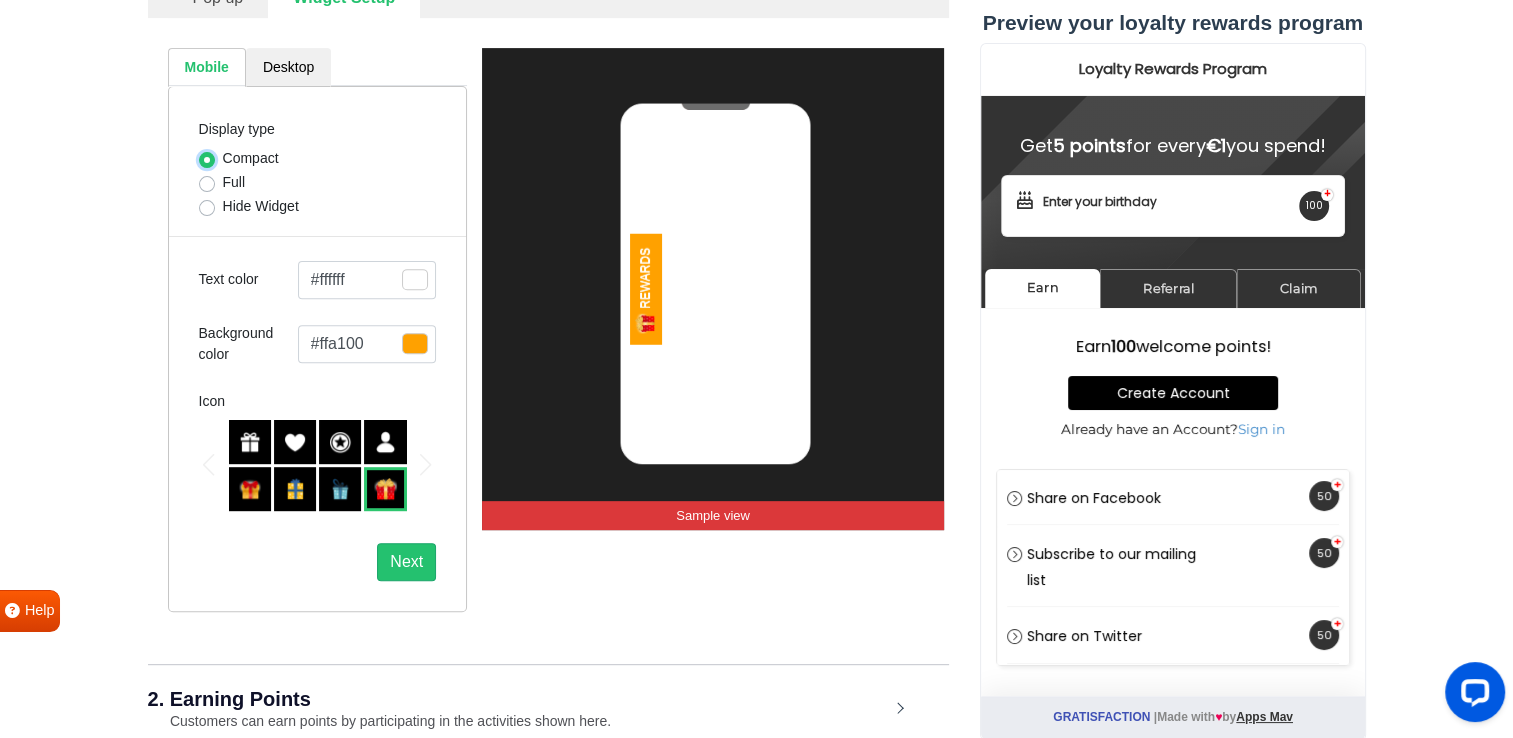 select on "left" 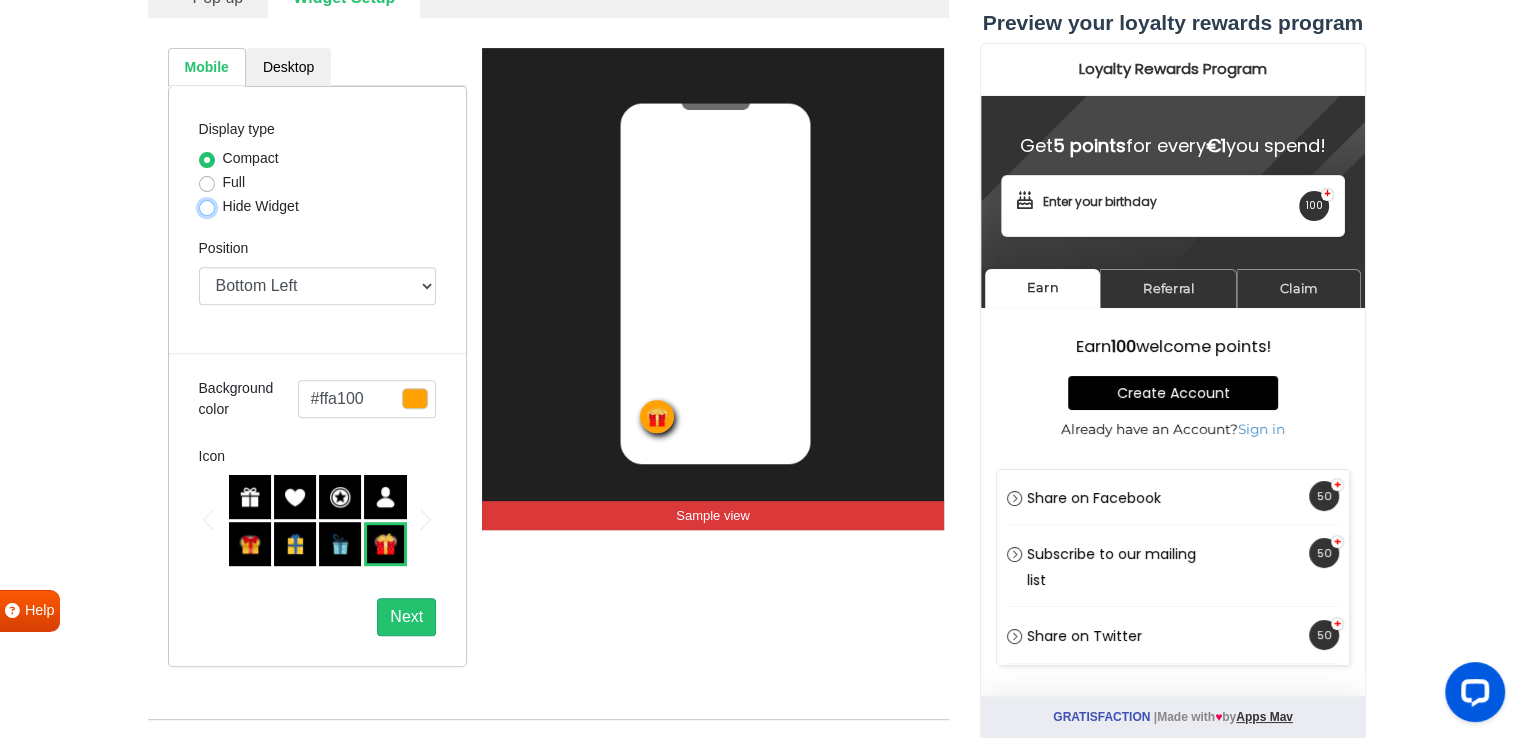click on "Hide Widget" at bounding box center (207, 206) 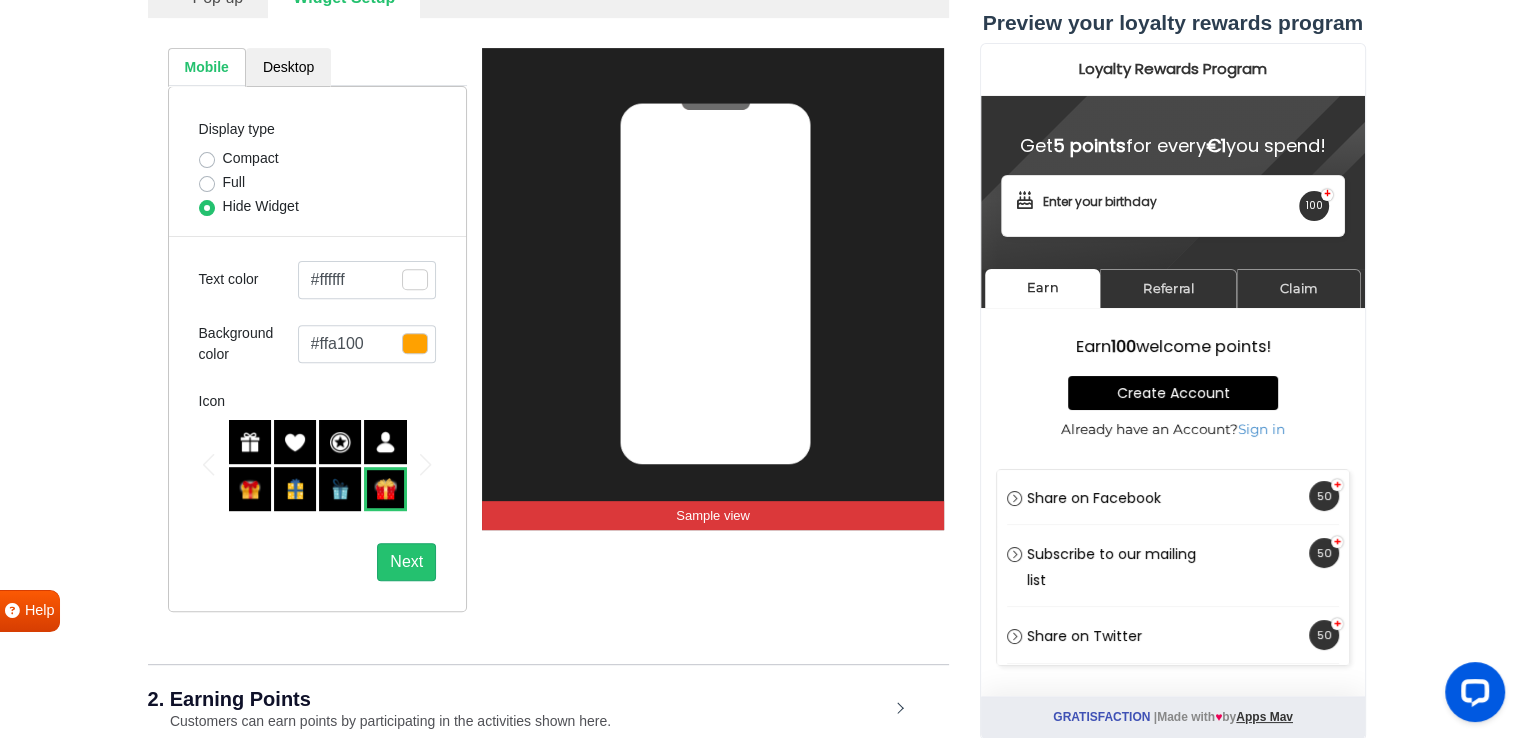 click on "Compact" at bounding box center (251, 158) 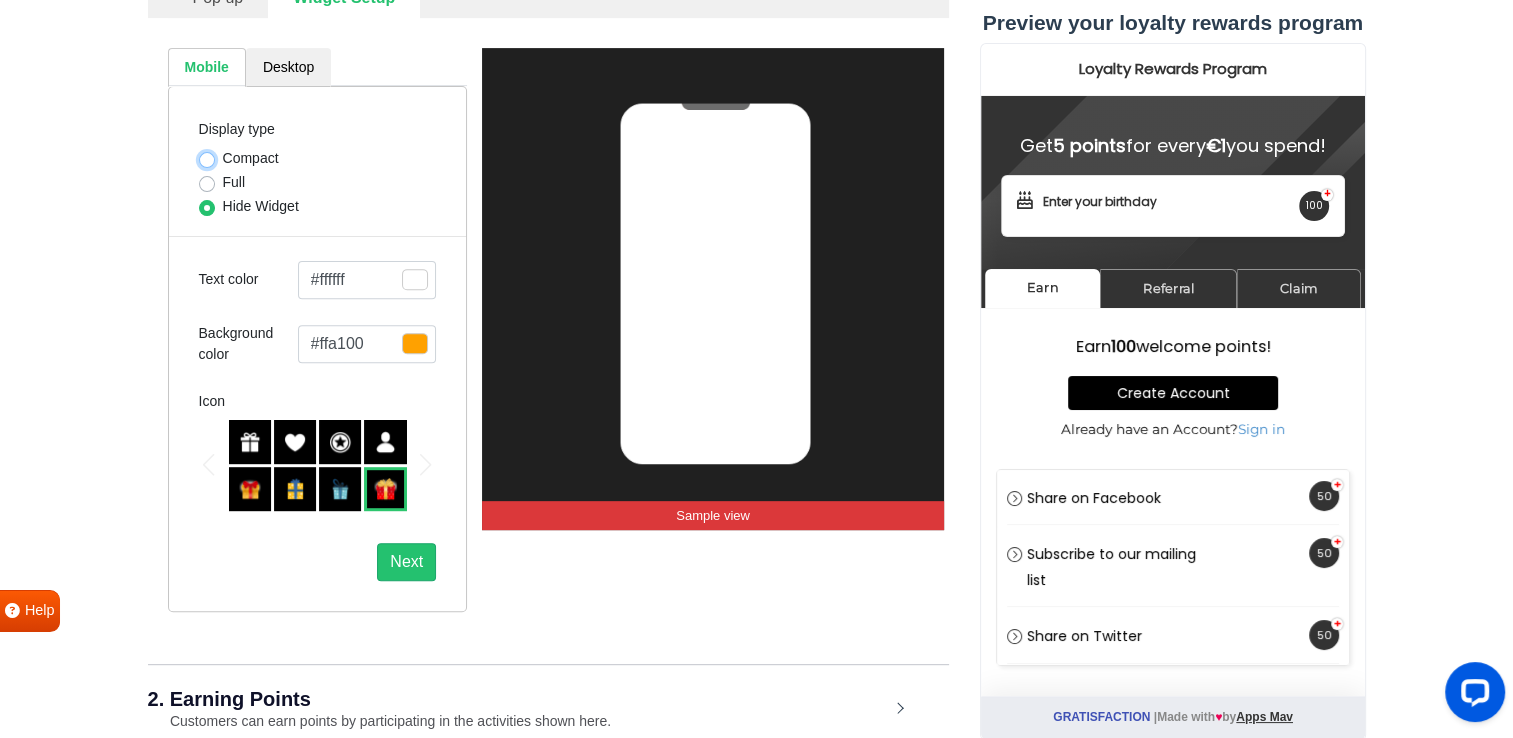 click on "Compact" at bounding box center [207, 158] 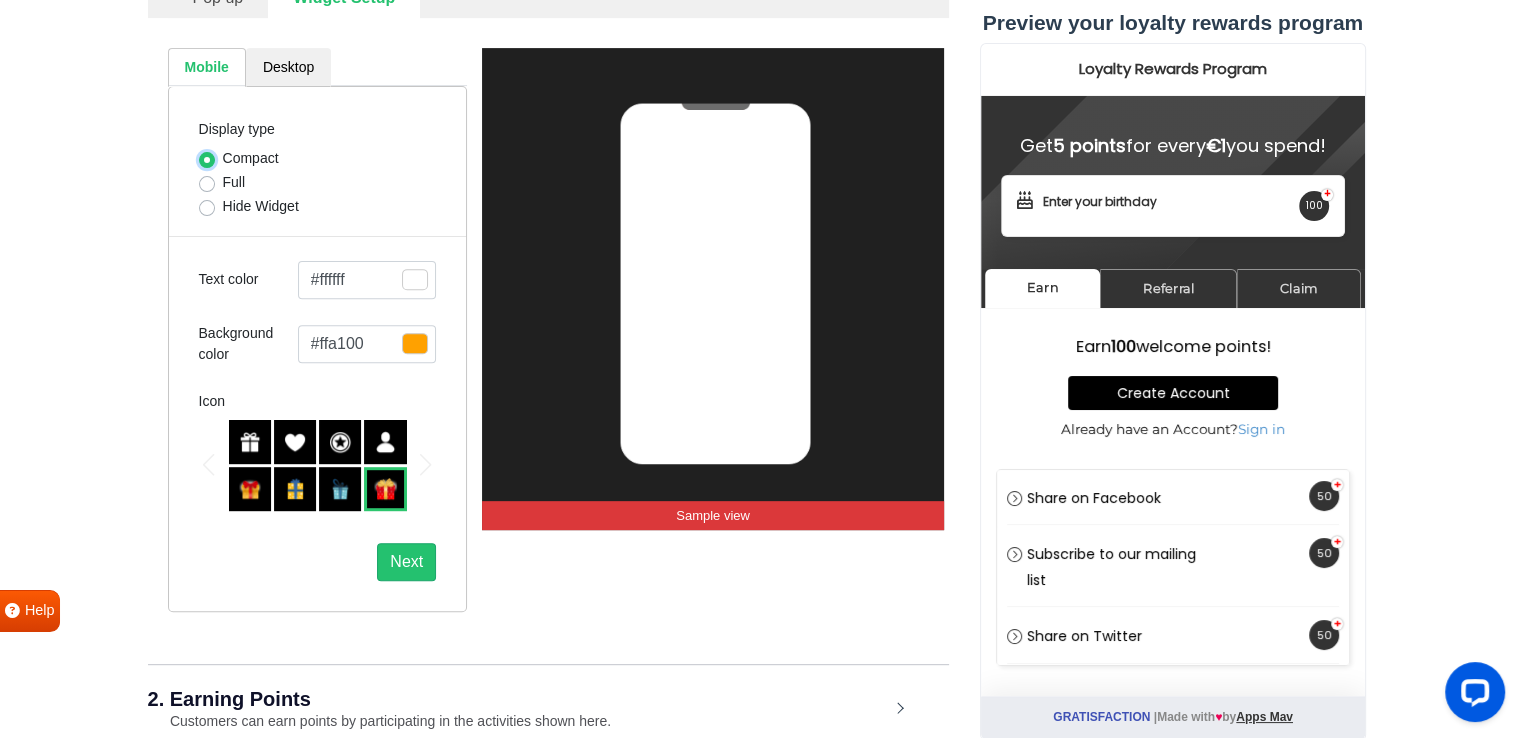select on "left" 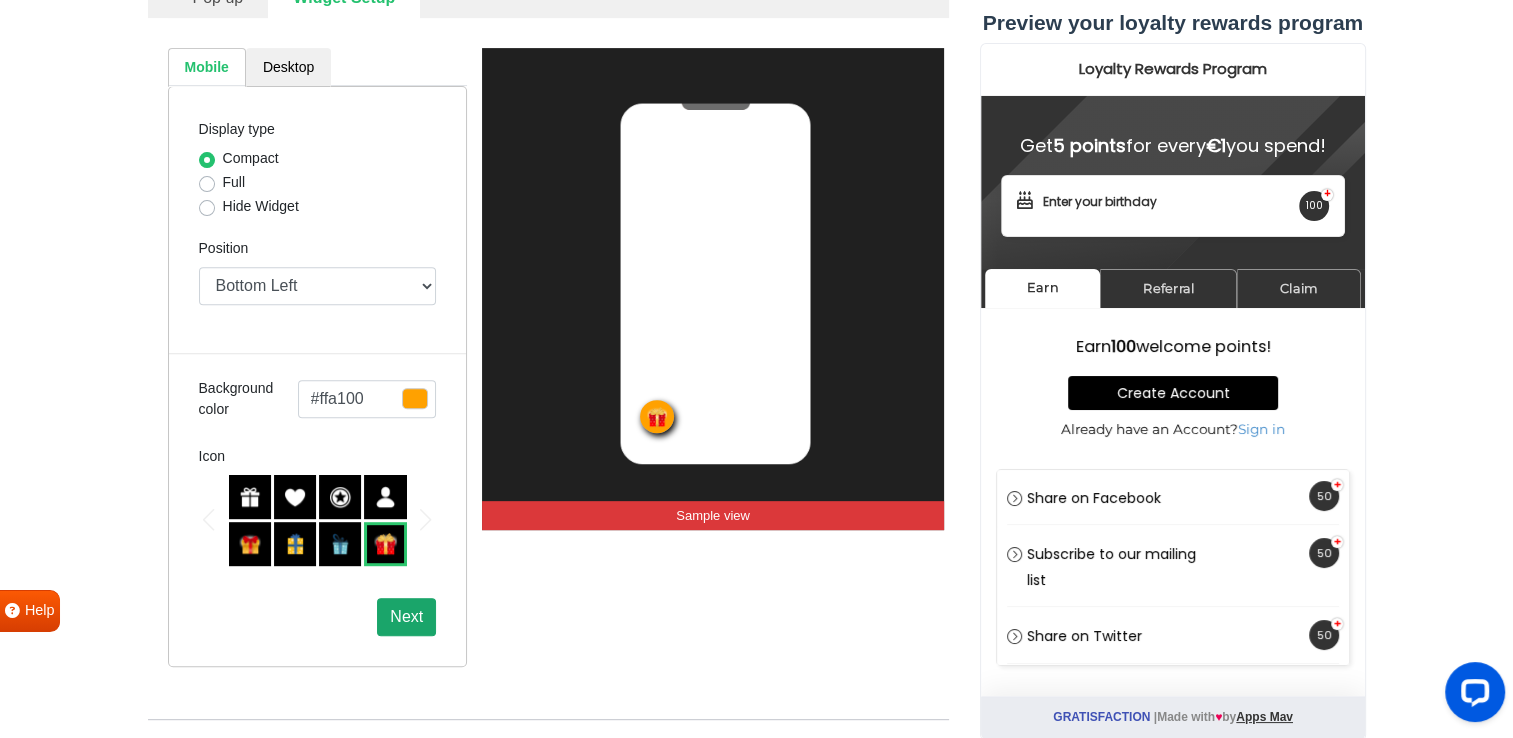 click on "Next" at bounding box center [406, 617] 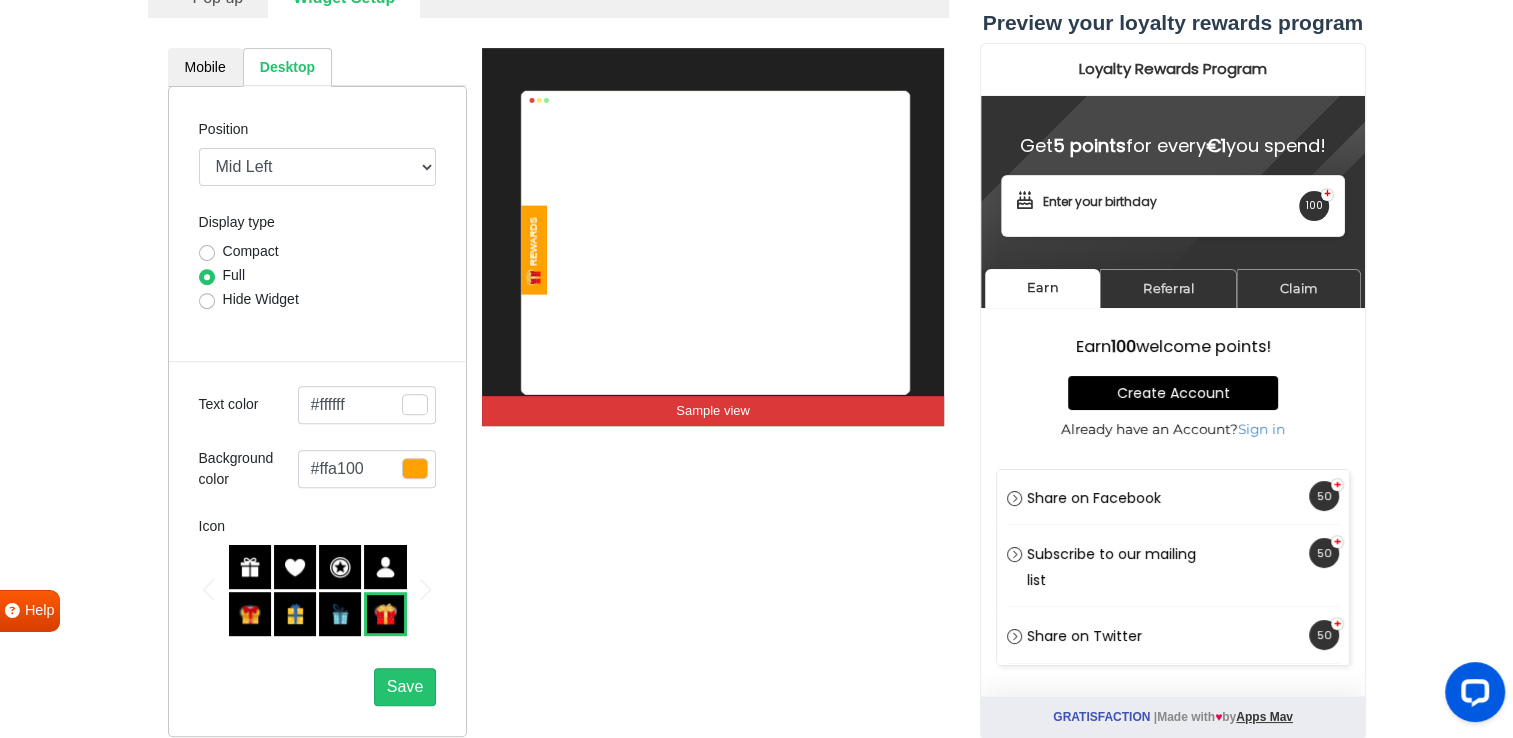 click on "Compact" at bounding box center (318, 253) 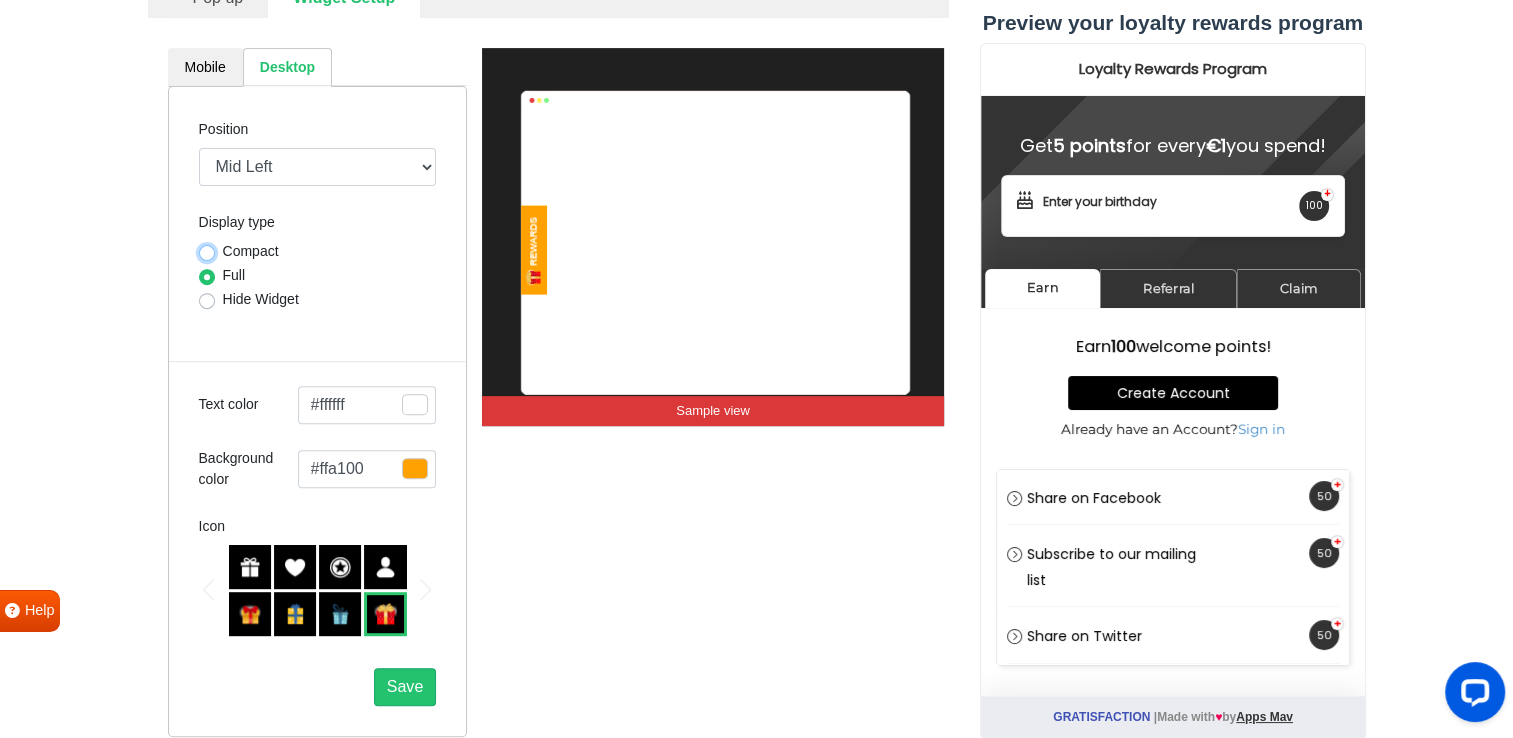 click on "Compact" at bounding box center (207, 251) 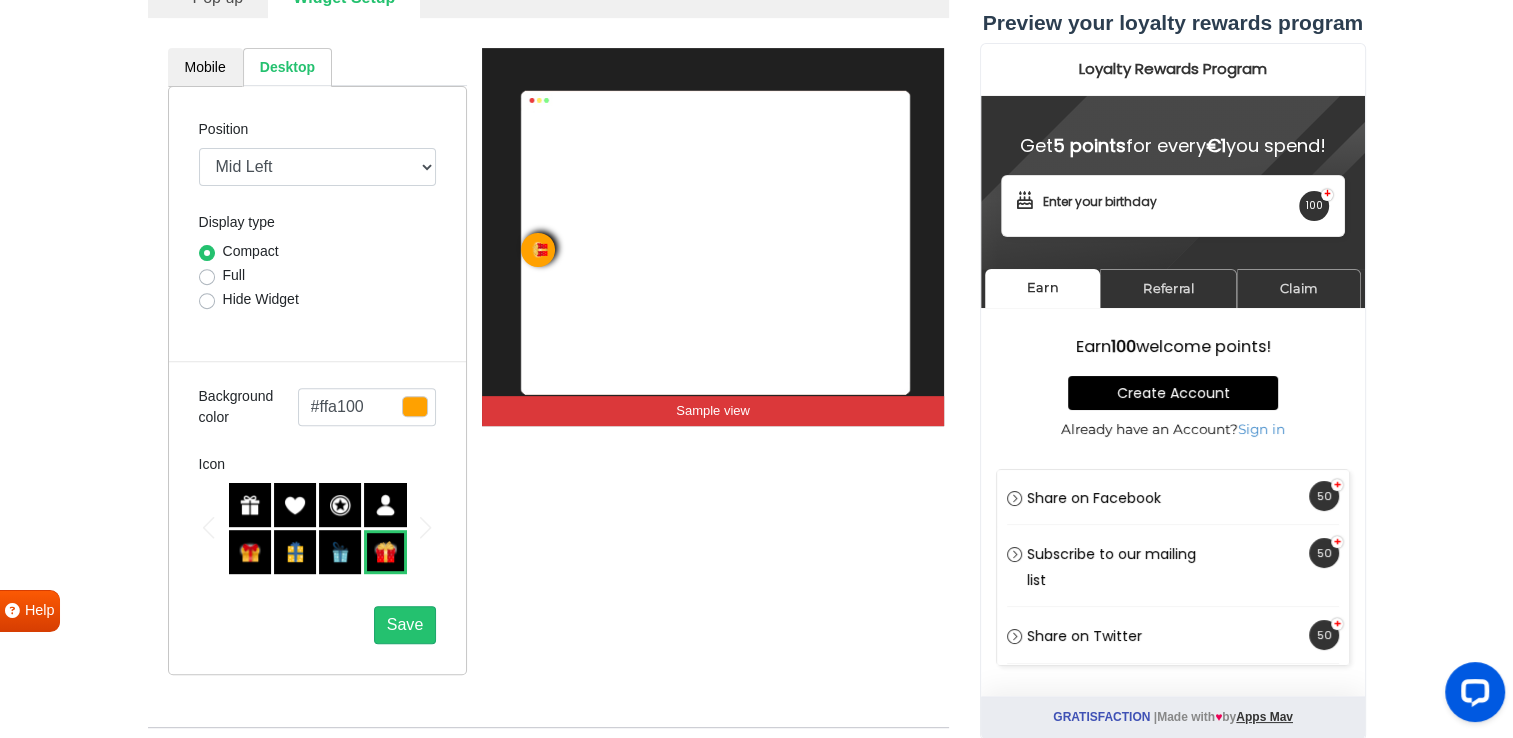 click at bounding box center [340, 505] 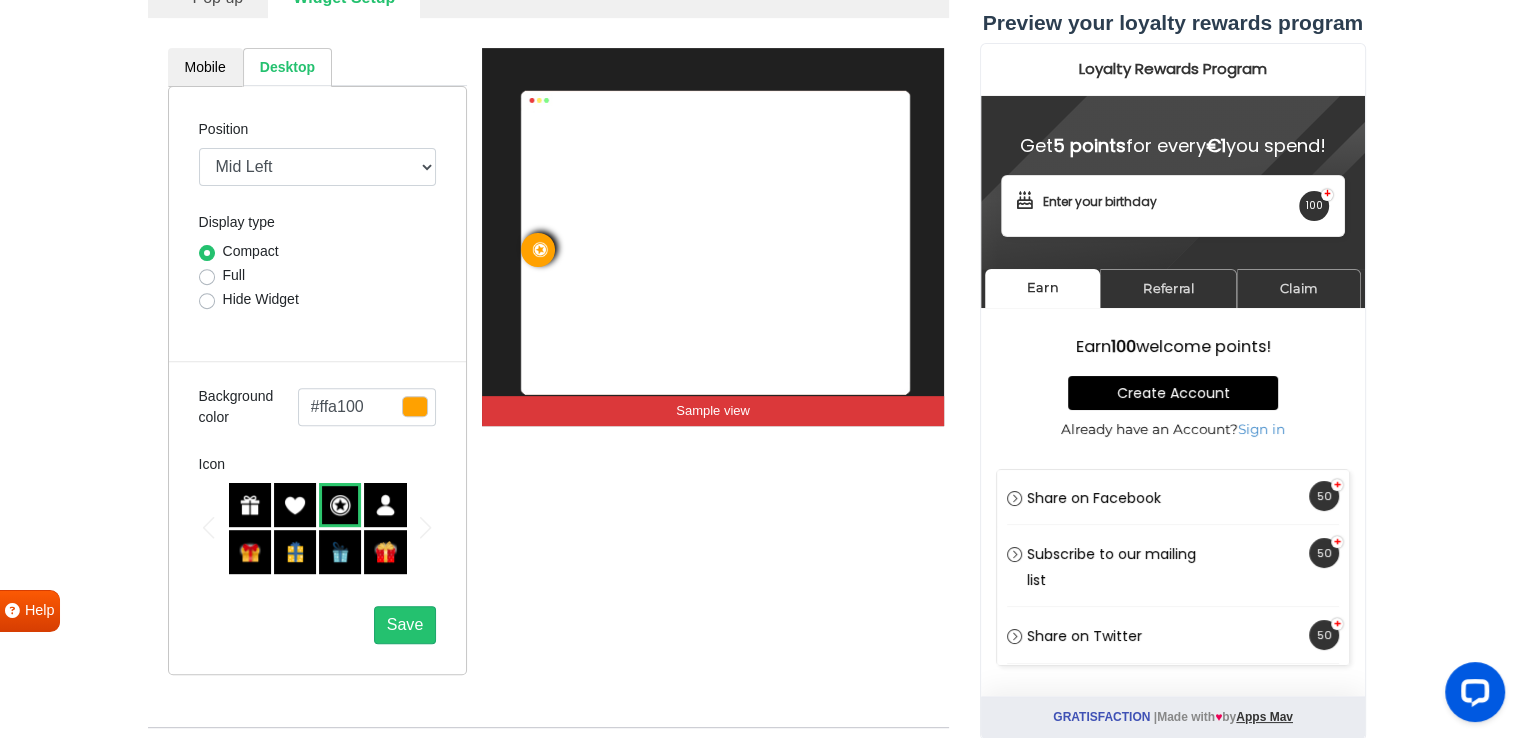 click at bounding box center [340, 505] 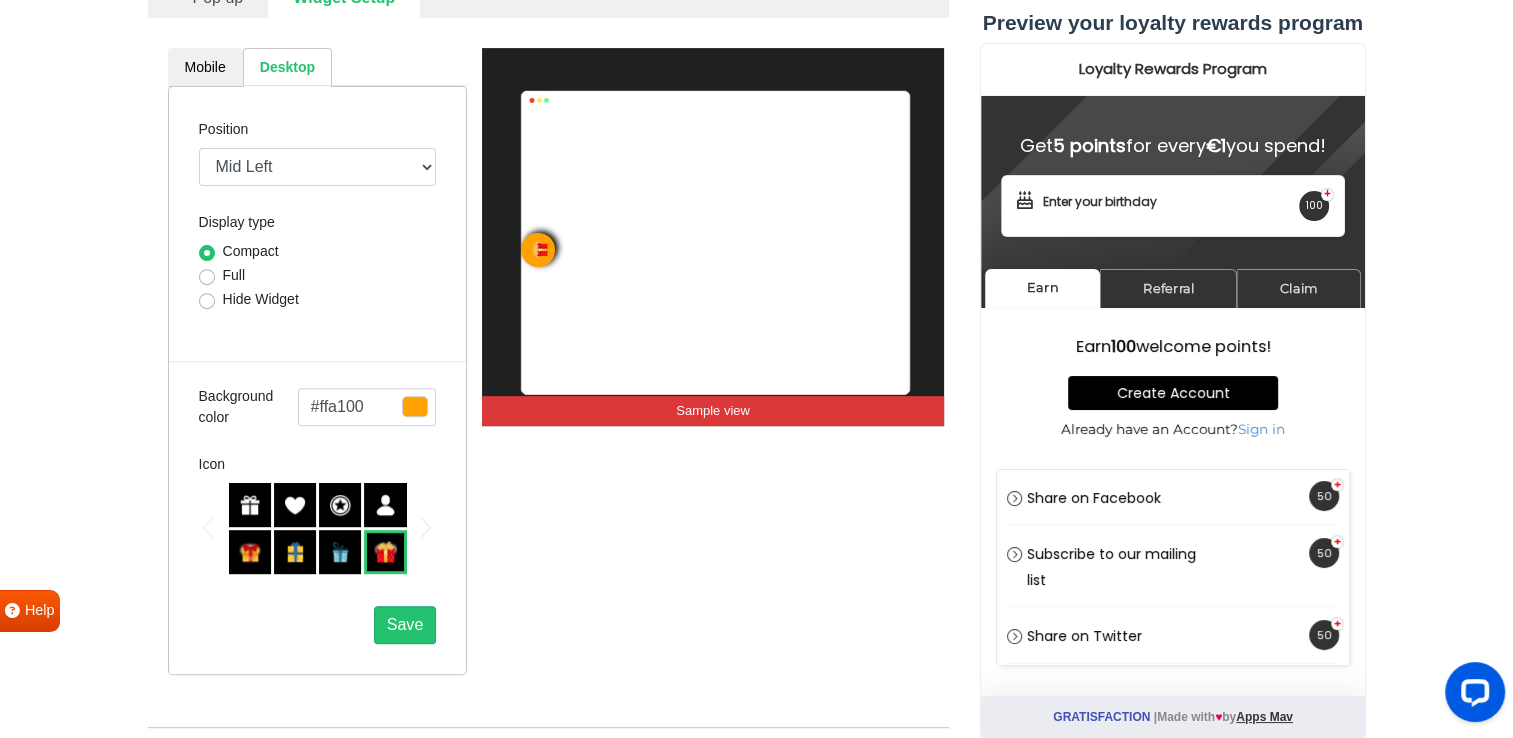 click on "Position Mid Right Mid Left Top Bar Top Left Top Right Top Center Bottom Bar Bottom Left Bottom Right Bottom Center Display type Compact Full Hide Widget Background color #ffa100 Close Icon 37 hex #ffa100 Submit Icon Icon Save" at bounding box center [318, 380] 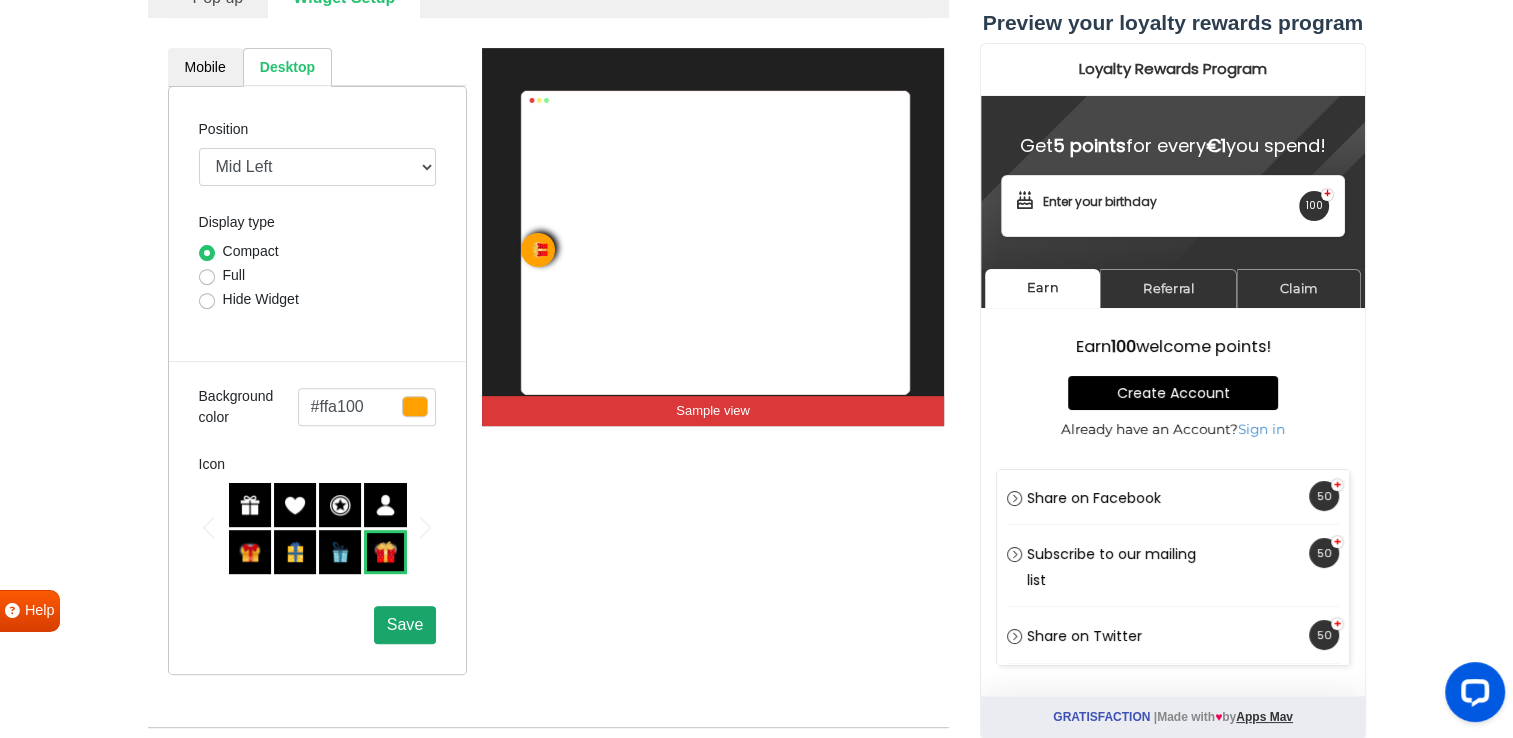 click on "Save" at bounding box center (405, 624) 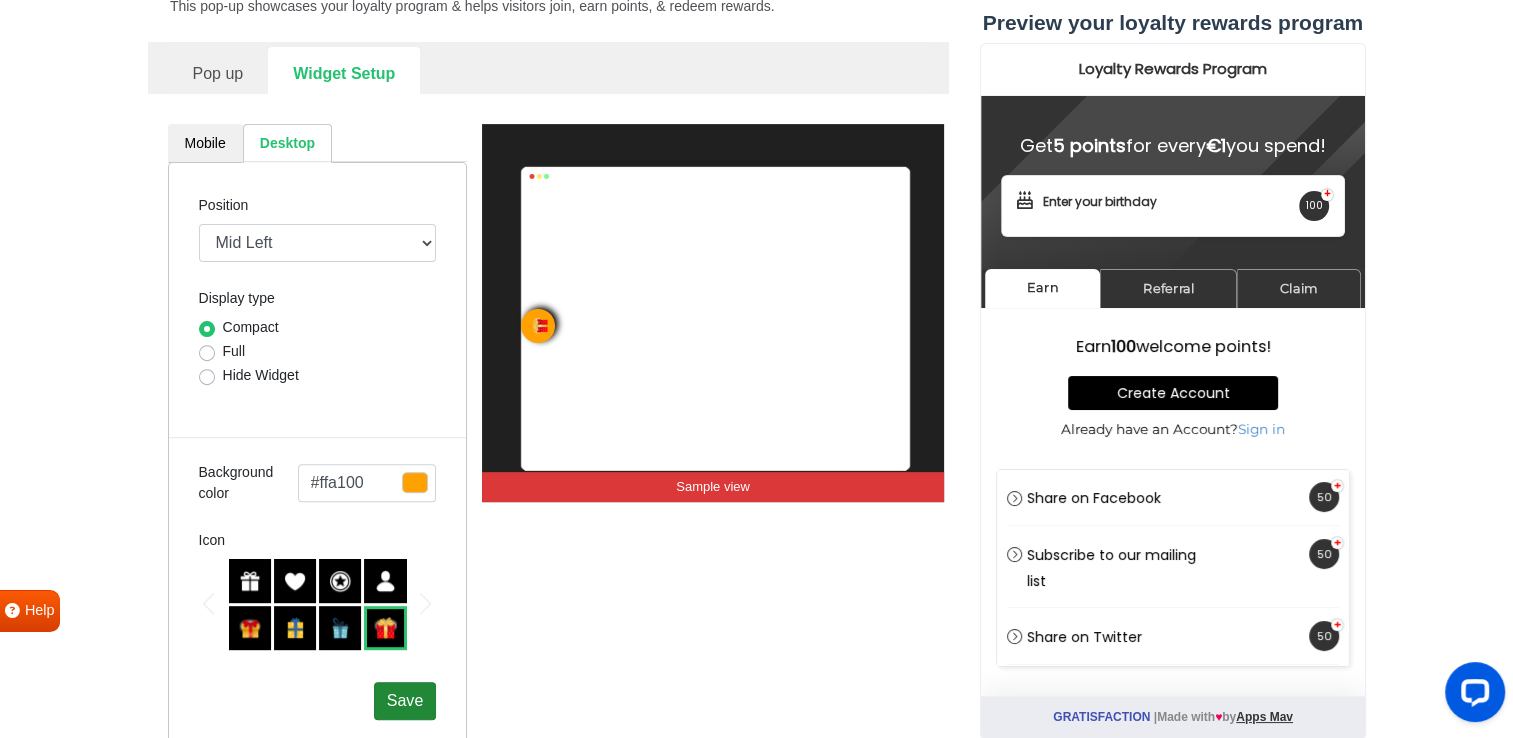 scroll, scrollTop: 581, scrollLeft: 0, axis: vertical 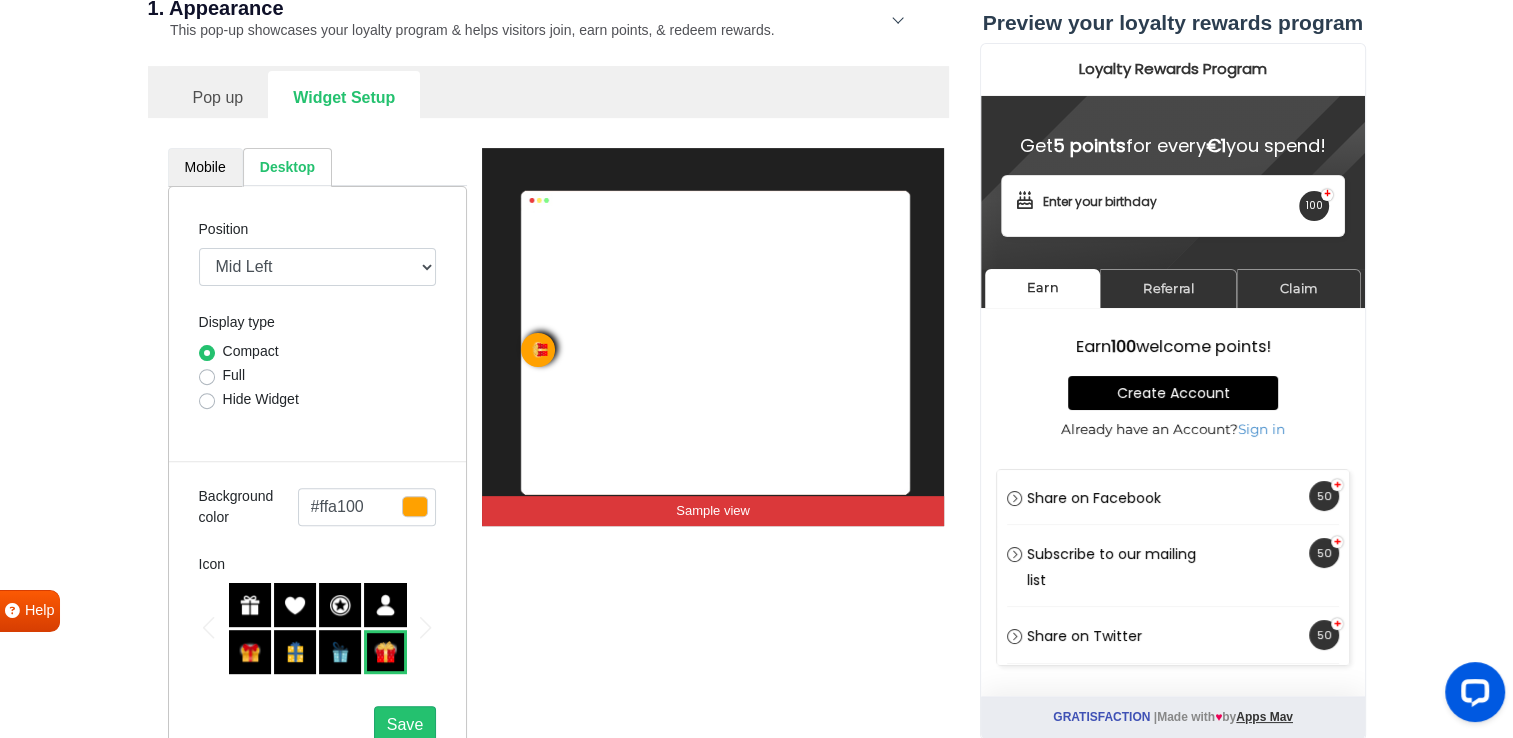 click on "Mobile" at bounding box center (205, 167) 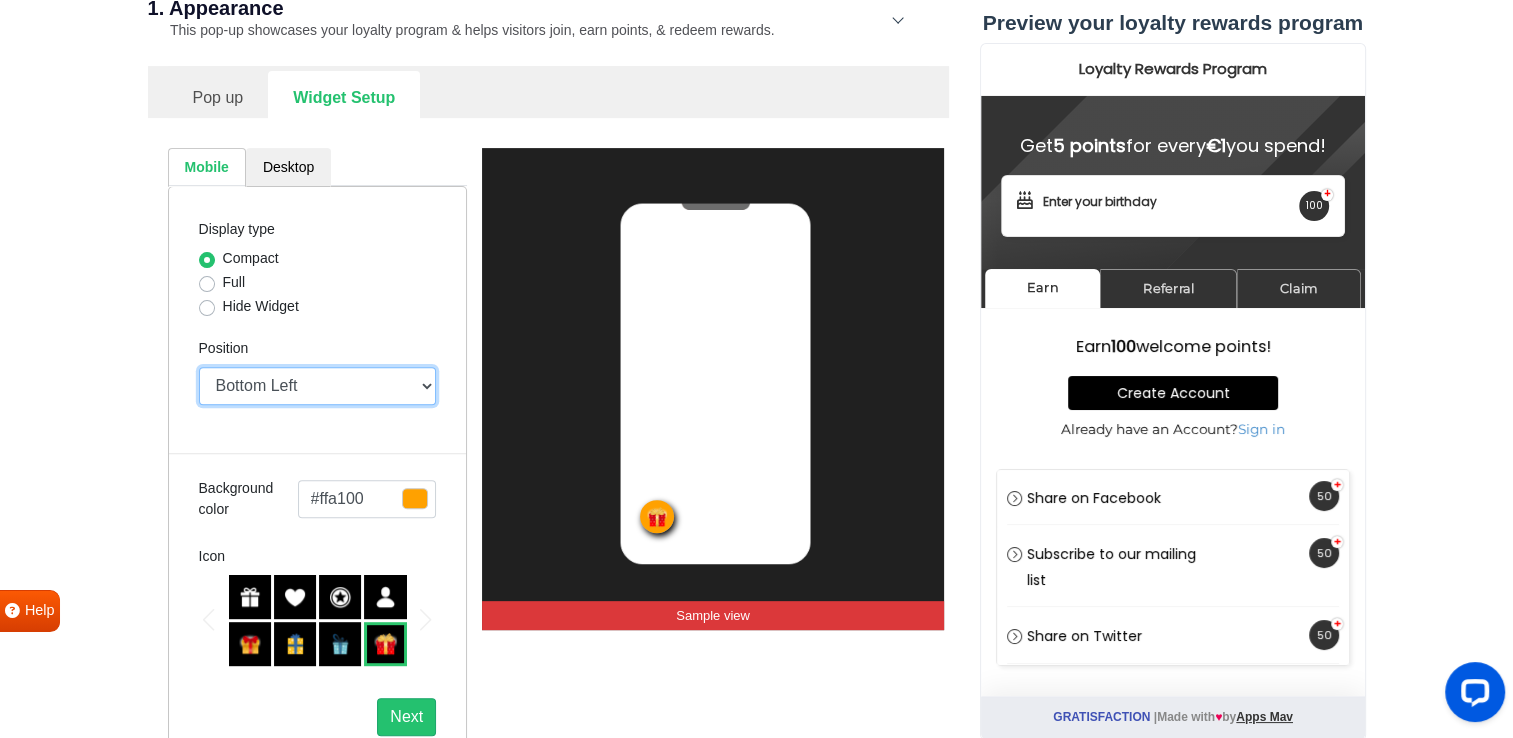 click on "Top Right Top Left Top Center Bottom Right Bottom Left Bottom Center" at bounding box center [318, 386] 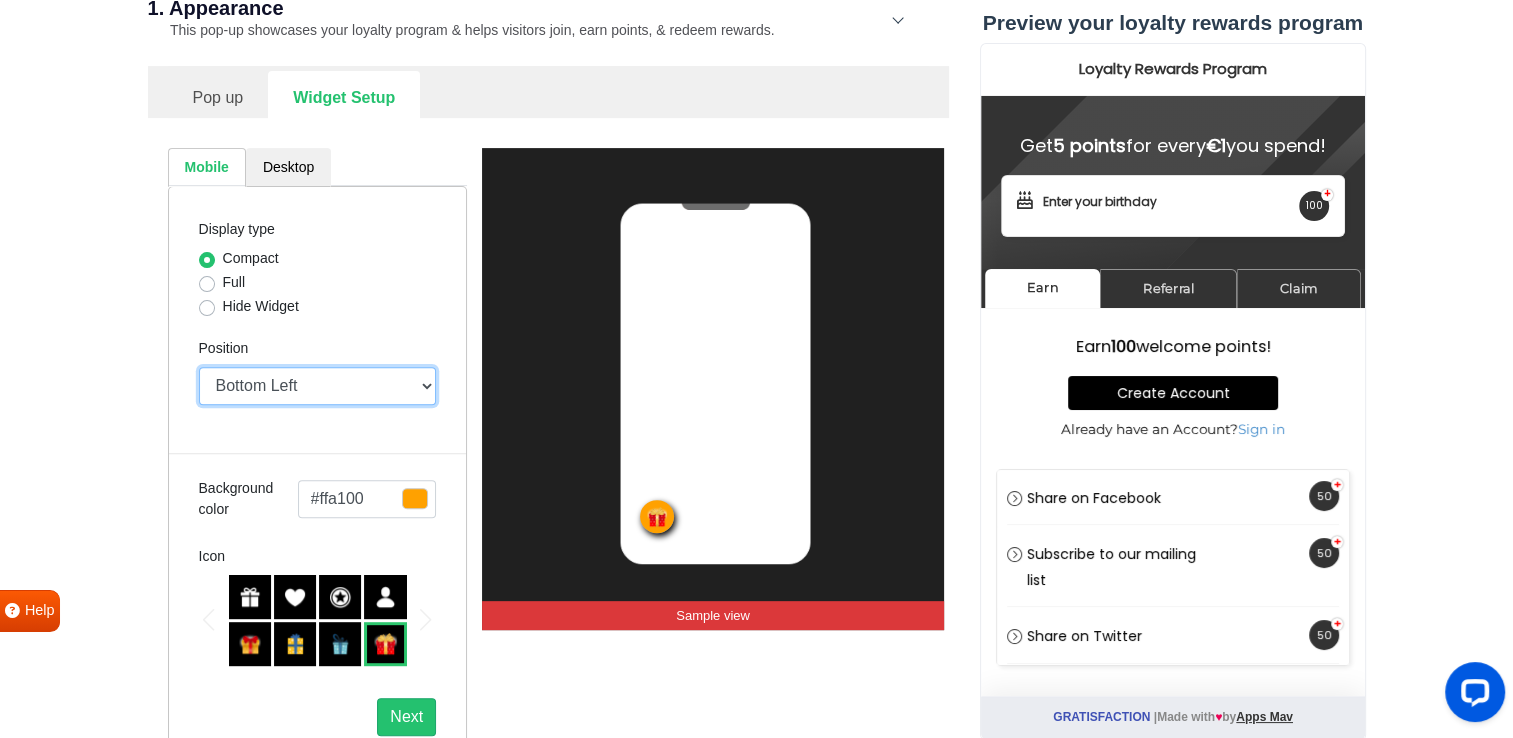 select on "top-right" 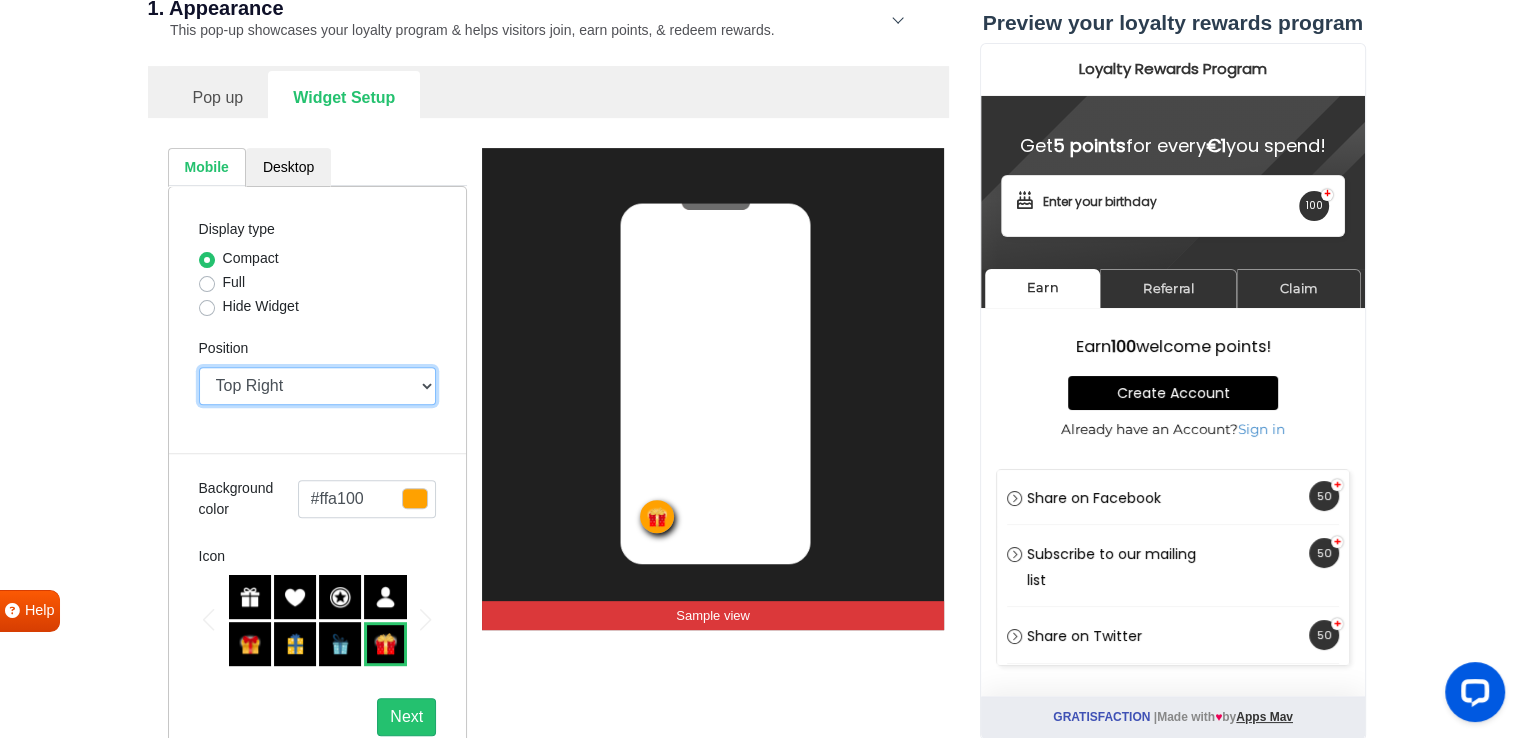 click on "Top Right Top Left Top Center Bottom Right Bottom Left Bottom Center" at bounding box center (318, 386) 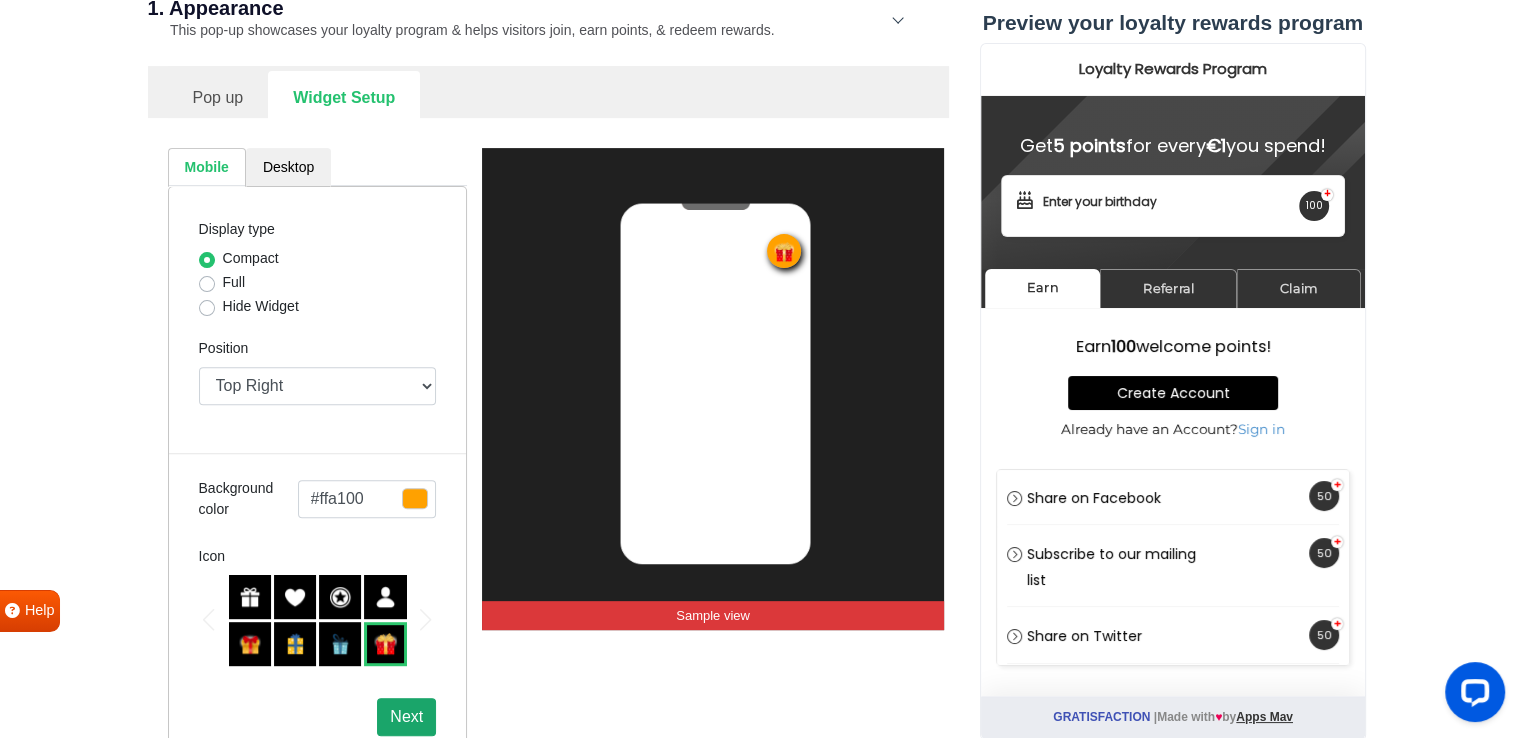 click on "Next" at bounding box center [406, 717] 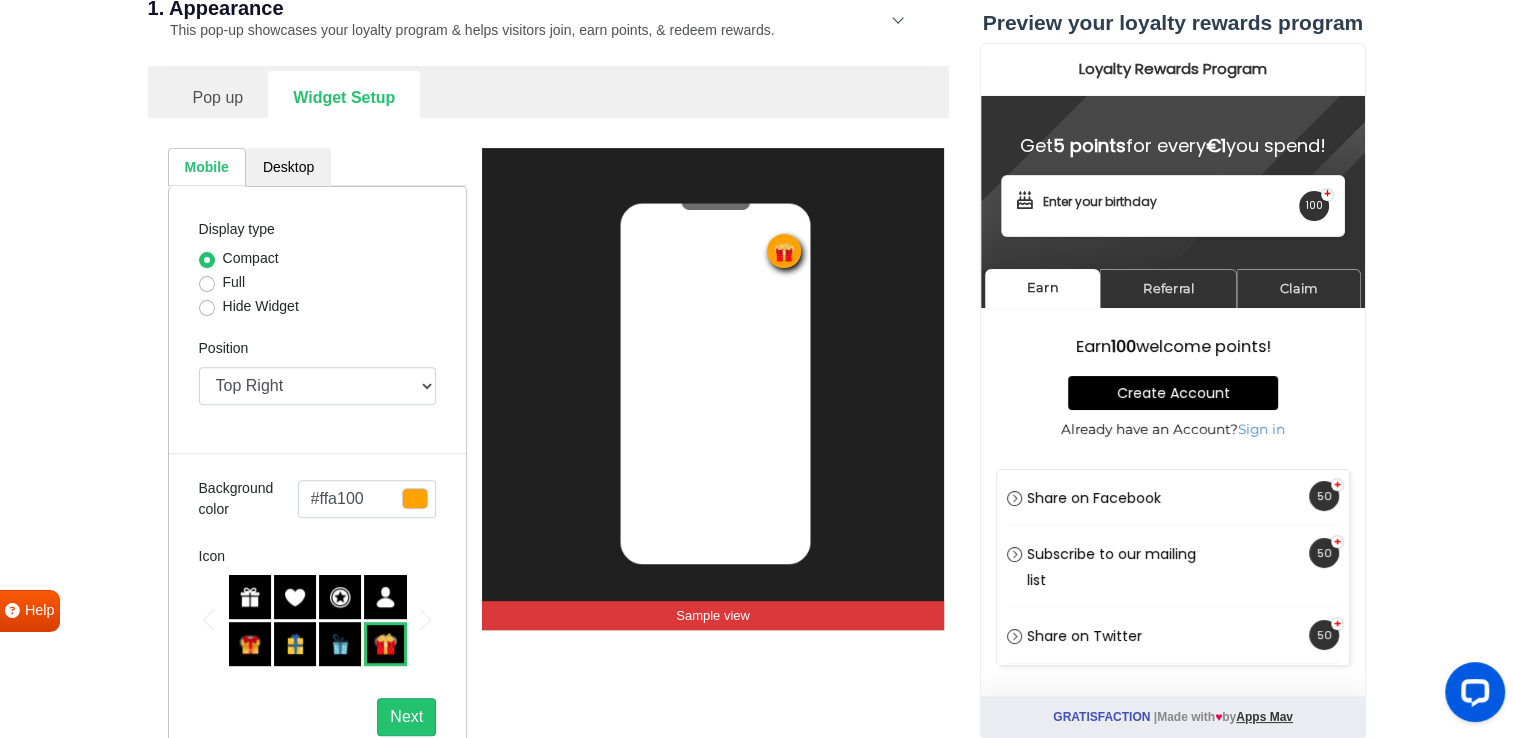 select on "left-side-drawer" 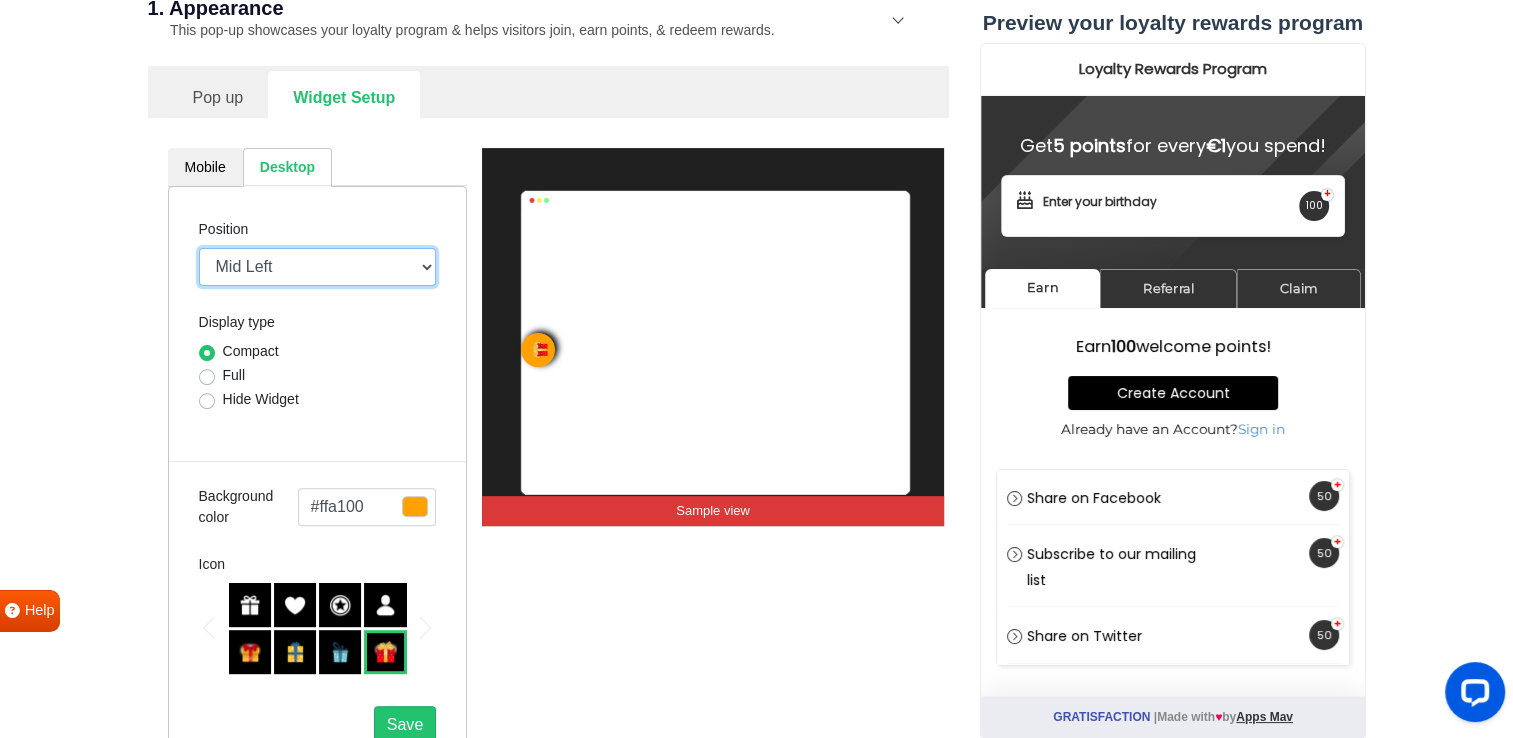 click on "Mid Right Mid Left Top Bar Top Left Top Right Top Center Bottom Bar Bottom Left Bottom Right Bottom Center" at bounding box center (318, 267) 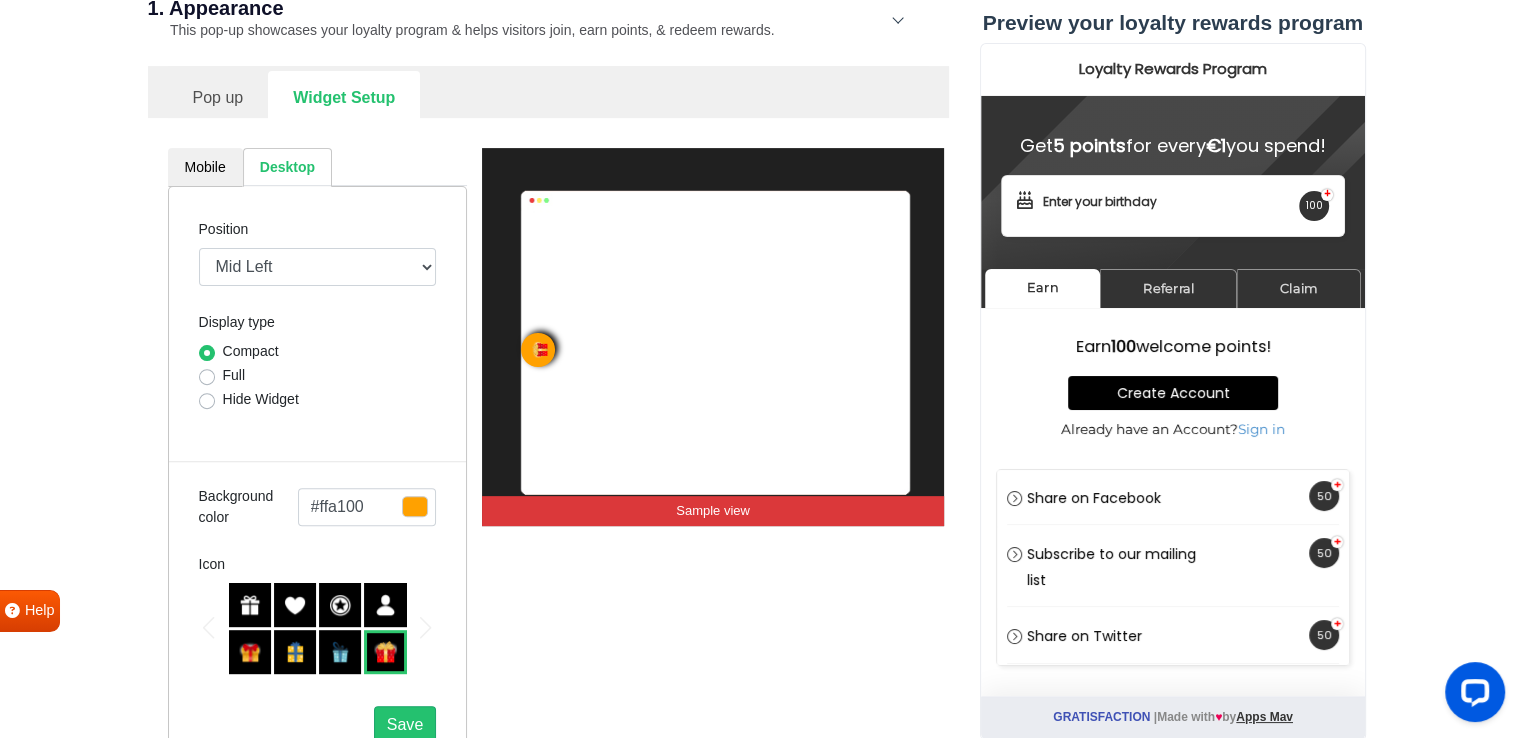 click on "Position Mid Right Mid Left Top Bar Top Left Top Right Top Center Bottom Bar Bottom Left Bottom Right Bottom Center Display type Compact Full Hide Widget Background color #ffa100 Close Icon 37 hex #ffa100 Submit Icon Icon Save" at bounding box center (318, 480) 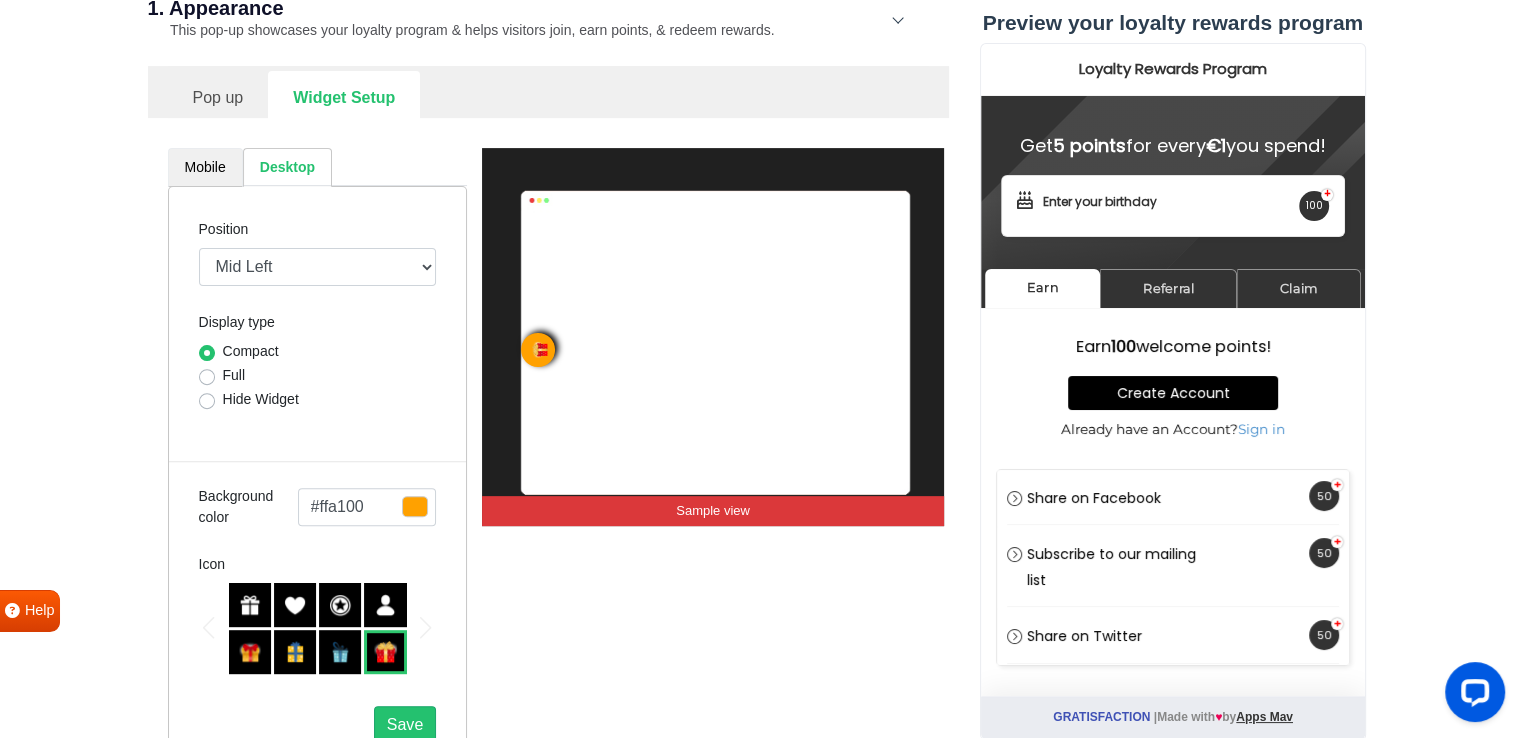 click on "Mobile" at bounding box center (205, 167) 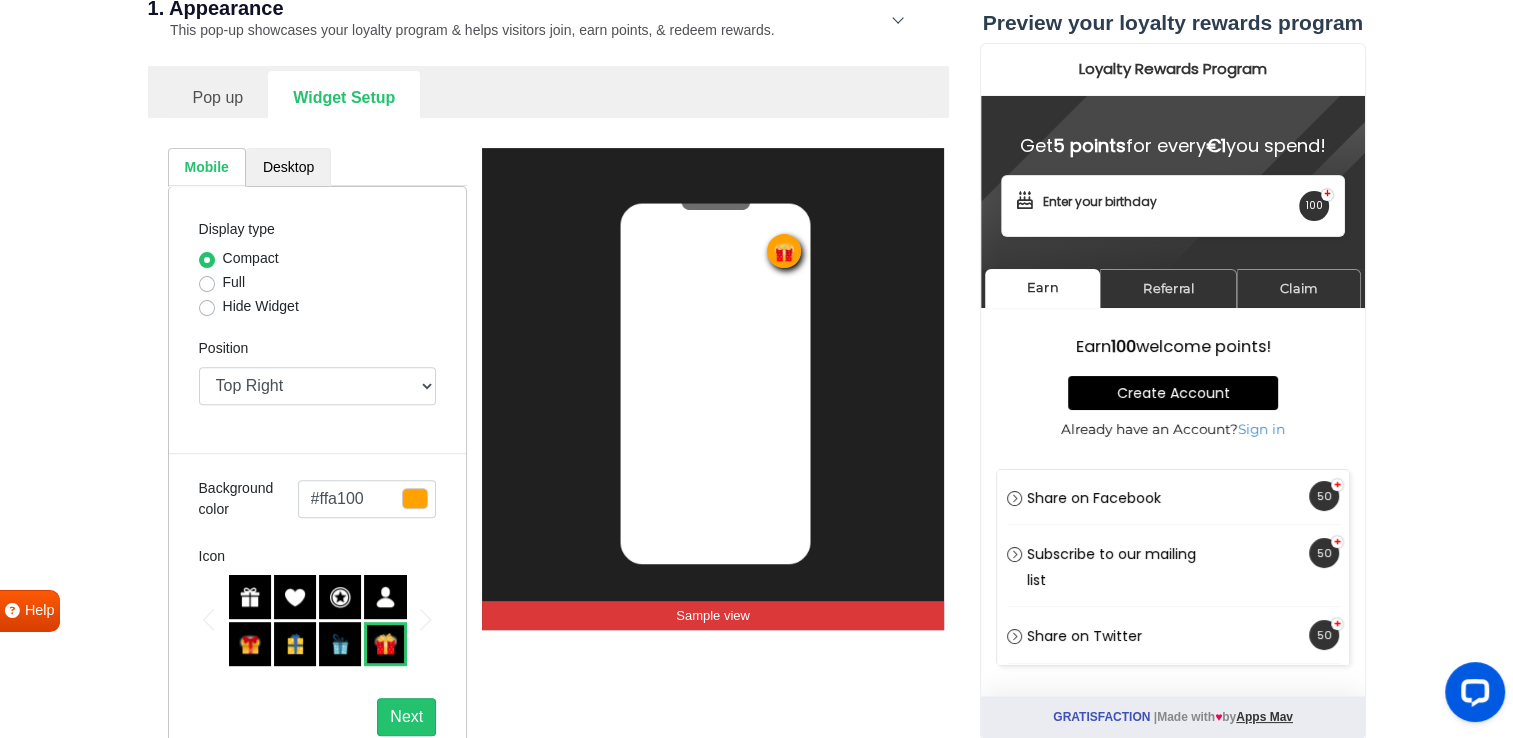 click on "Desktop" at bounding box center [288, 167] 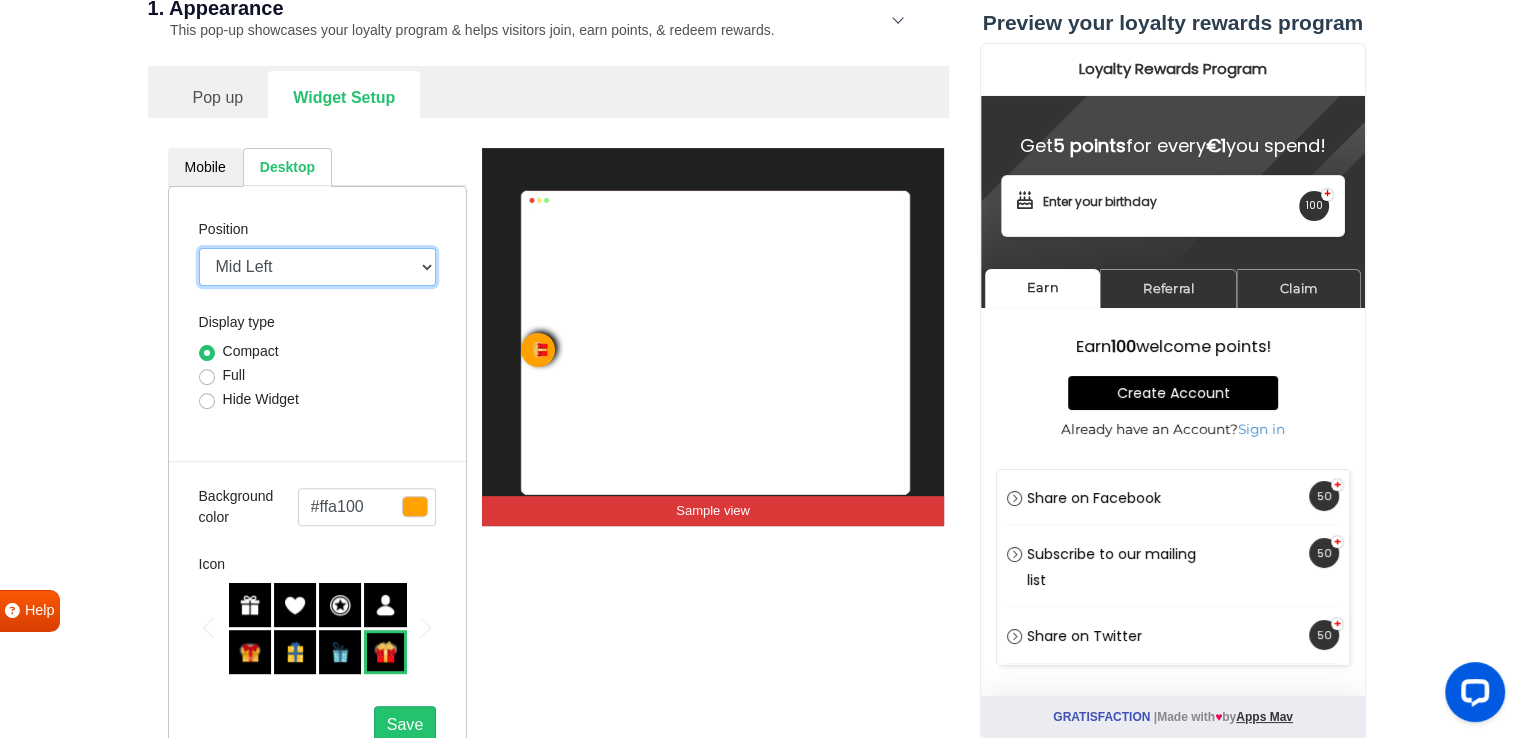 click on "Mid Right Mid Left Top Bar Top Left Top Right Top Center Bottom Bar Bottom Left Bottom Right Bottom Center" at bounding box center (318, 267) 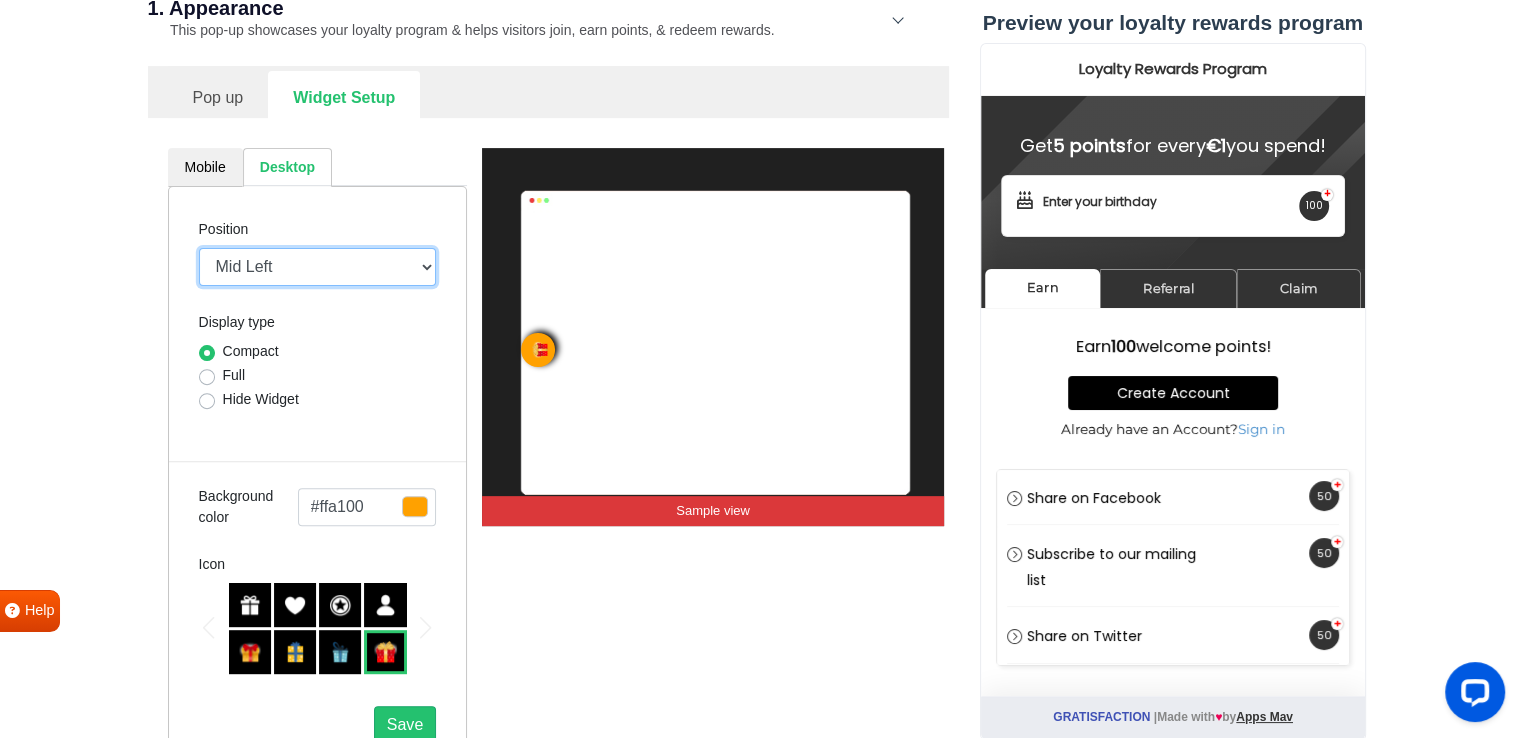 select on "top-right-corner" 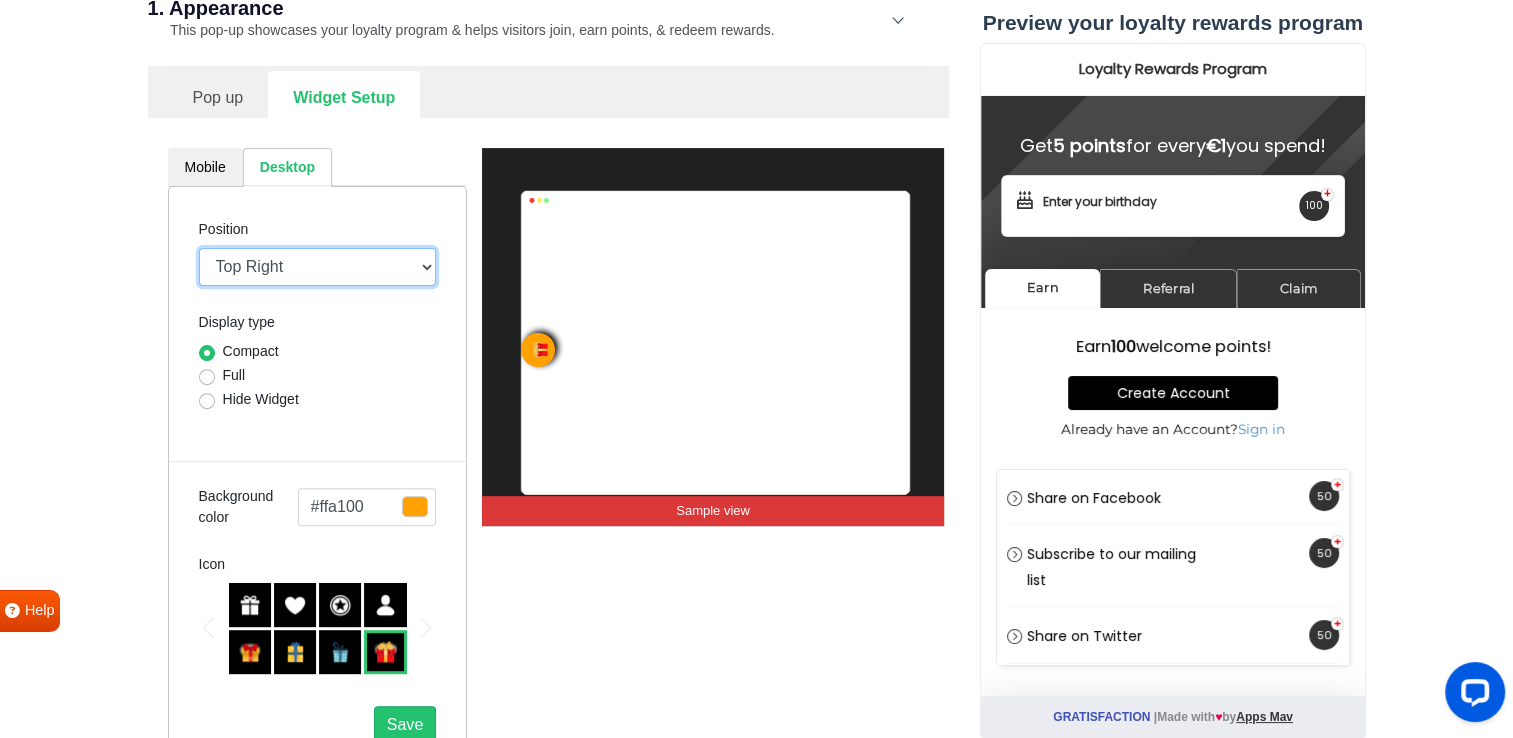 click on "Mid Right Mid Left Top Bar Top Left Top Right Top Center Bottom Bar Bottom Left Bottom Right Bottom Center" at bounding box center [318, 267] 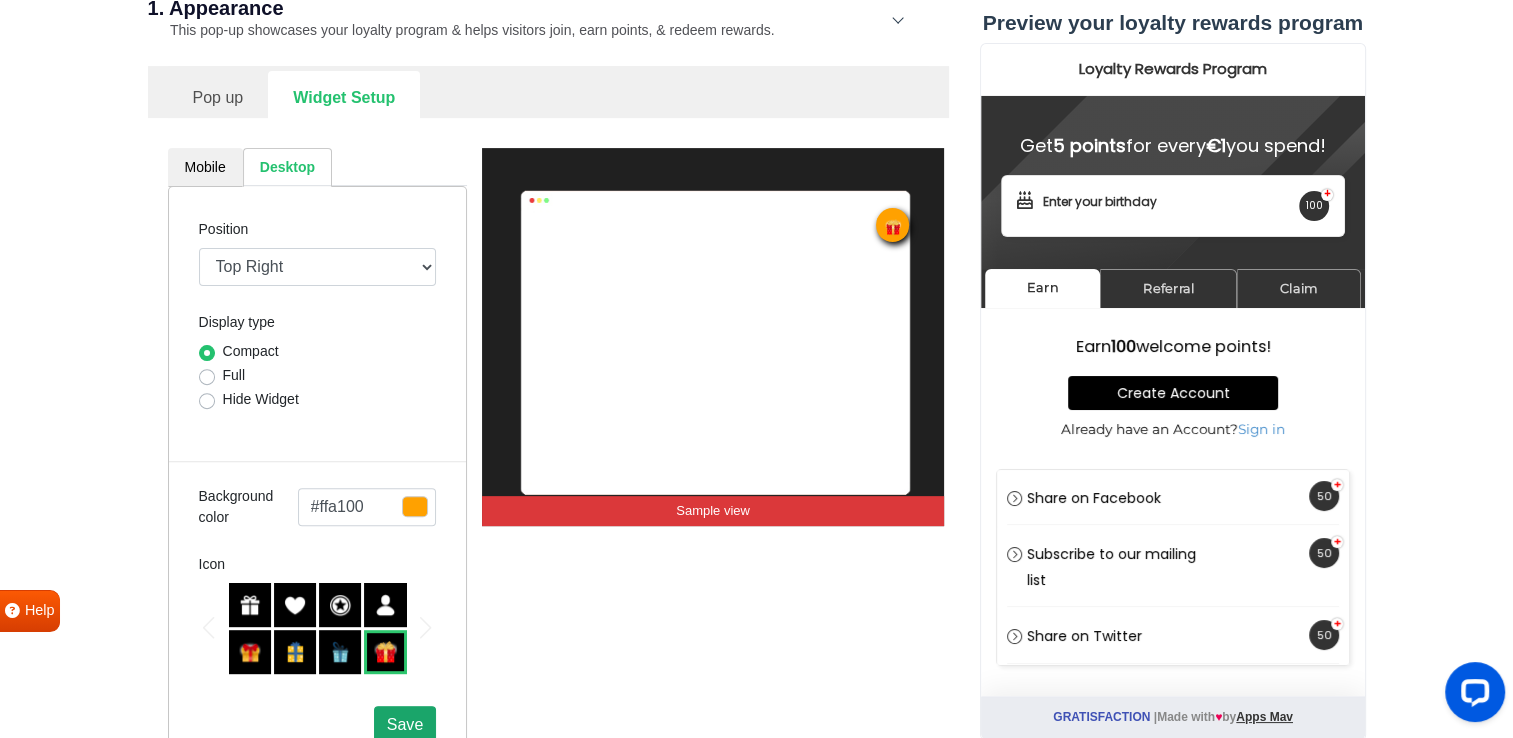 click on "Save" at bounding box center (405, 724) 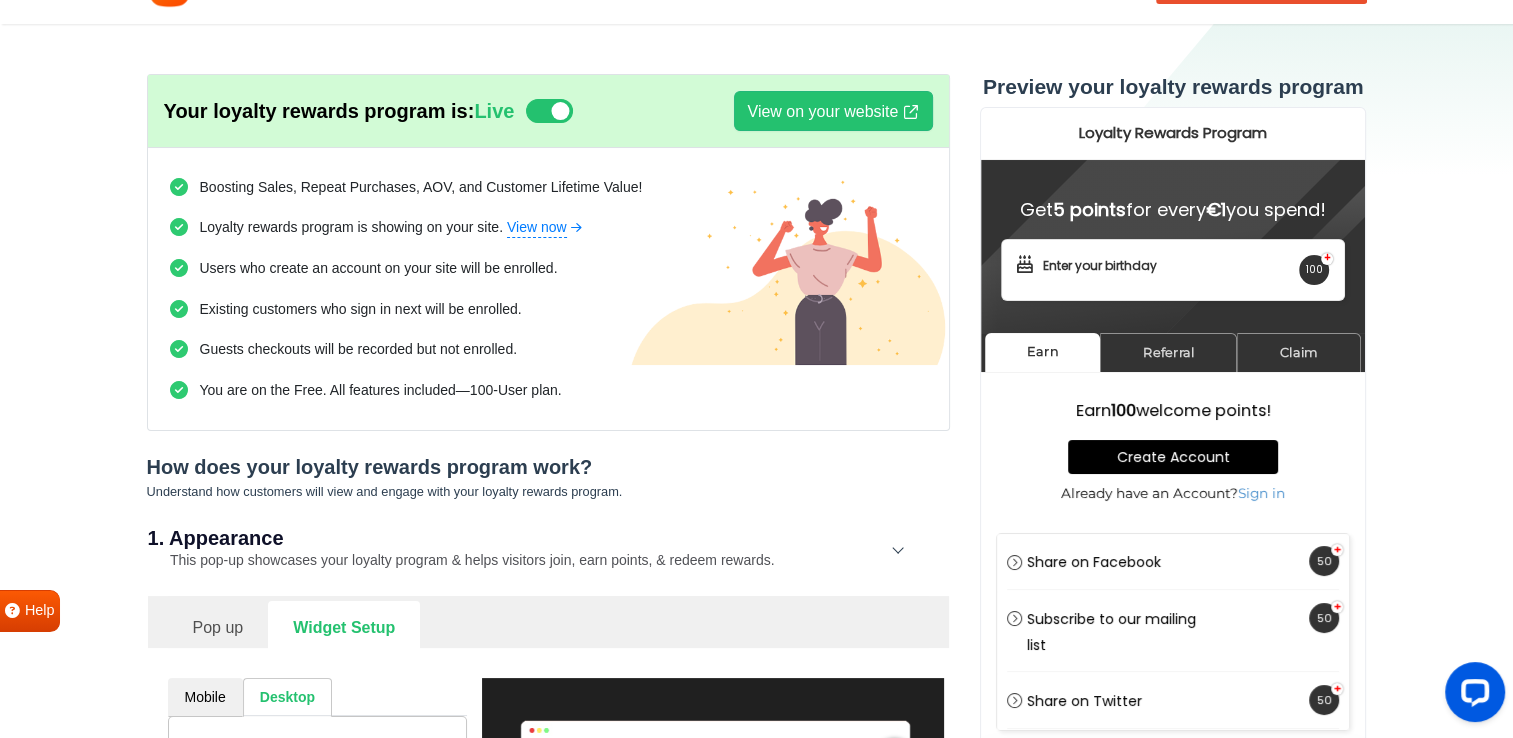 scroll, scrollTop: 0, scrollLeft: 0, axis: both 